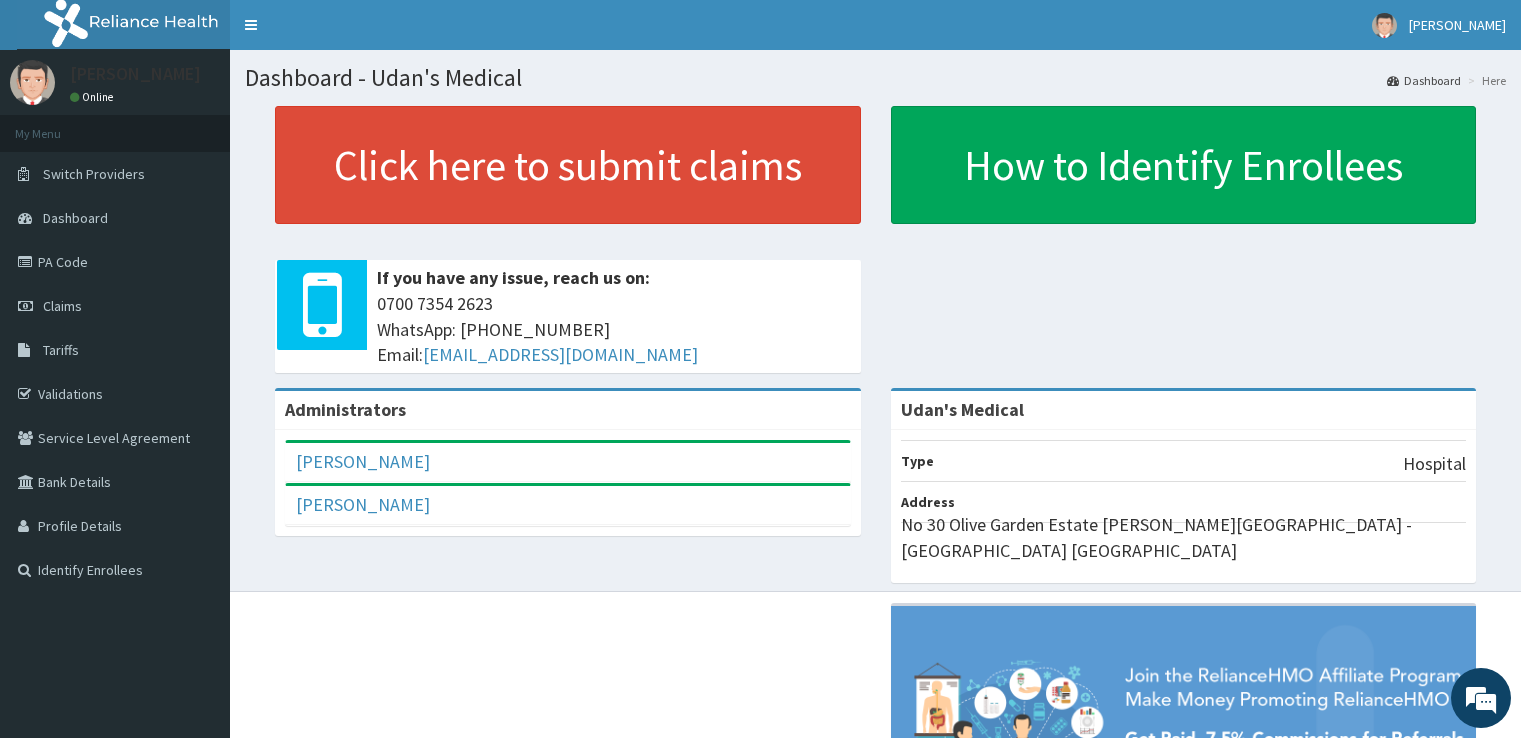 click on "Dashboard" at bounding box center (75, 218) 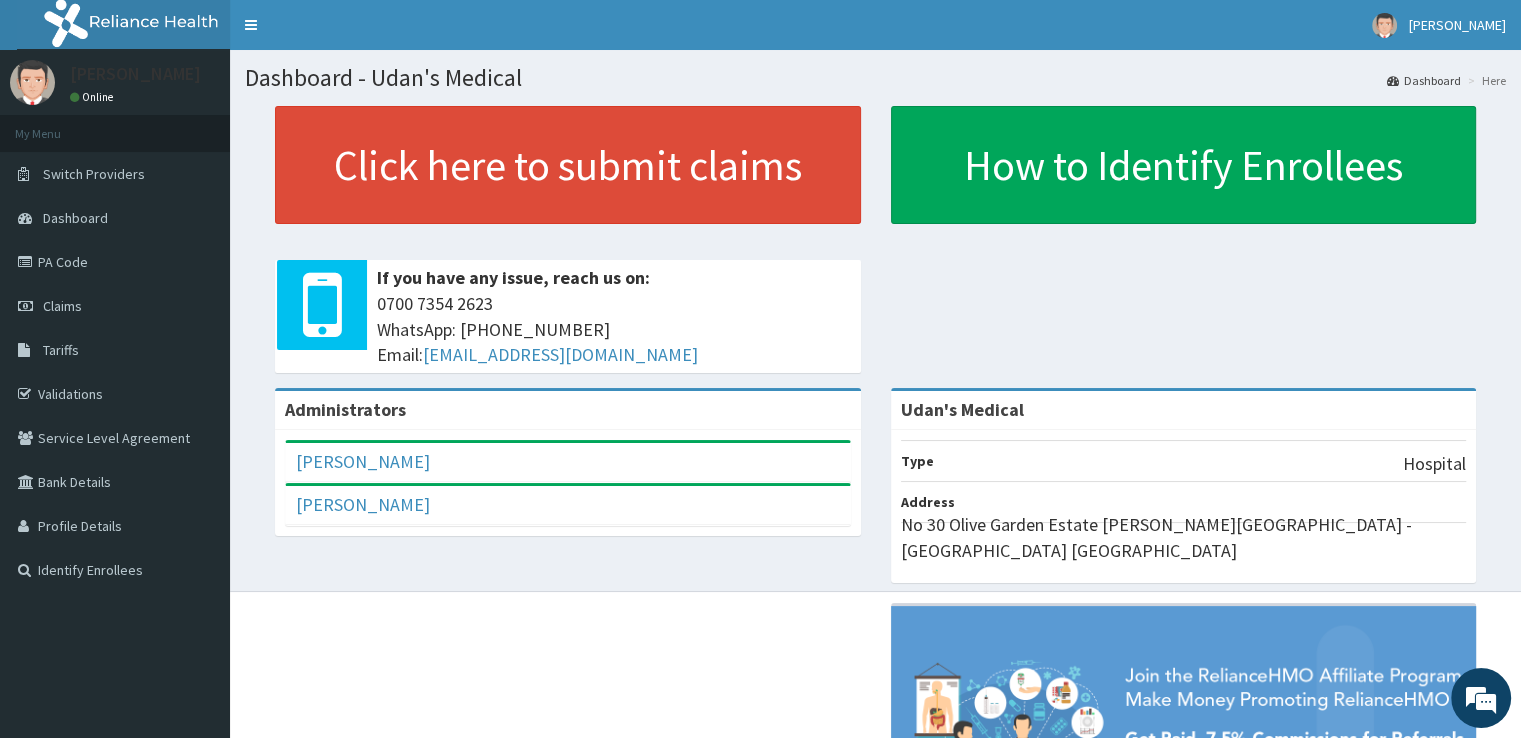 scroll, scrollTop: 0, scrollLeft: 0, axis: both 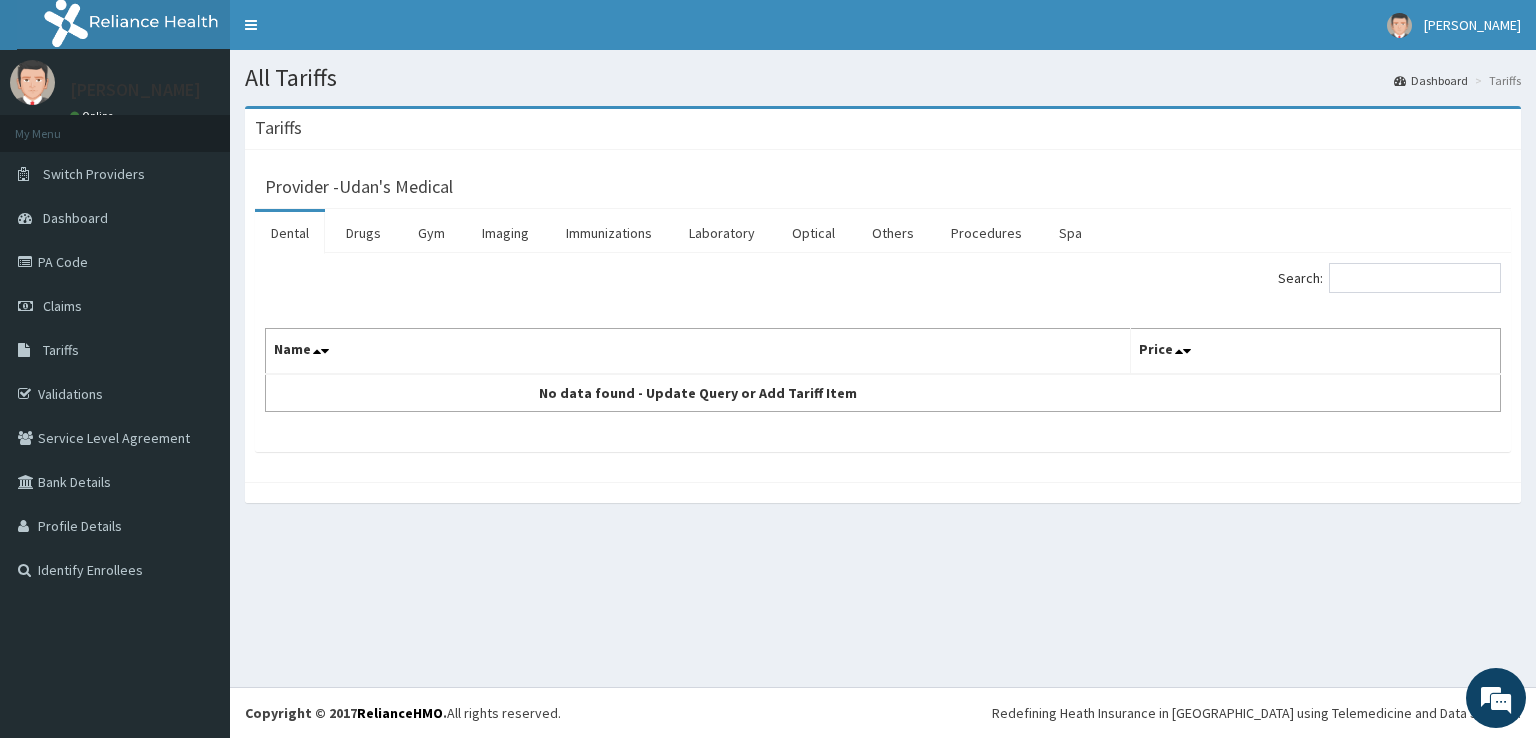 click on "Claims" at bounding box center (62, 306) 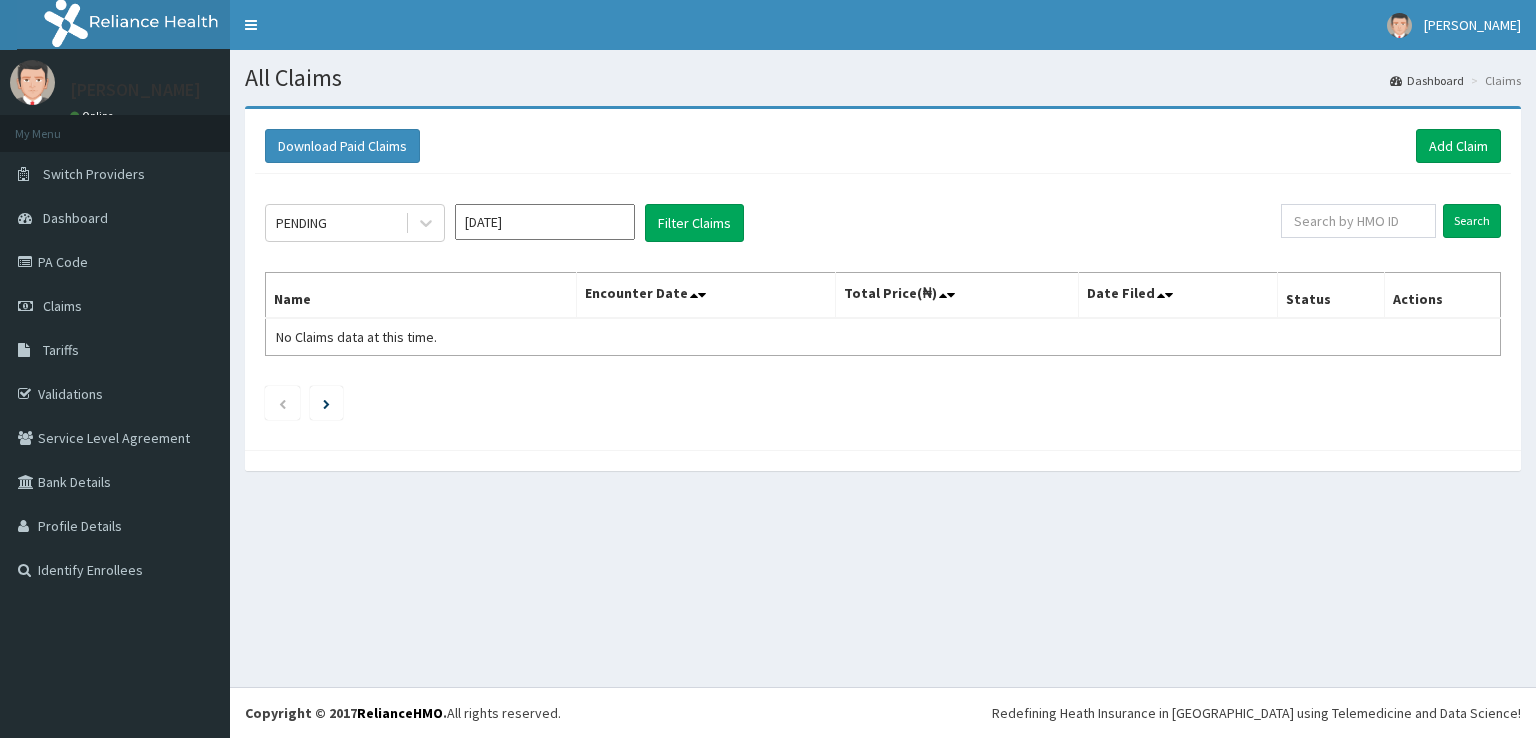 scroll, scrollTop: 0, scrollLeft: 0, axis: both 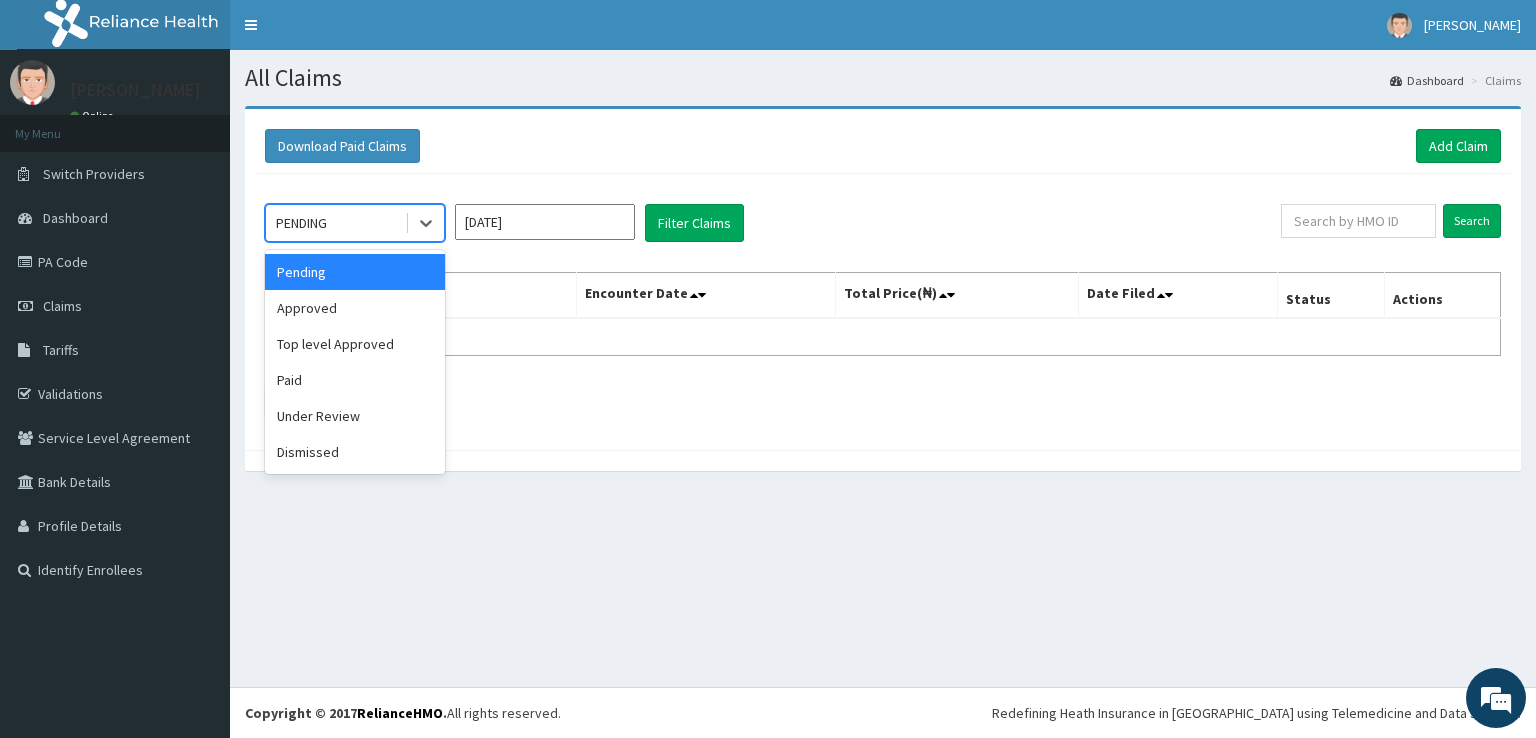 click at bounding box center (426, 223) 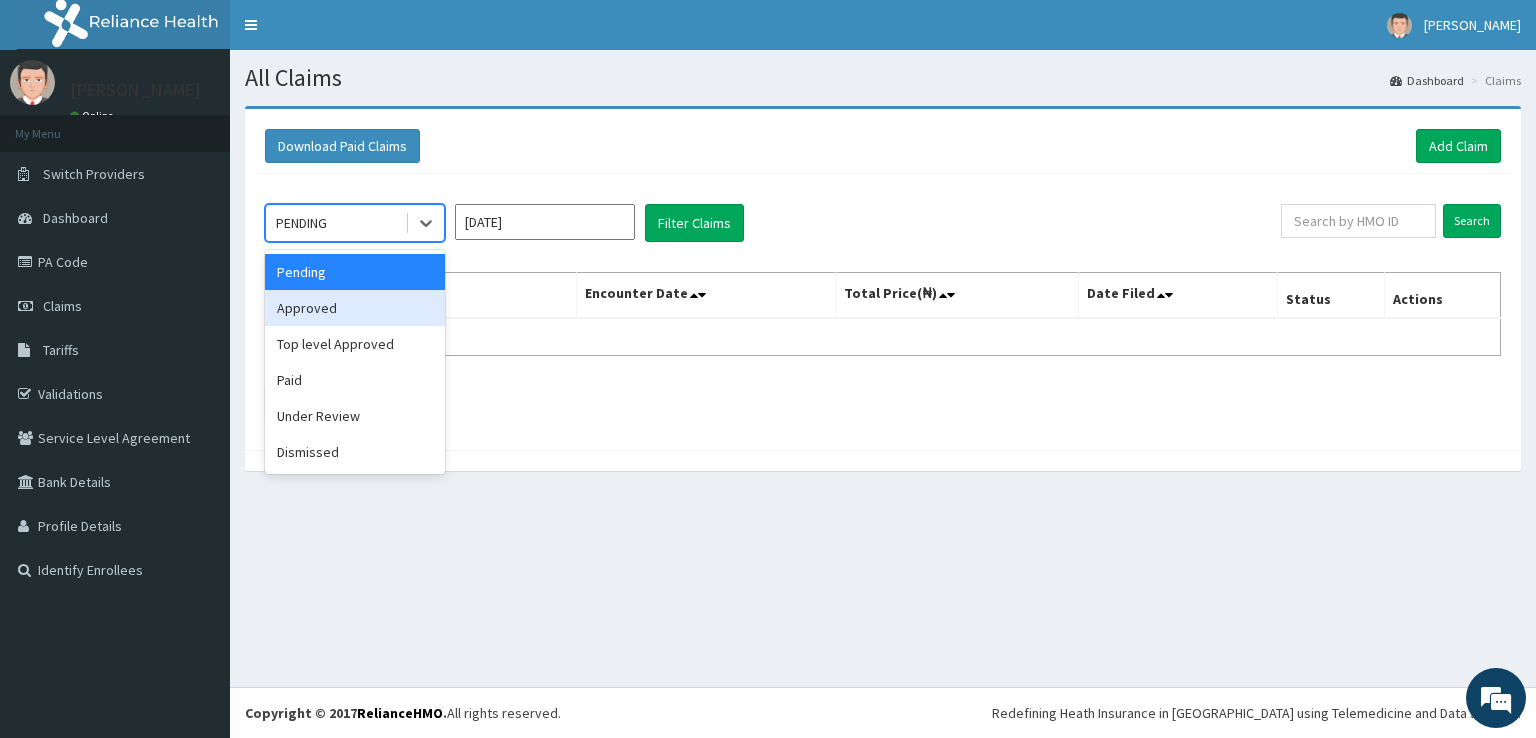 click on "Approved" at bounding box center [355, 308] 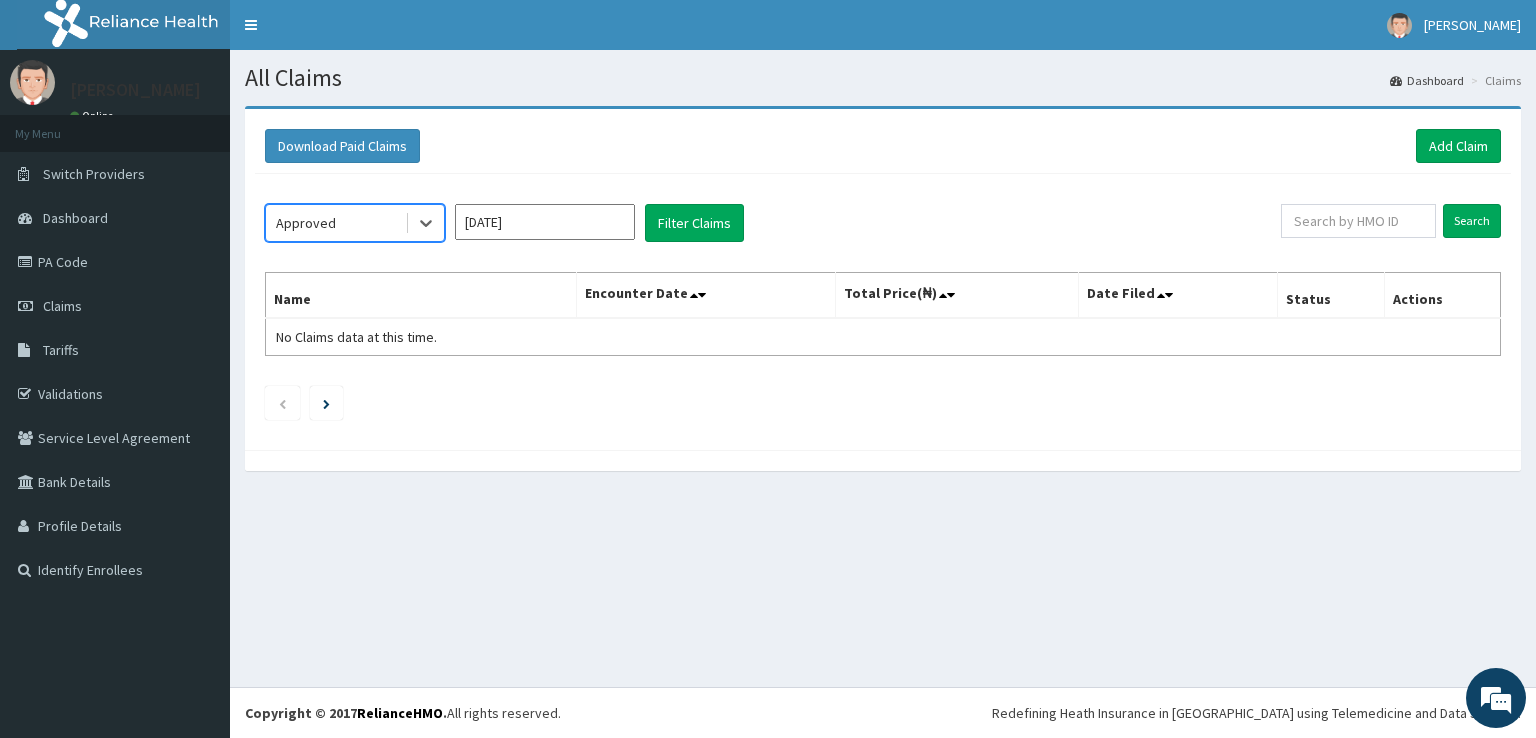 click on "option Approved, selected.   Select is focused ,type to refine list, press Down to open the menu,  Approved Jun 2025 Filter Claims Search Name Encounter Date Total Price(₦) Date Filed Status Actions No Claims data at this time." 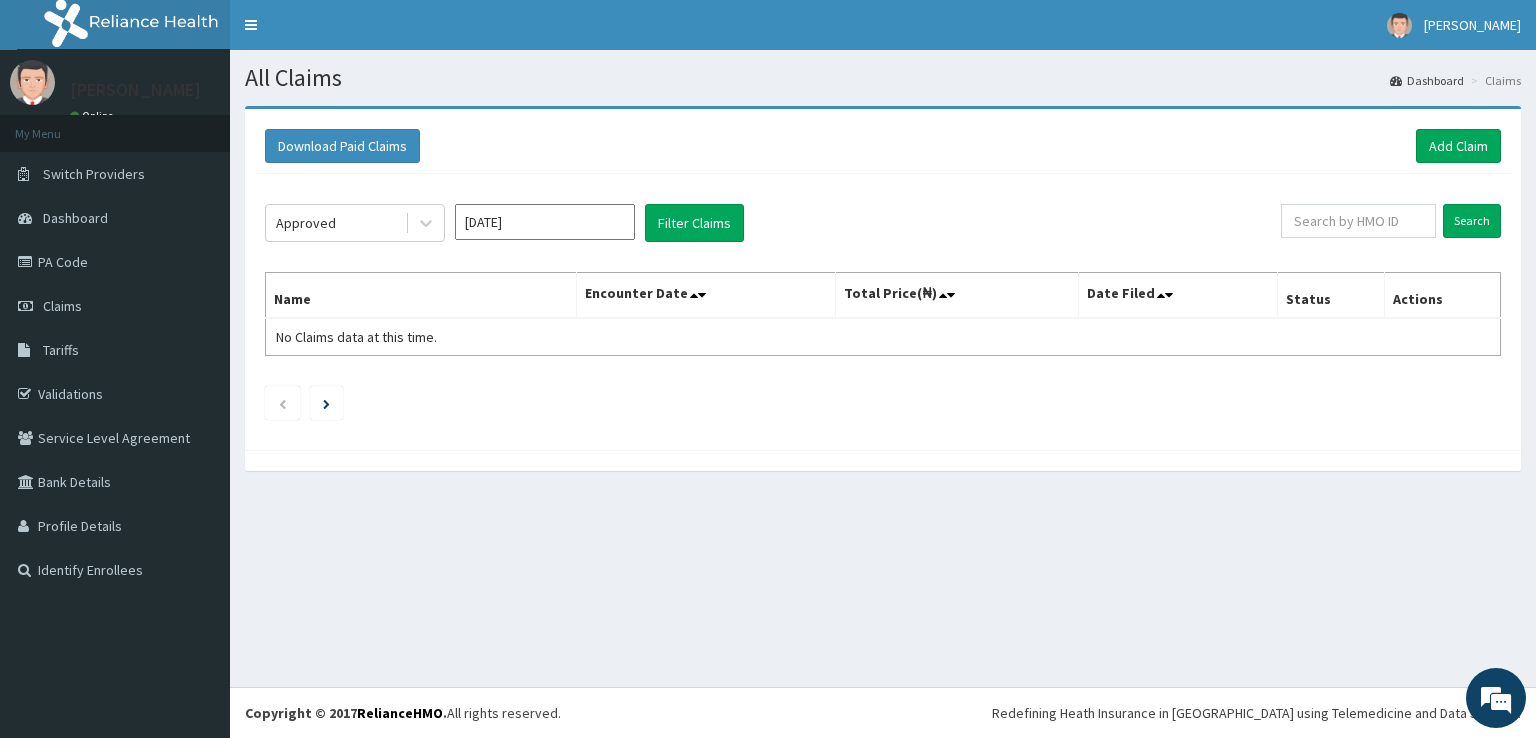 scroll, scrollTop: 0, scrollLeft: 0, axis: both 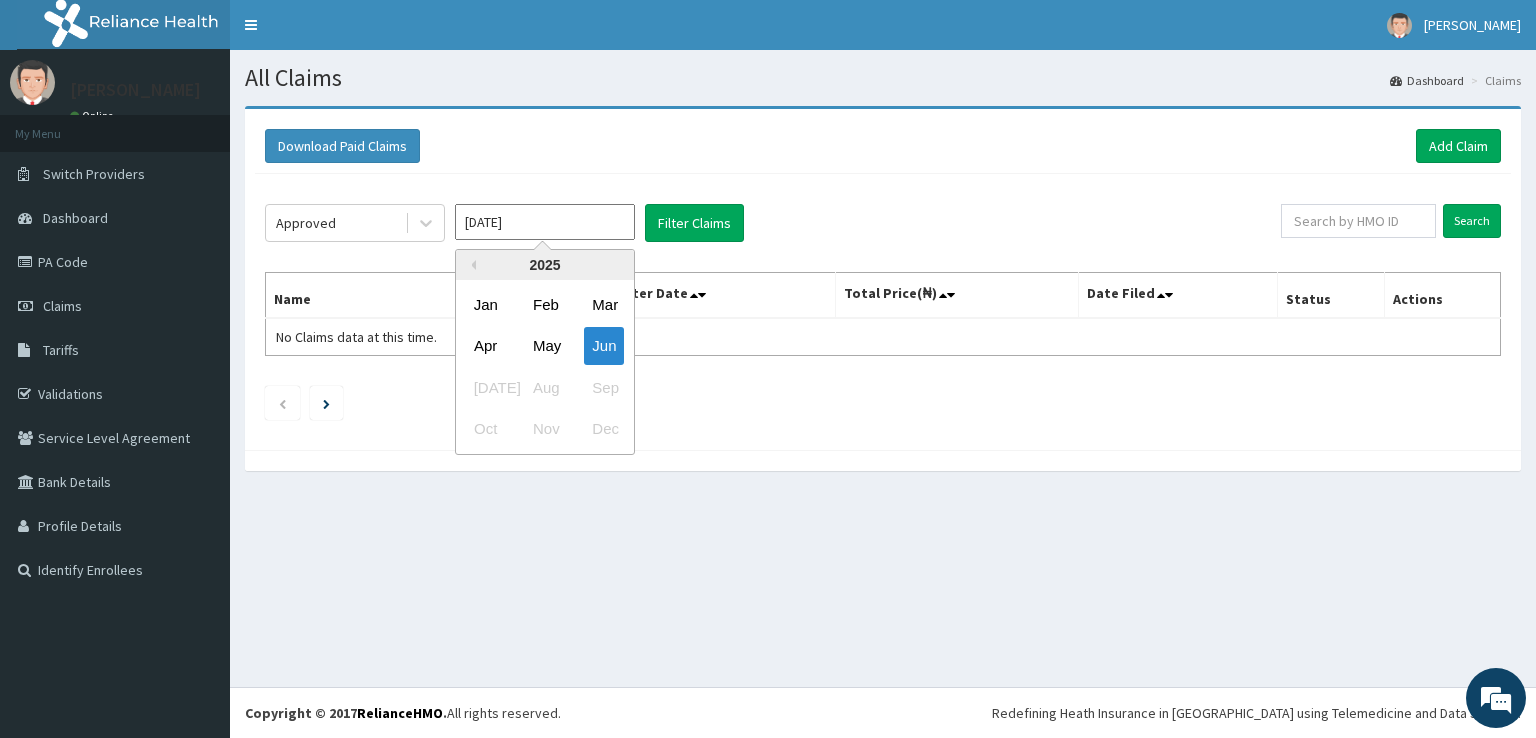 click on "[DATE]" at bounding box center [545, 222] 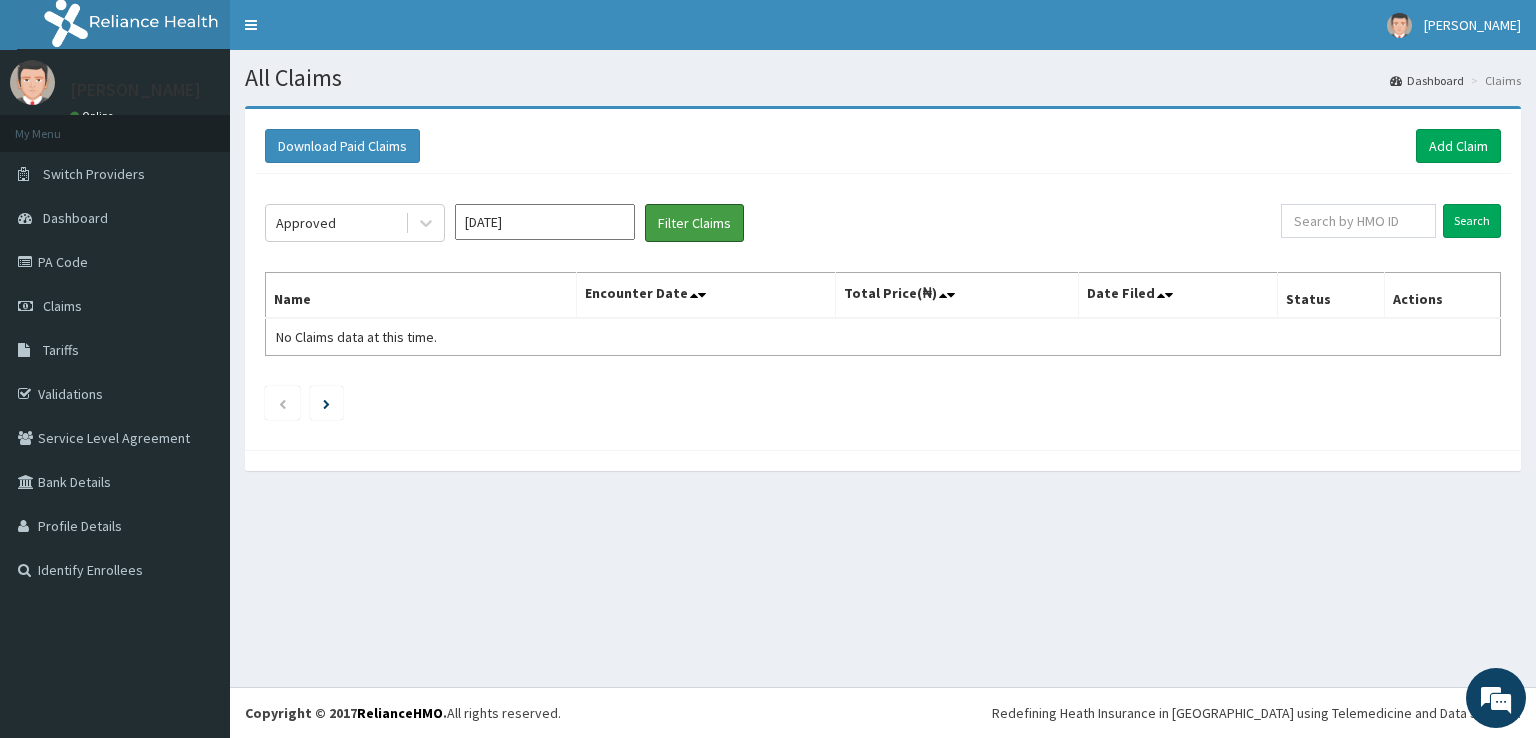 click on "Filter Claims" at bounding box center [694, 223] 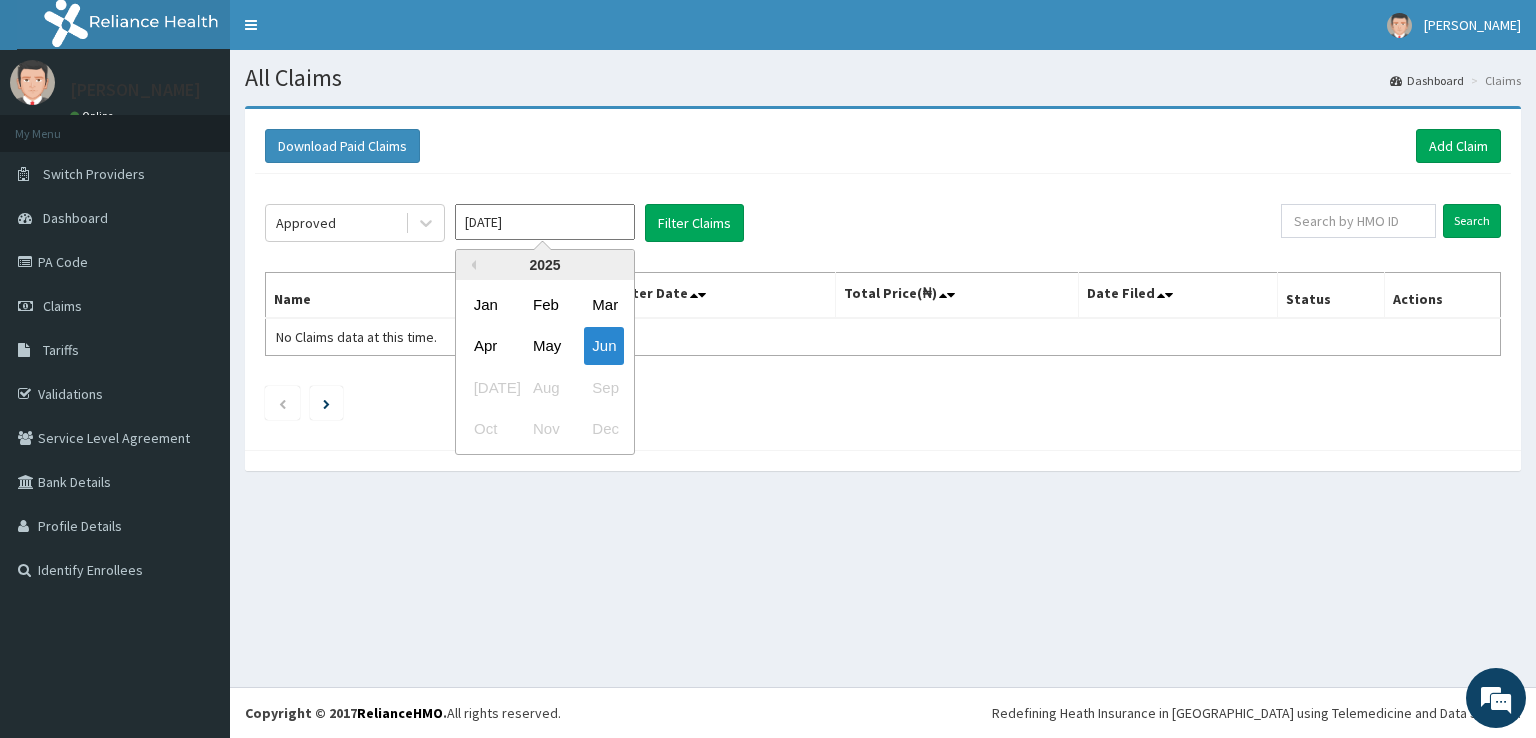 click on "[DATE]" at bounding box center [545, 222] 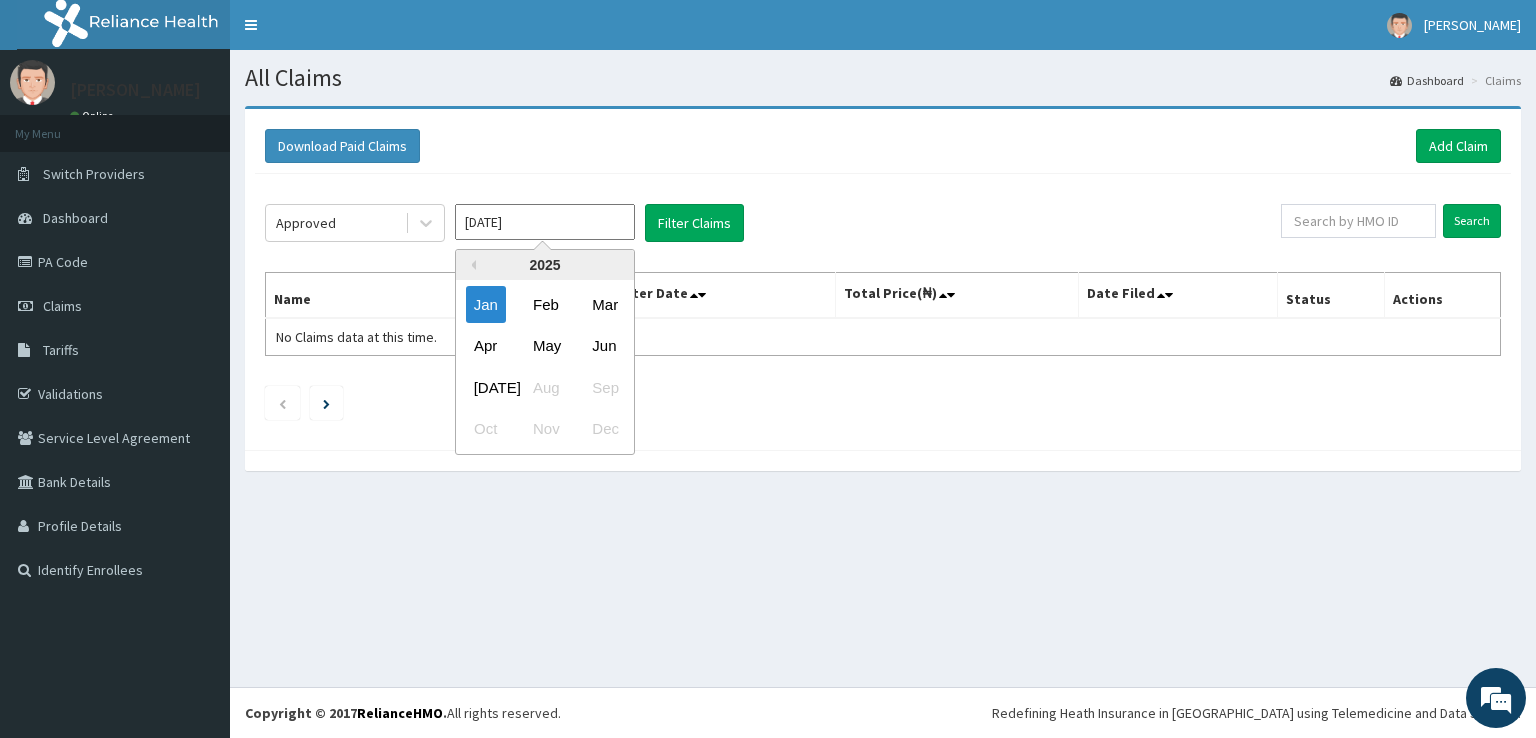 click 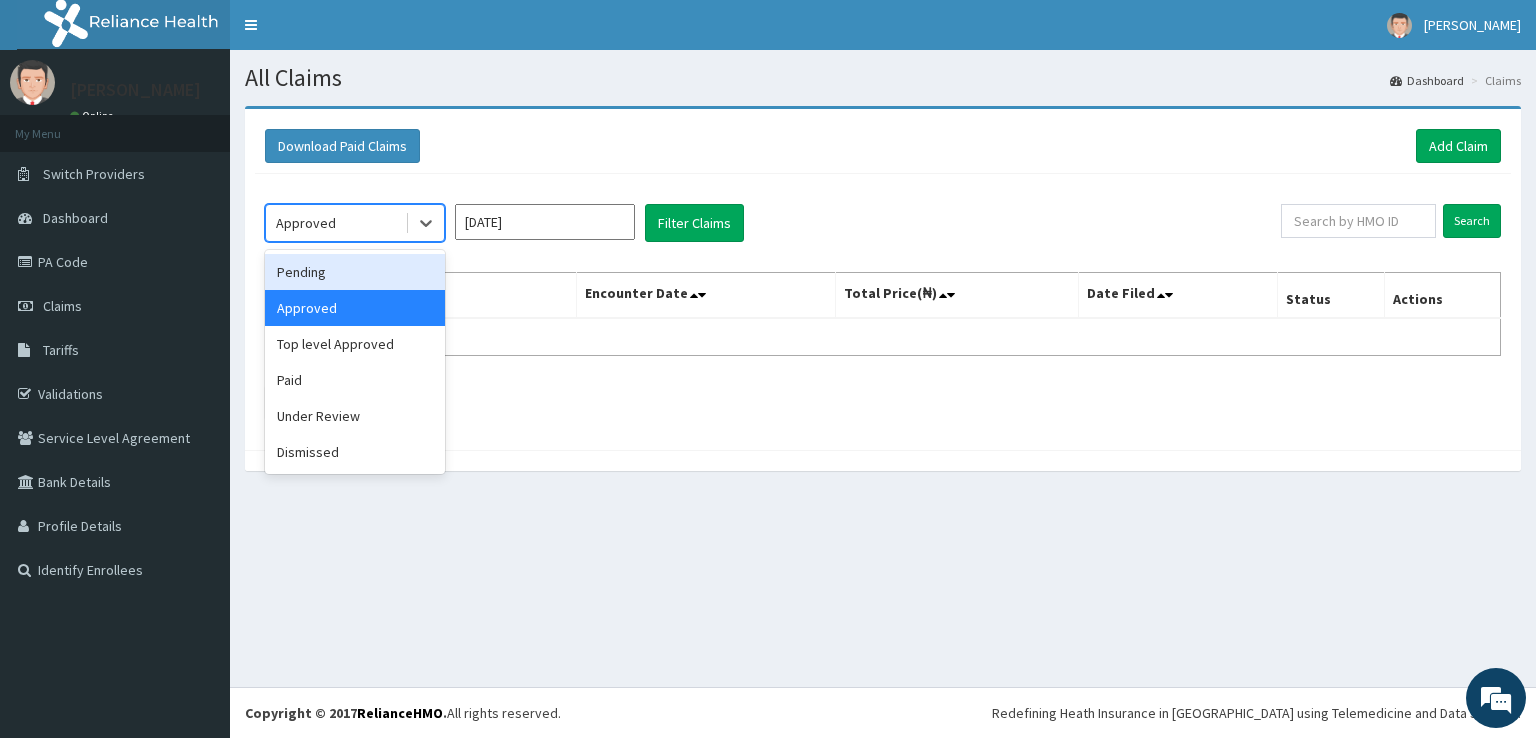 click on "Pending" at bounding box center [355, 272] 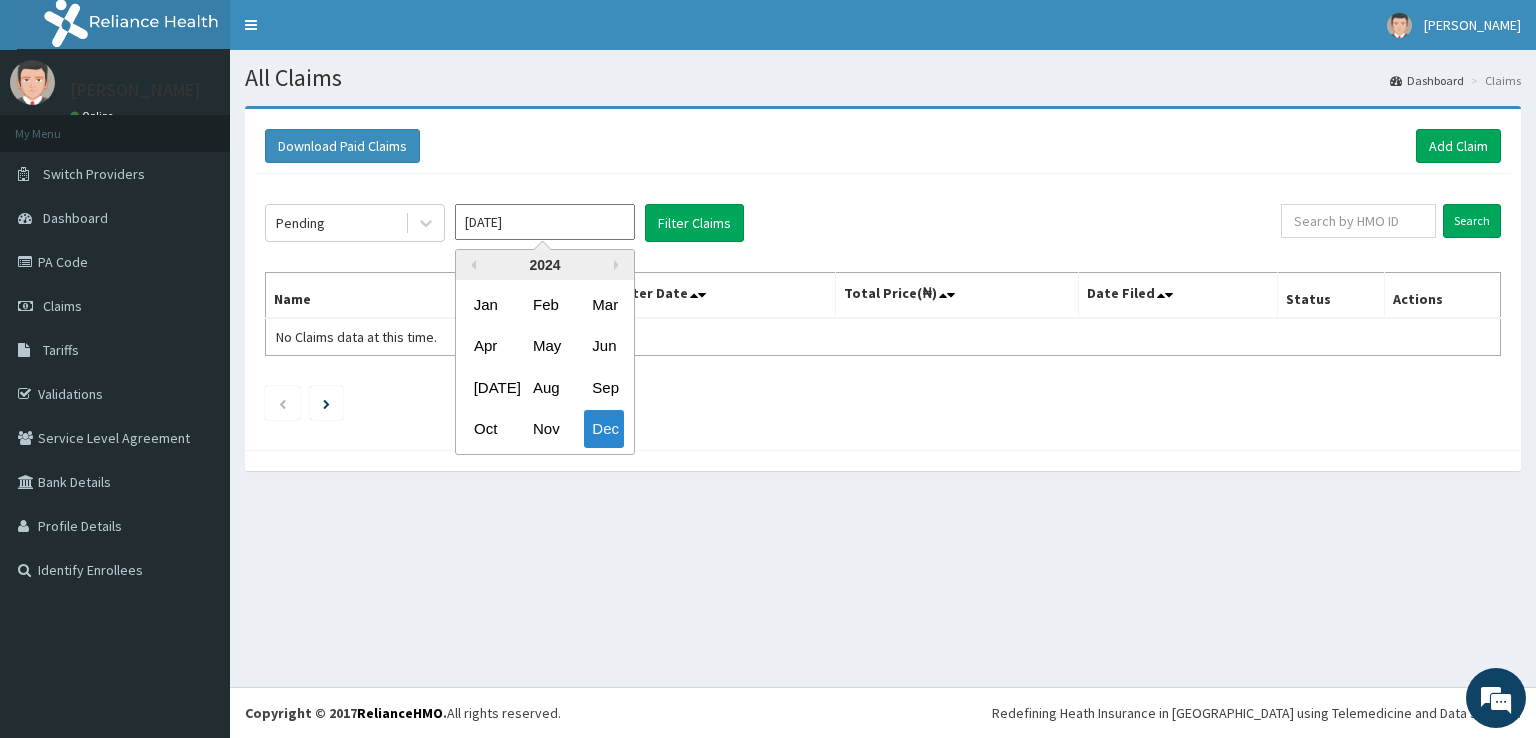 click on "Dec 2024" at bounding box center (545, 222) 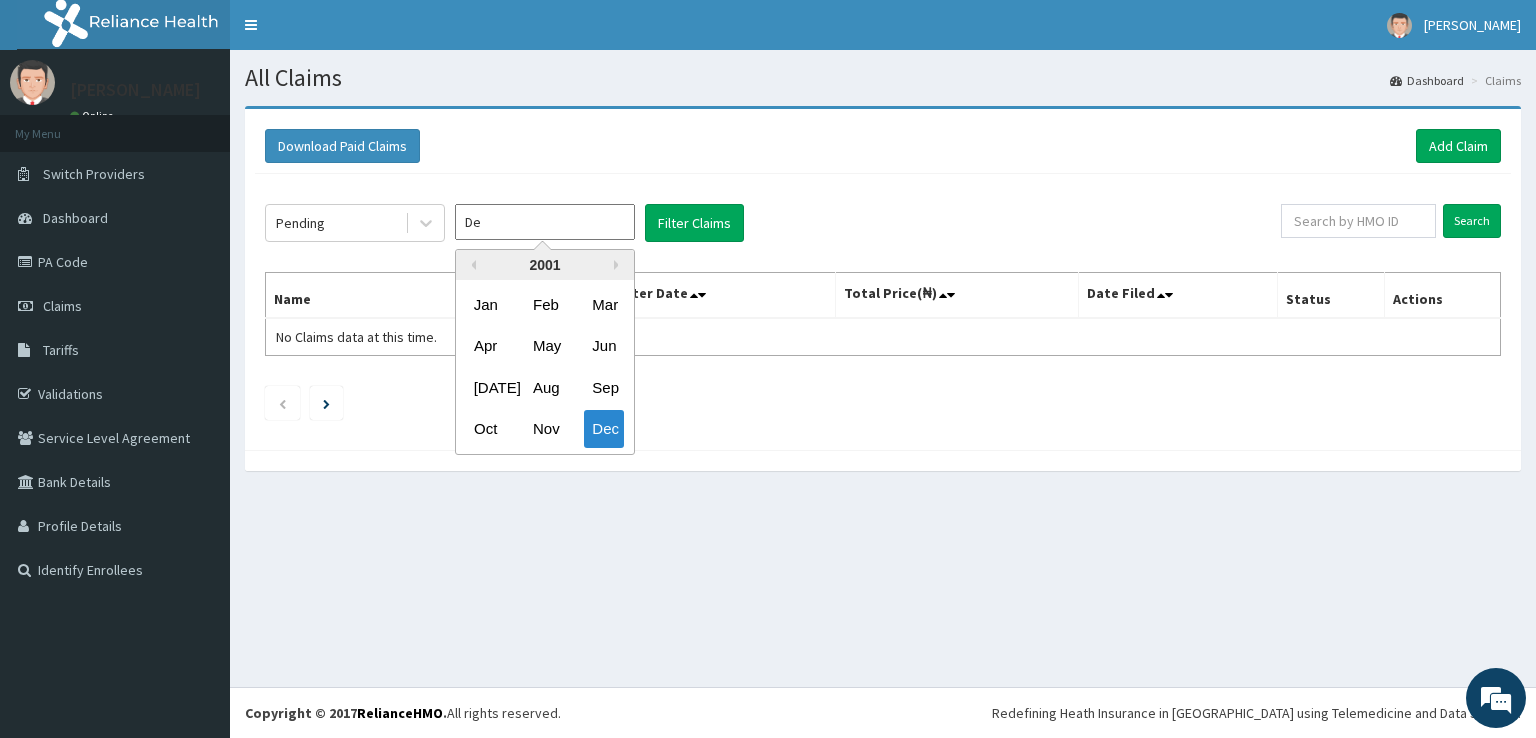 type on "D" 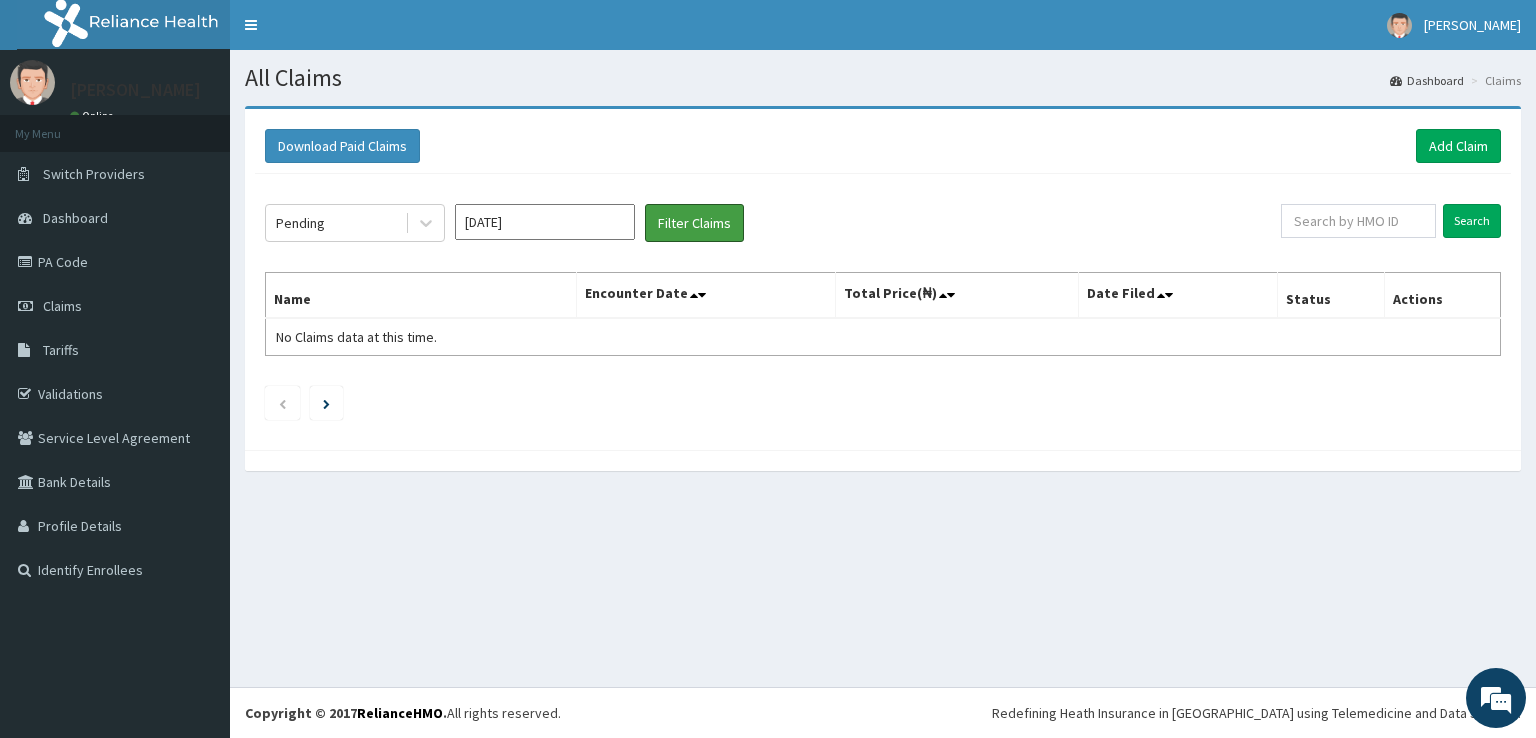 click on "Filter Claims" at bounding box center [694, 223] 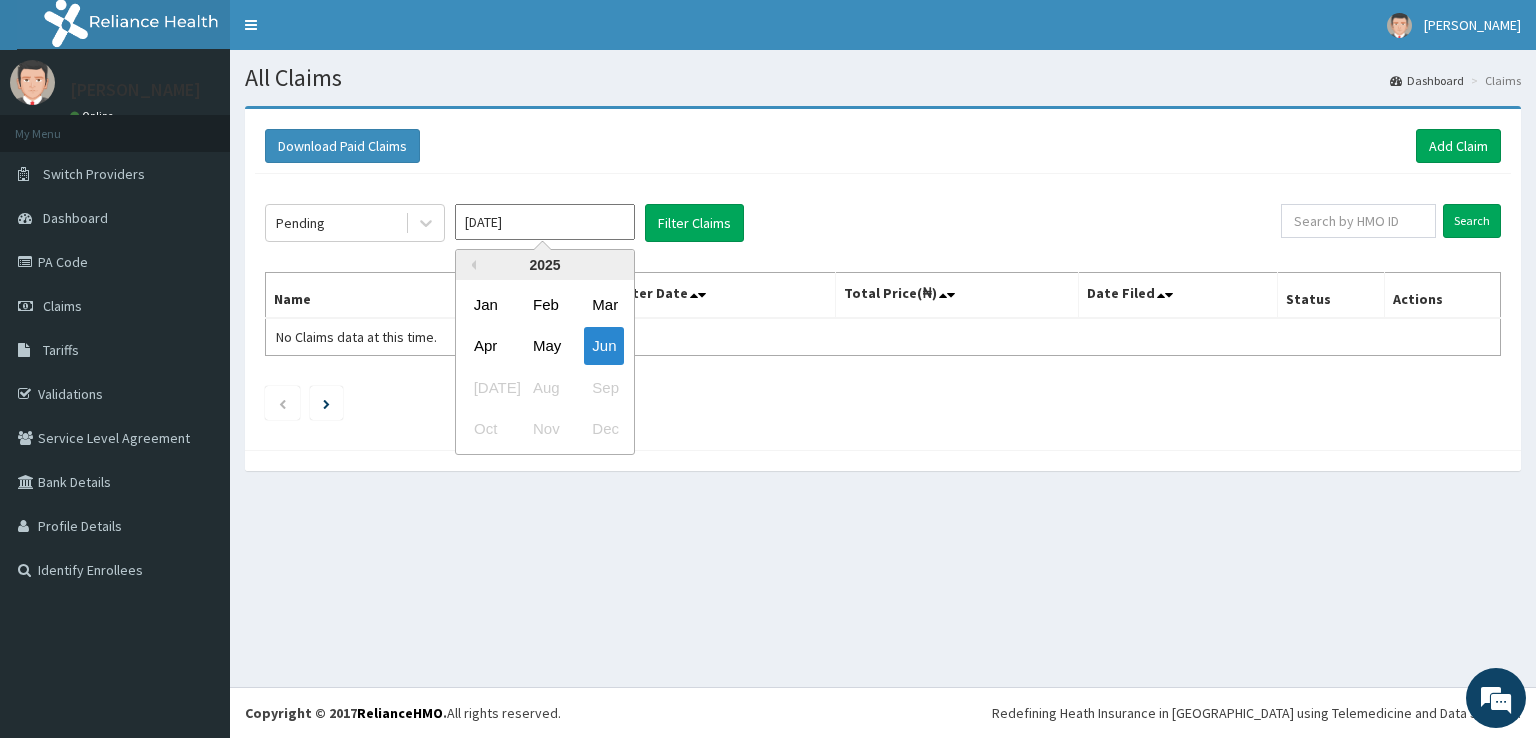 click on "Jun 2025" at bounding box center (545, 222) 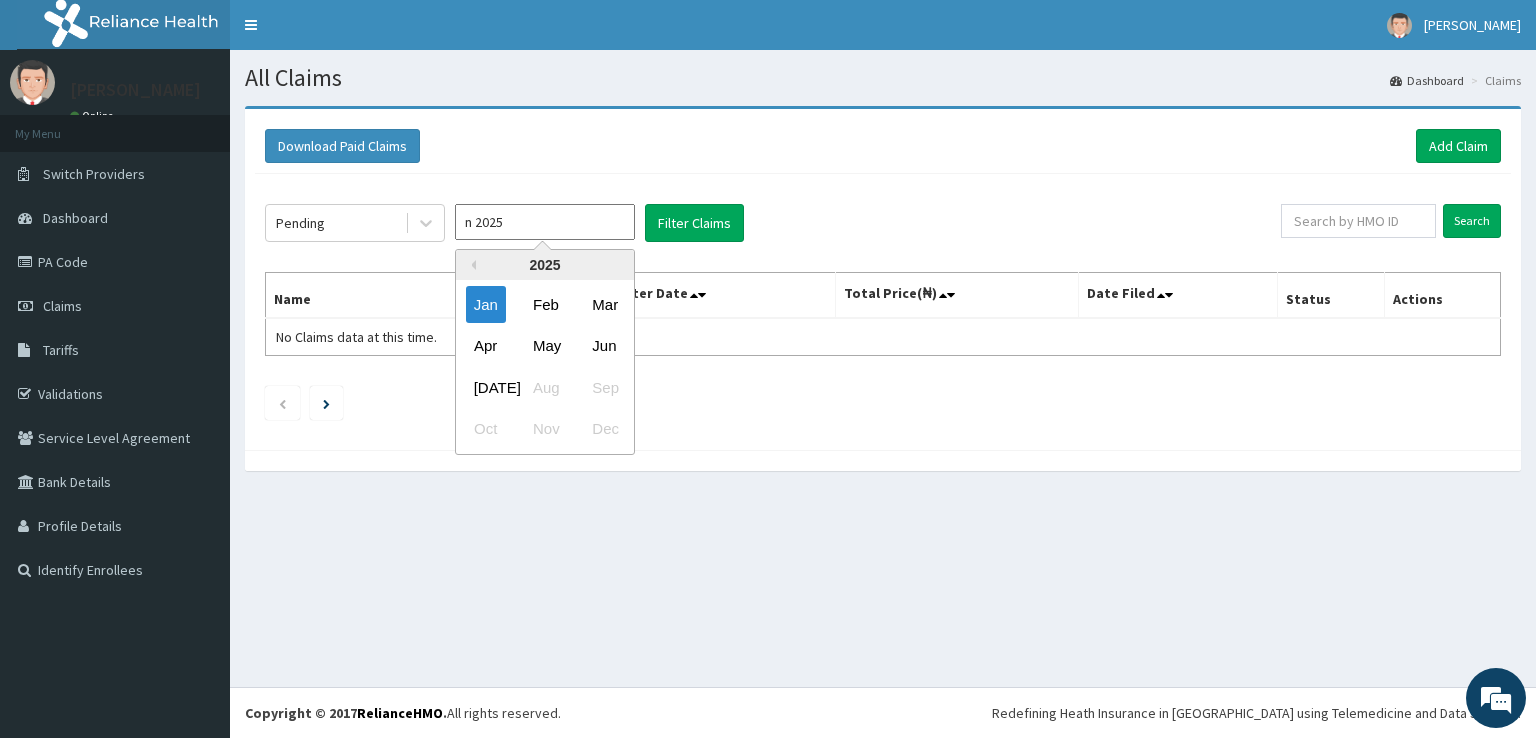 click on "n 2025" at bounding box center [545, 222] 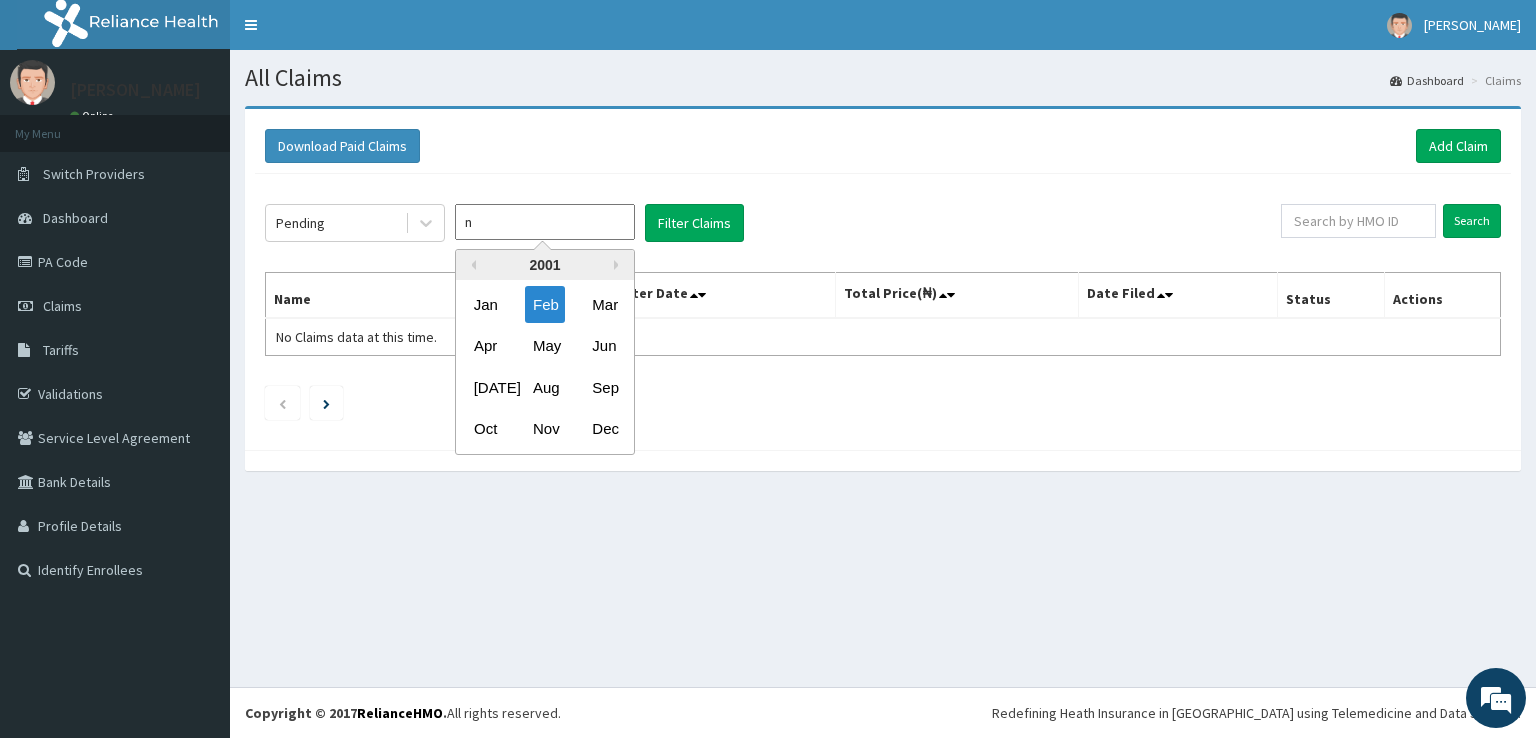 type on "n" 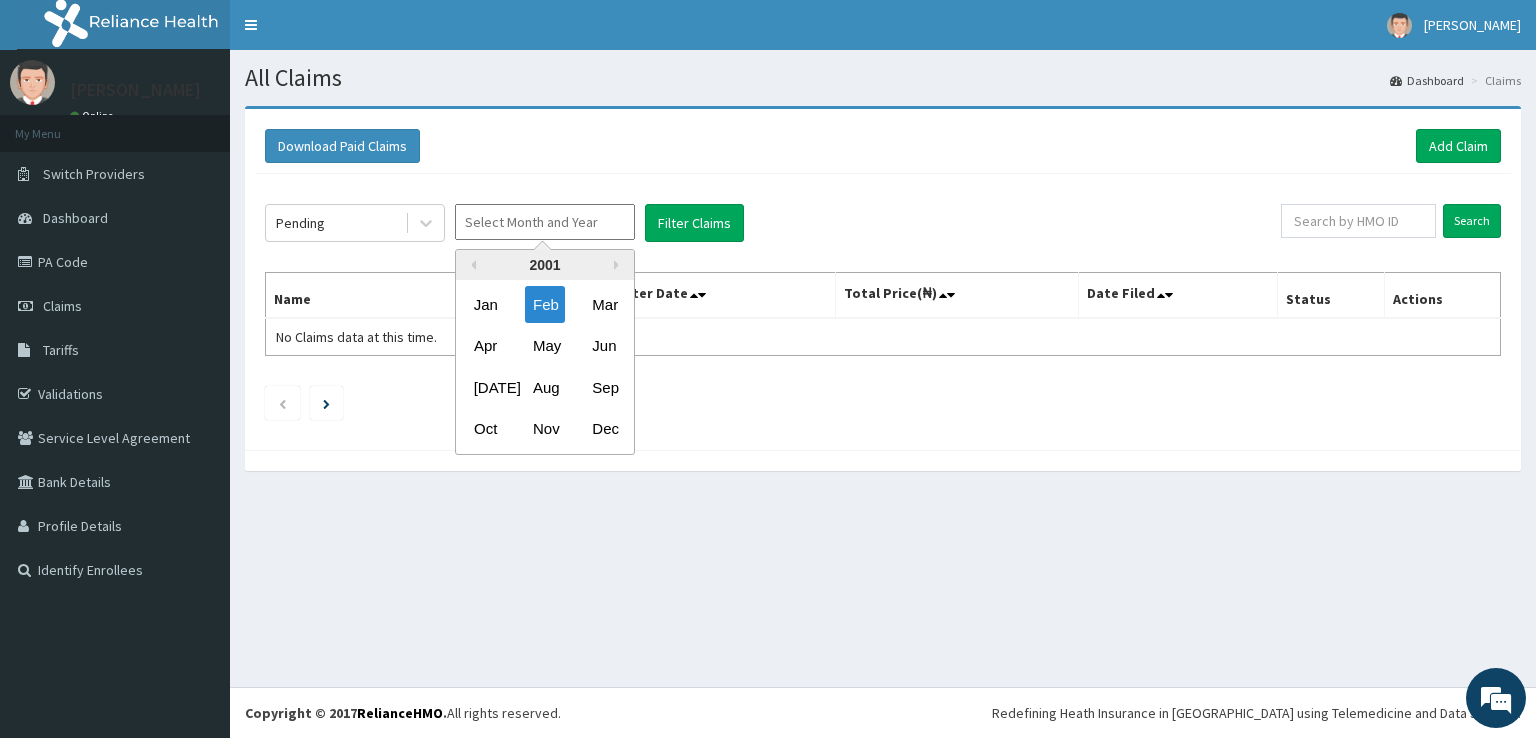 click on "Previous Year" at bounding box center (471, 265) 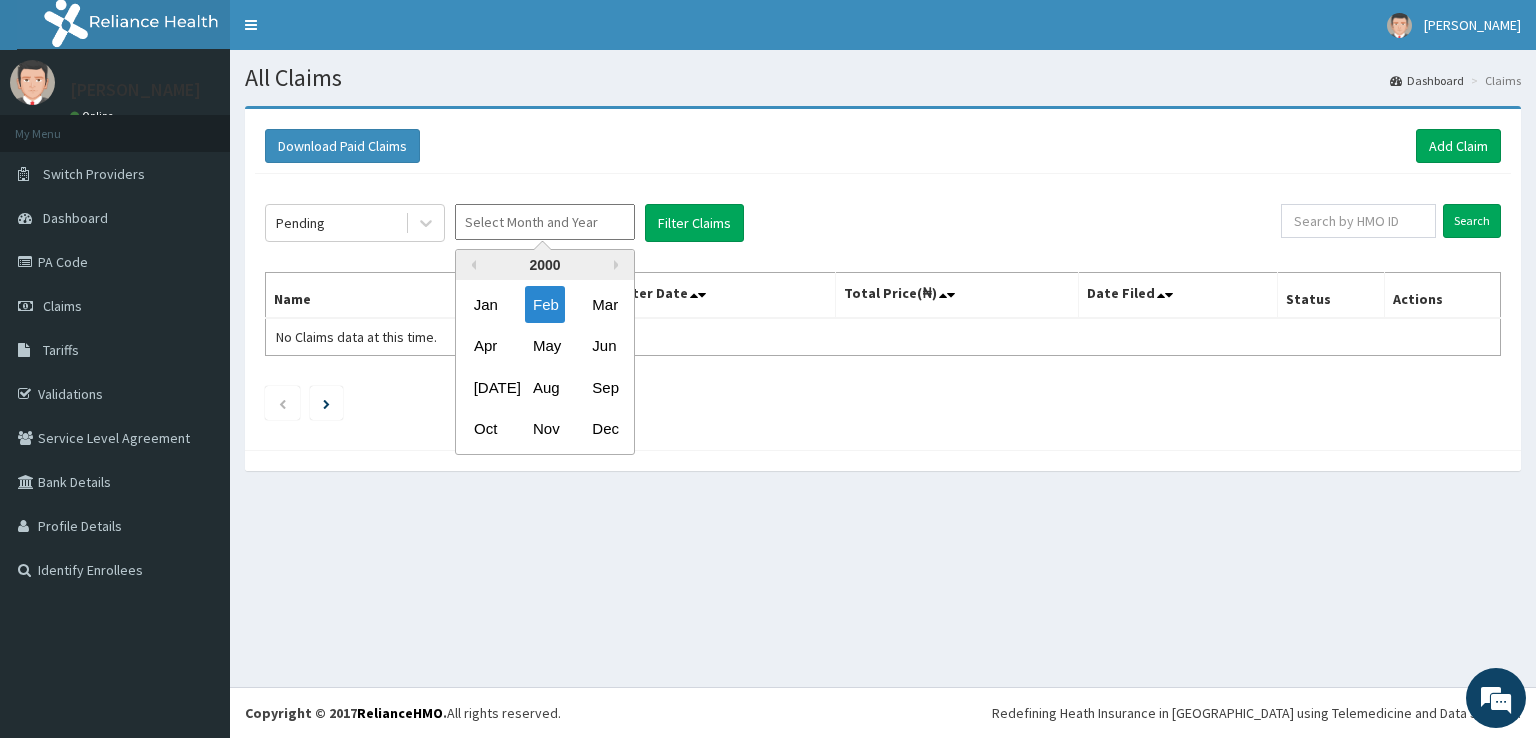 click on "Next Year" at bounding box center (619, 265) 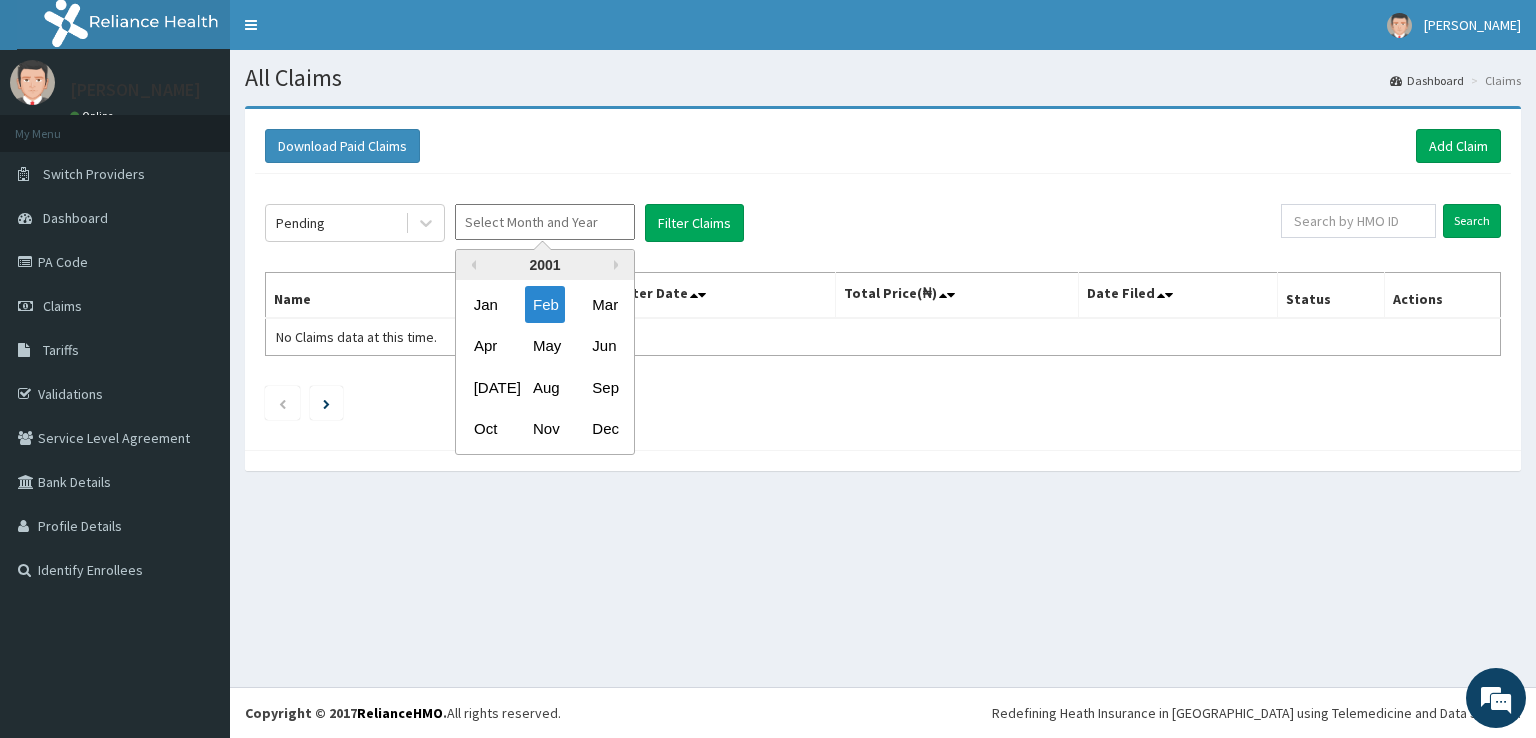 click on "Next Year" at bounding box center (619, 265) 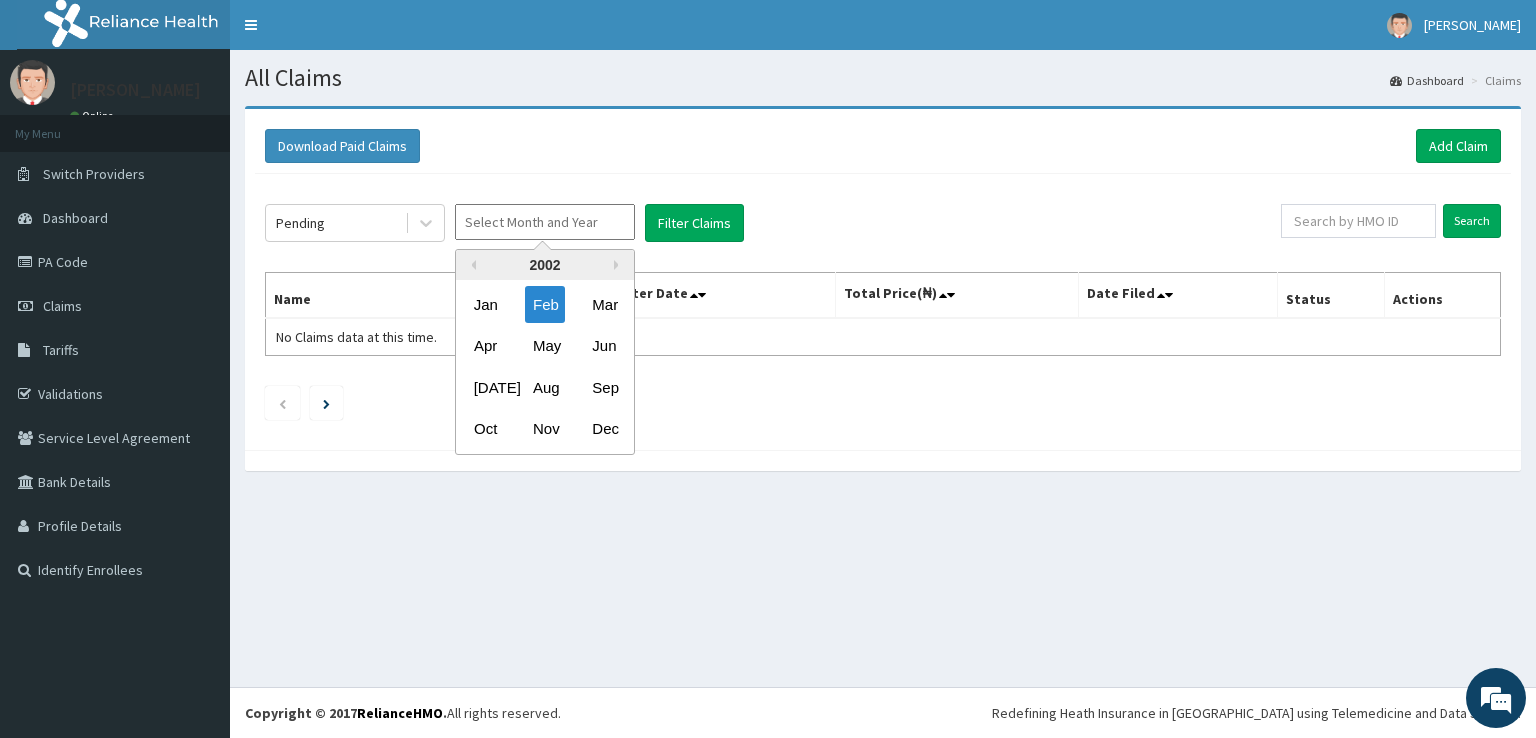 click on "Next Year" at bounding box center (619, 265) 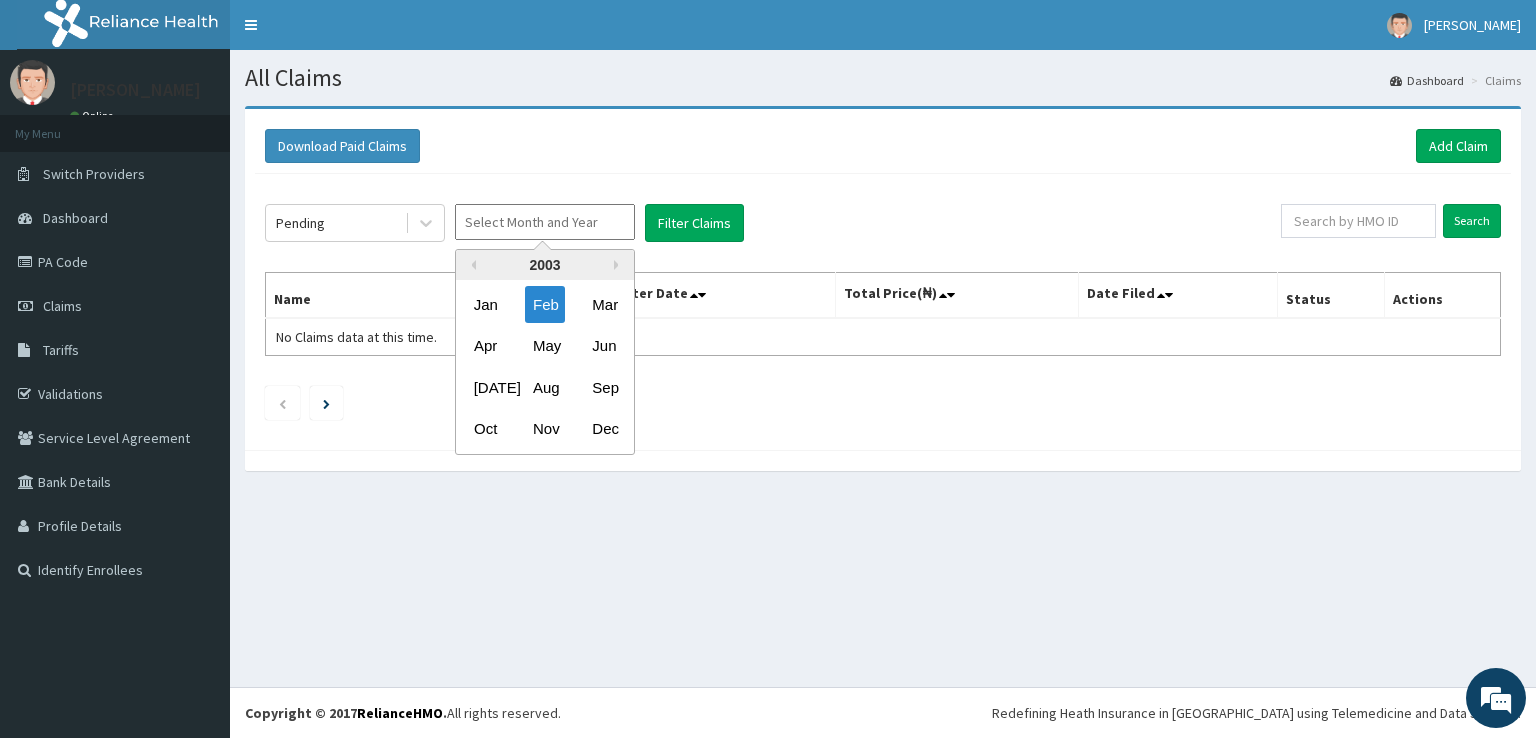 click on "Next Year" at bounding box center (619, 265) 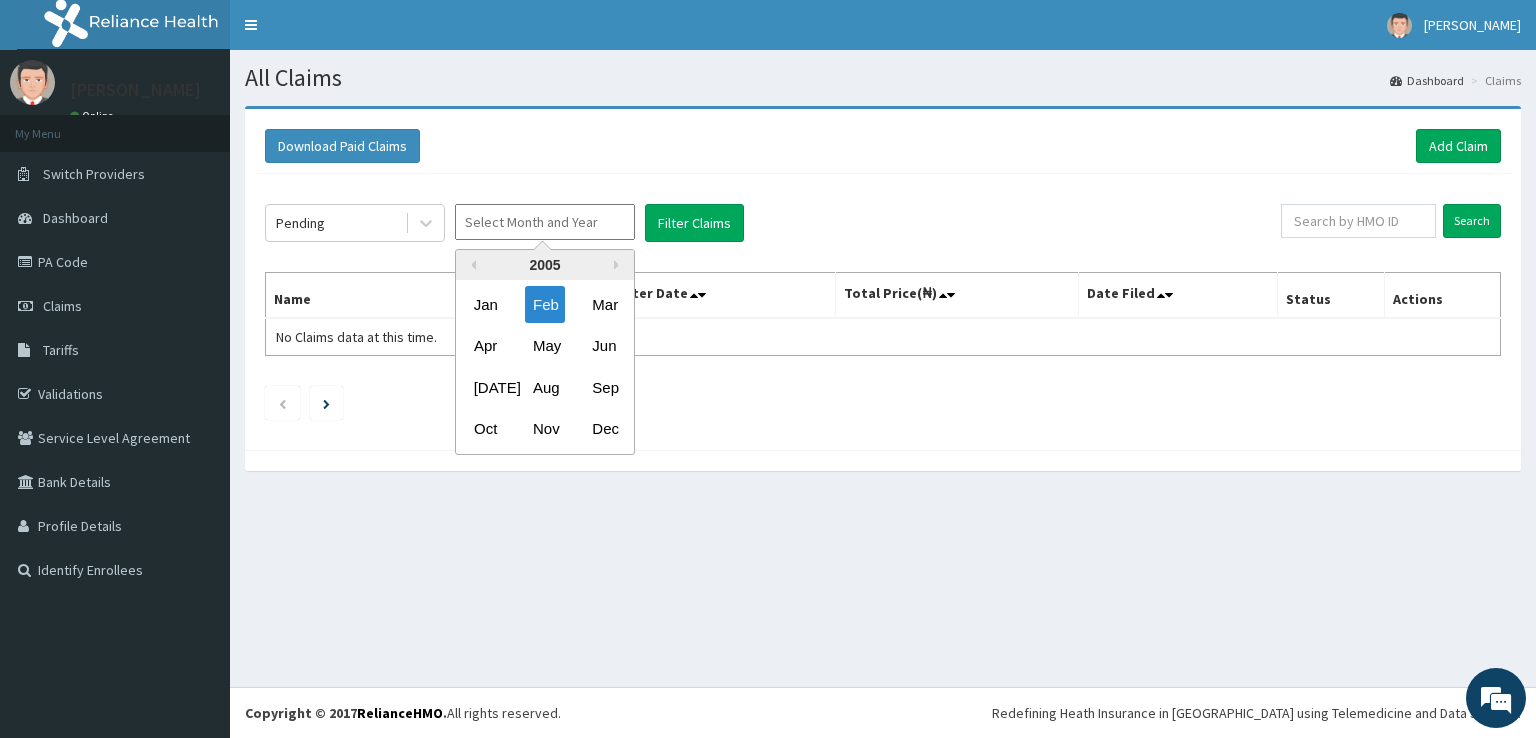 click on "Next Year" at bounding box center (619, 265) 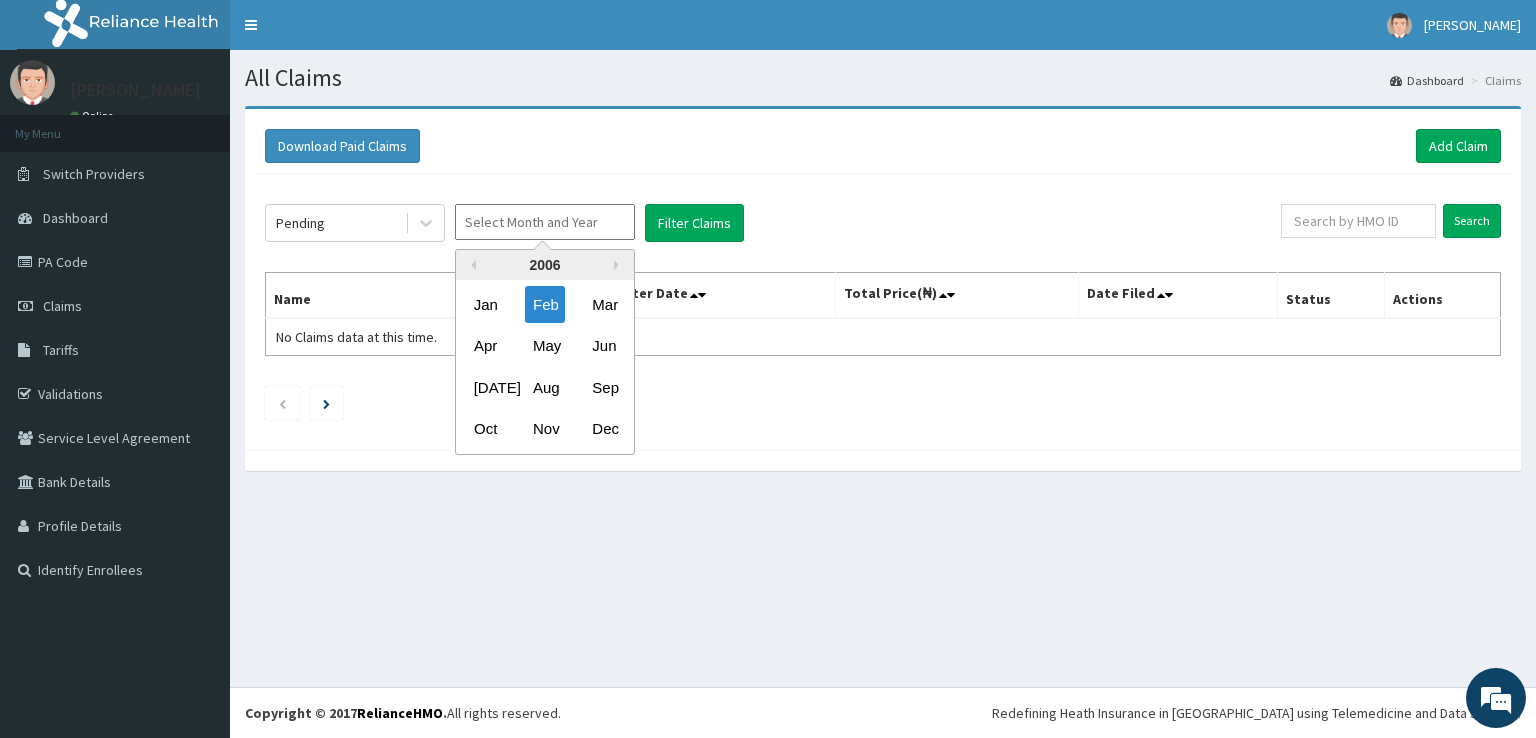 click on "Next Year" at bounding box center (619, 265) 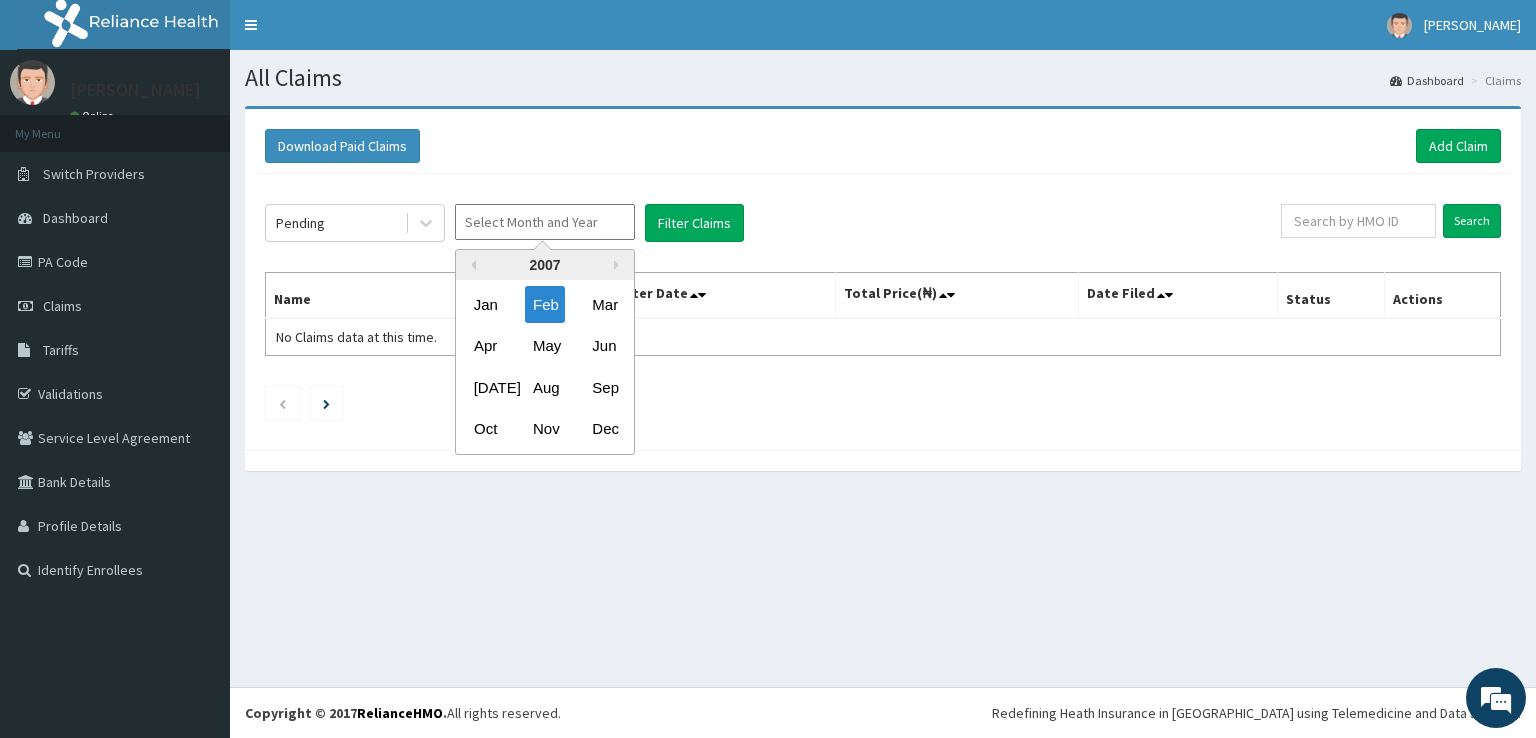 click on "Next Year" at bounding box center (619, 265) 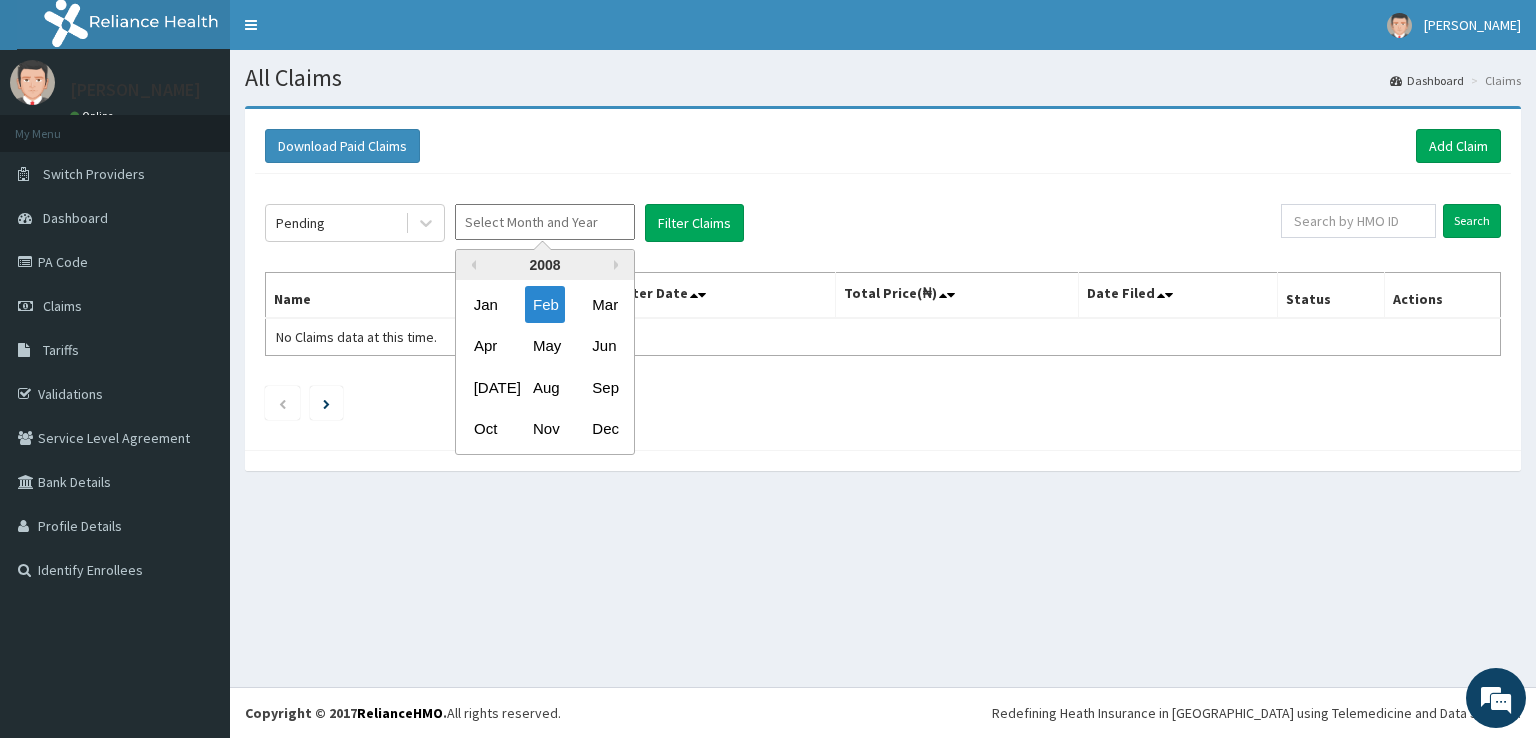 click on "Next Year" at bounding box center [619, 265] 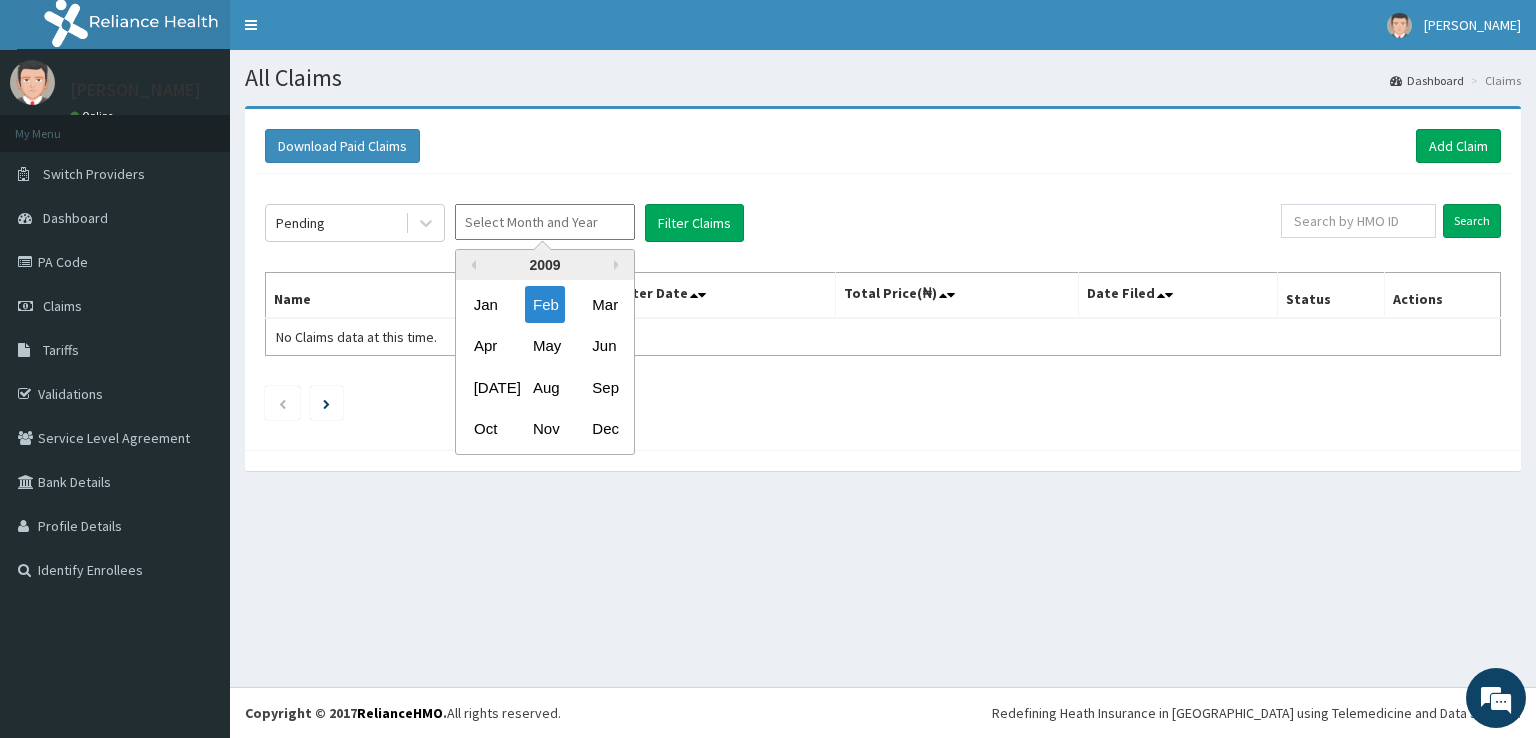 click on "Next Year" at bounding box center [619, 265] 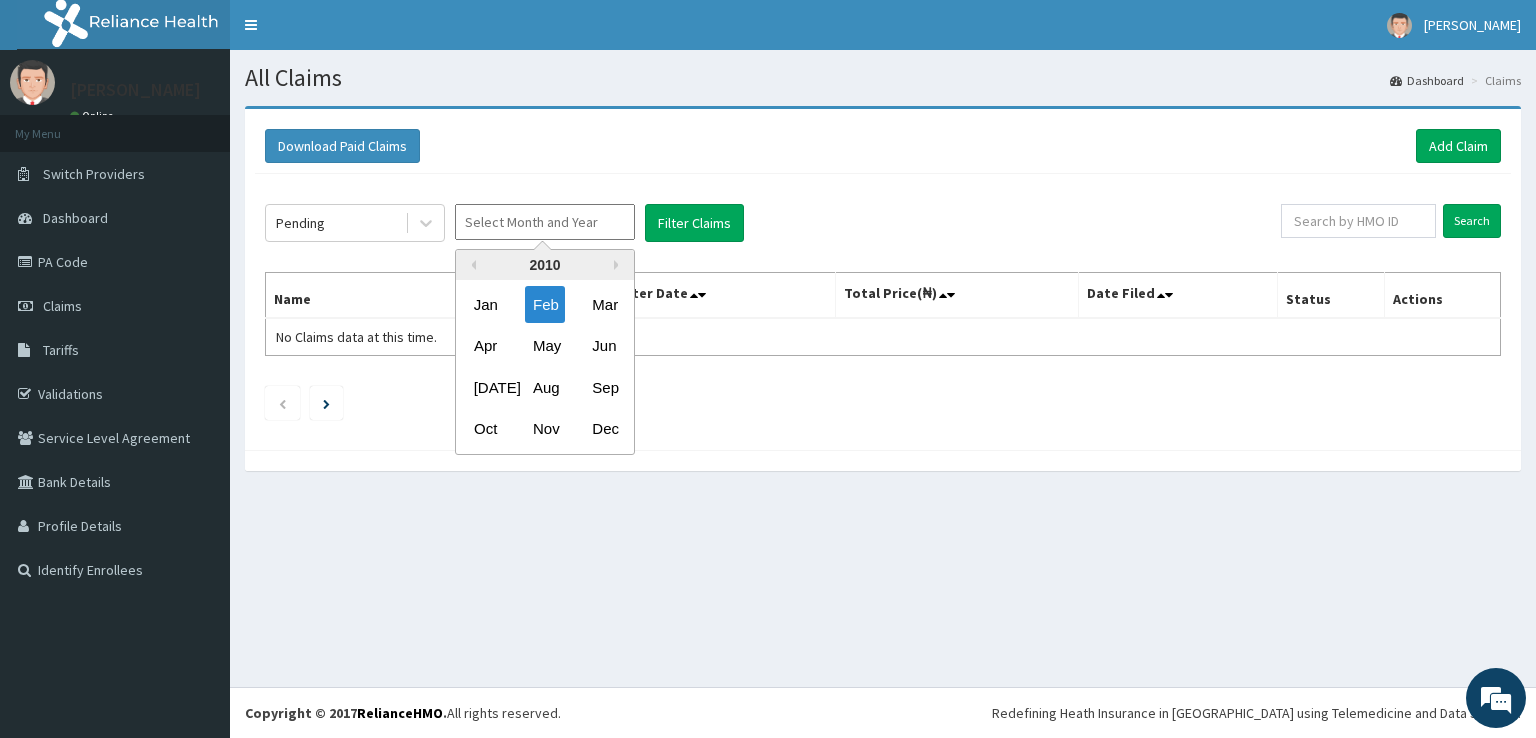 click on "Next Year" at bounding box center (619, 265) 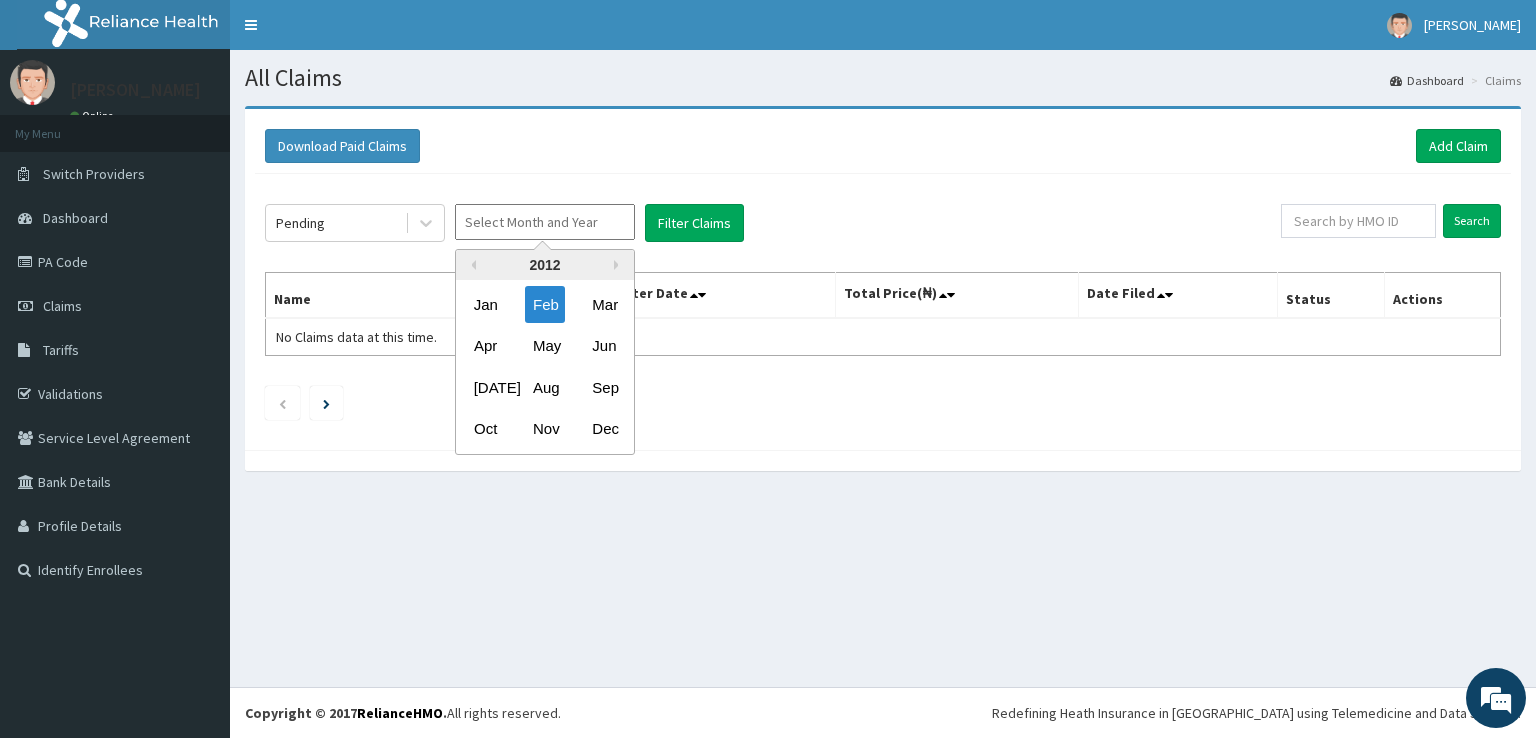 click on "Next Year" at bounding box center (619, 265) 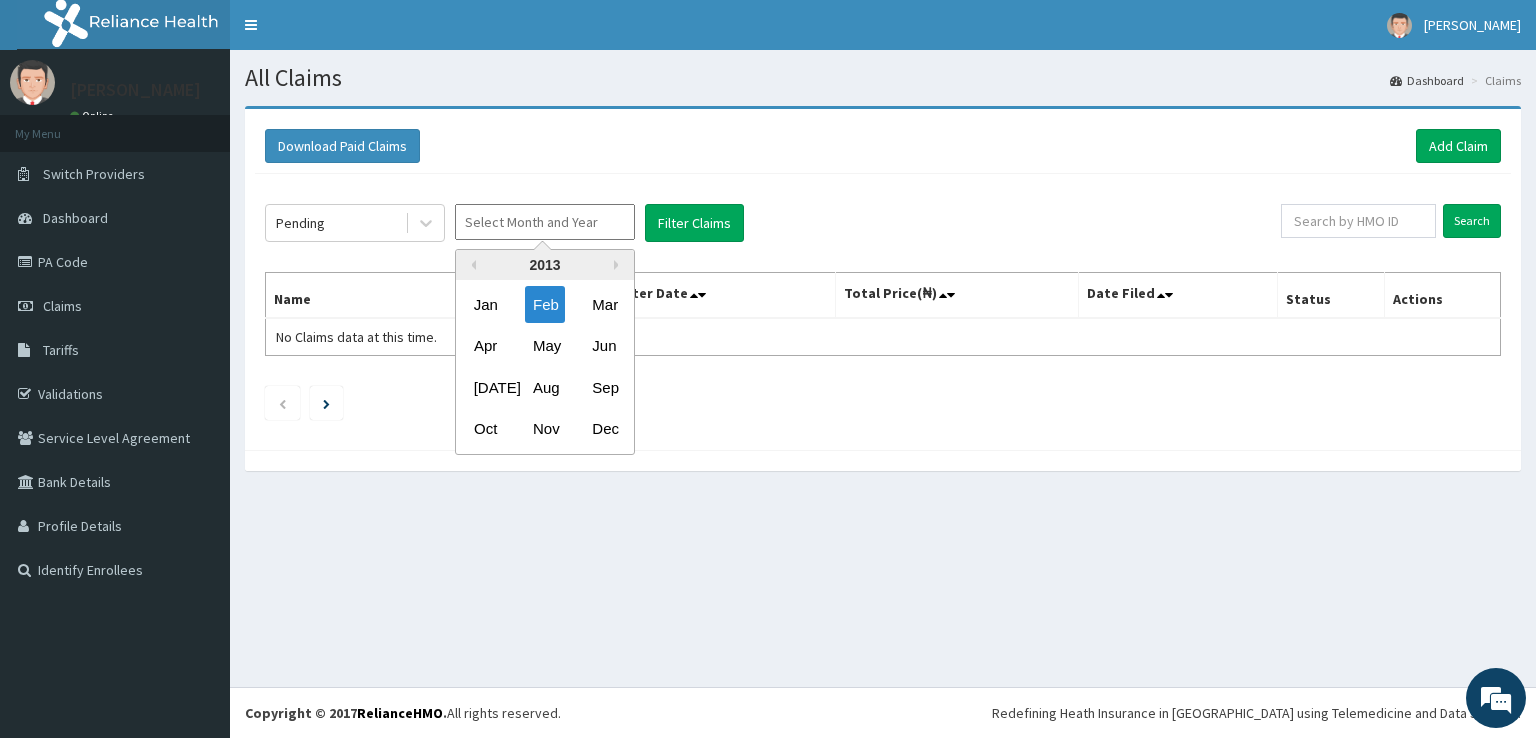 click on "Next Year" at bounding box center (619, 265) 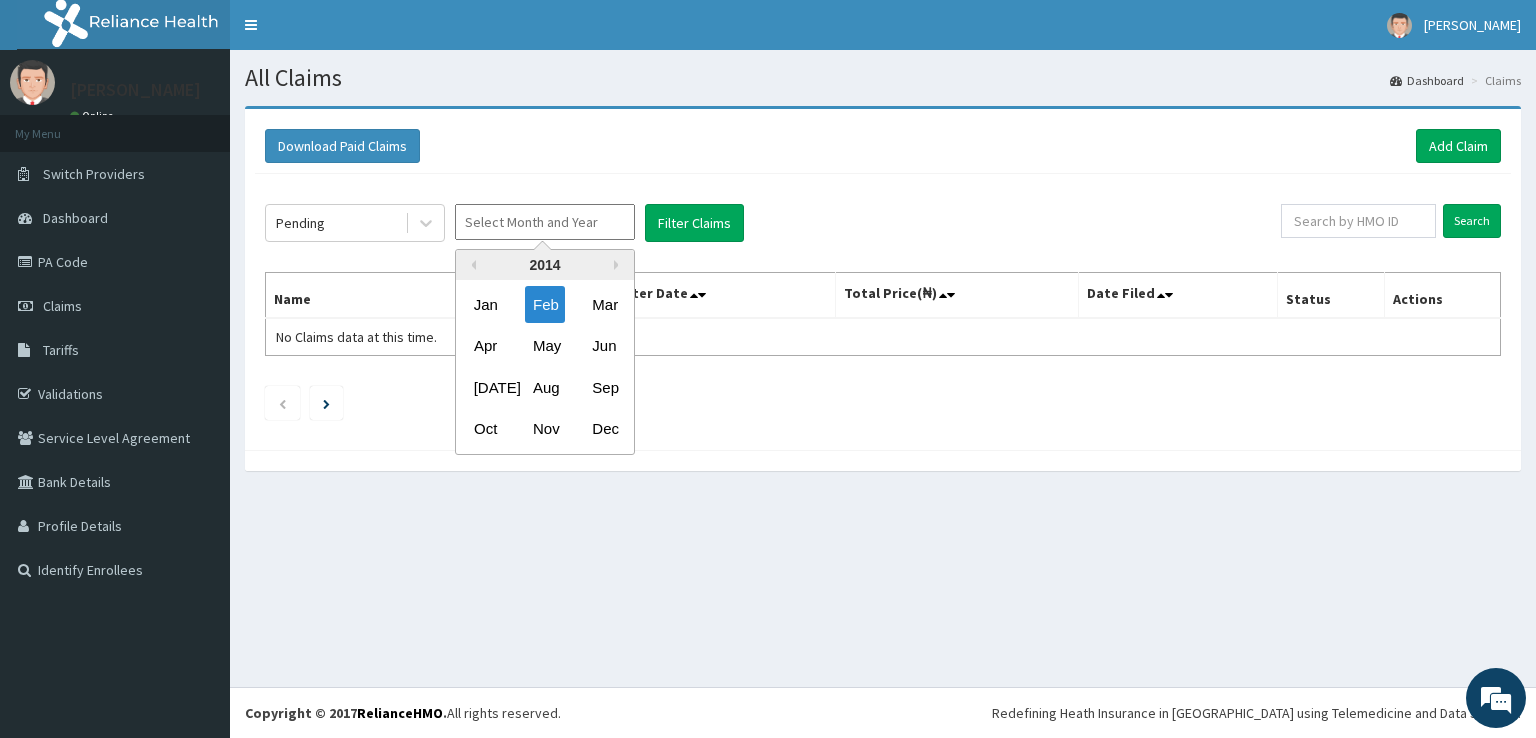 click on "Next Year" at bounding box center [619, 265] 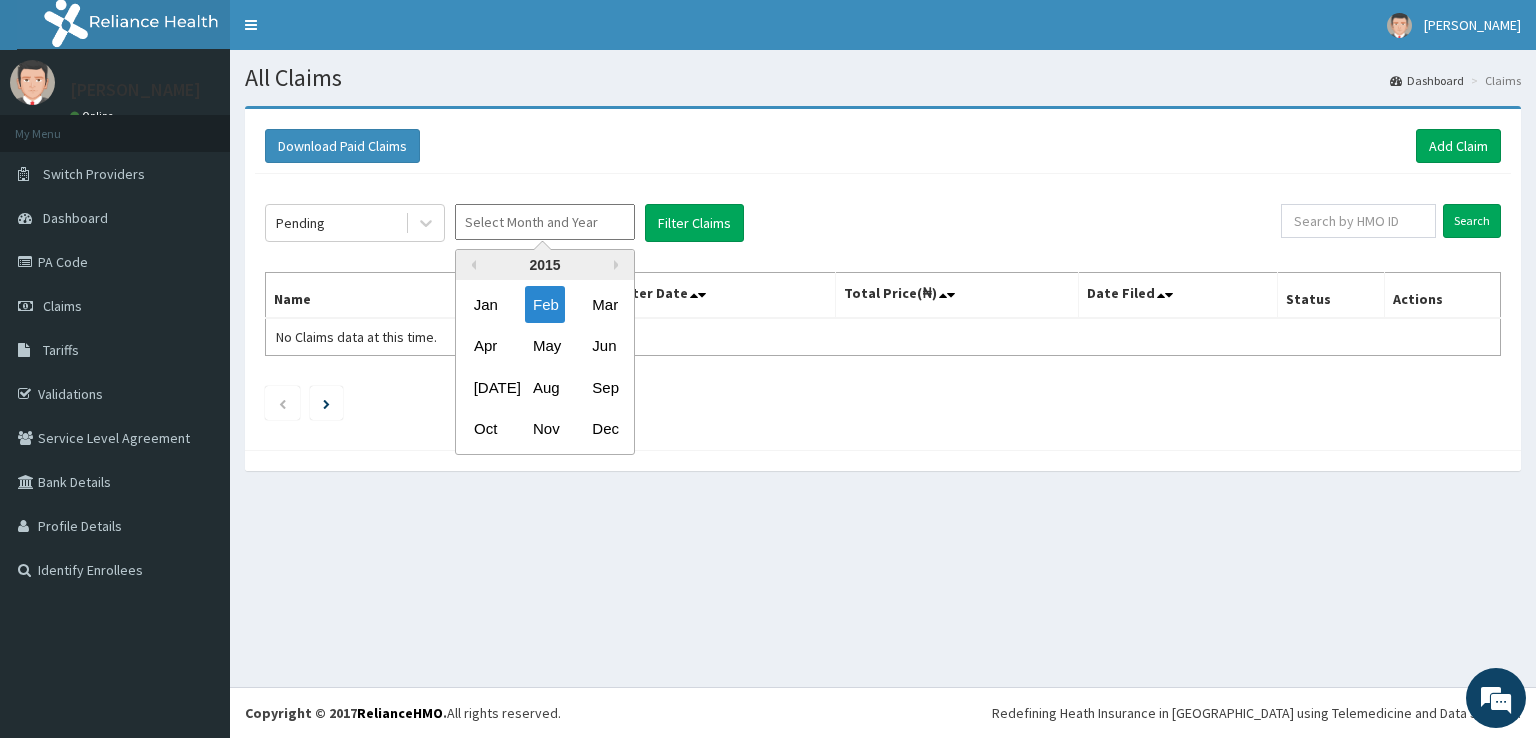 click on "Next Year" at bounding box center (619, 265) 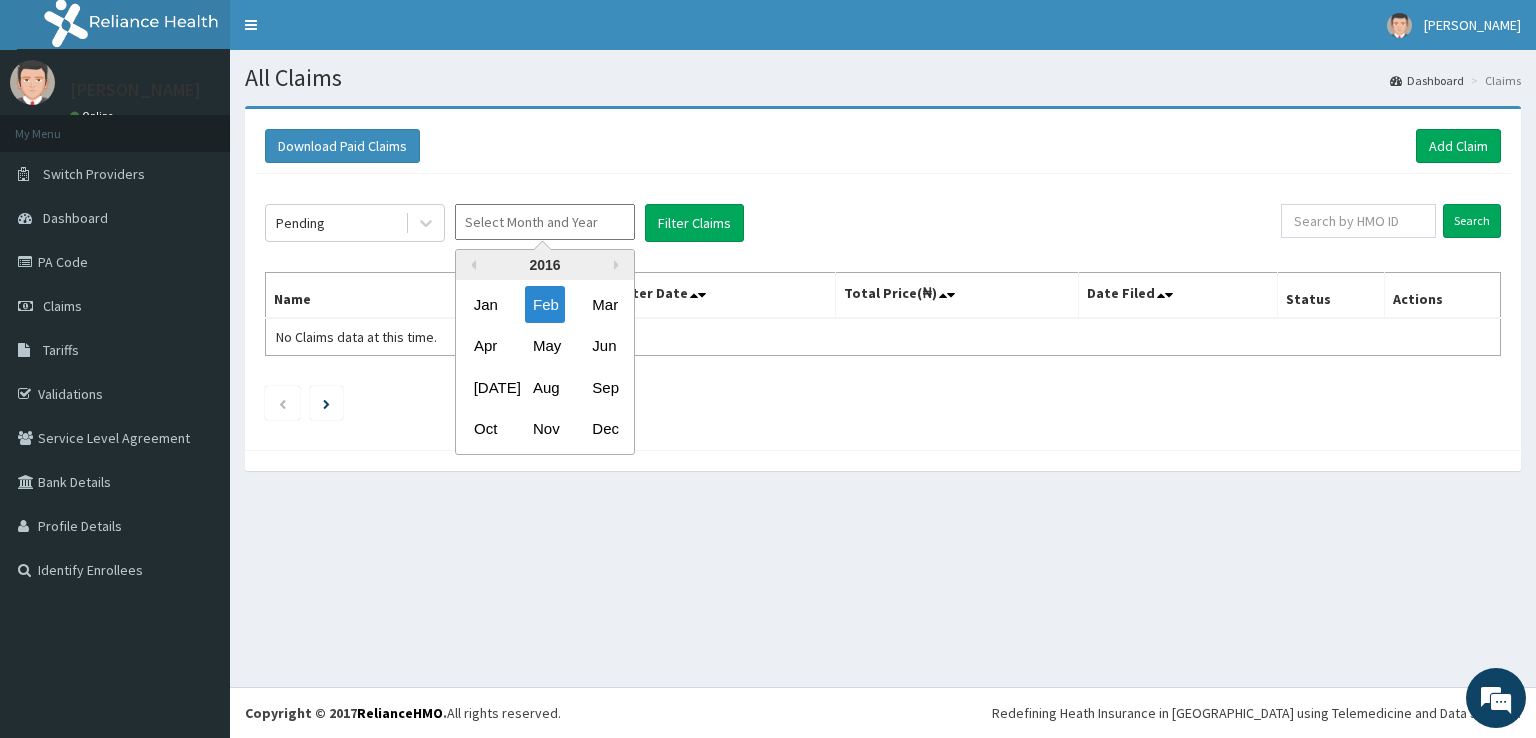 click on "Next Year" at bounding box center (619, 265) 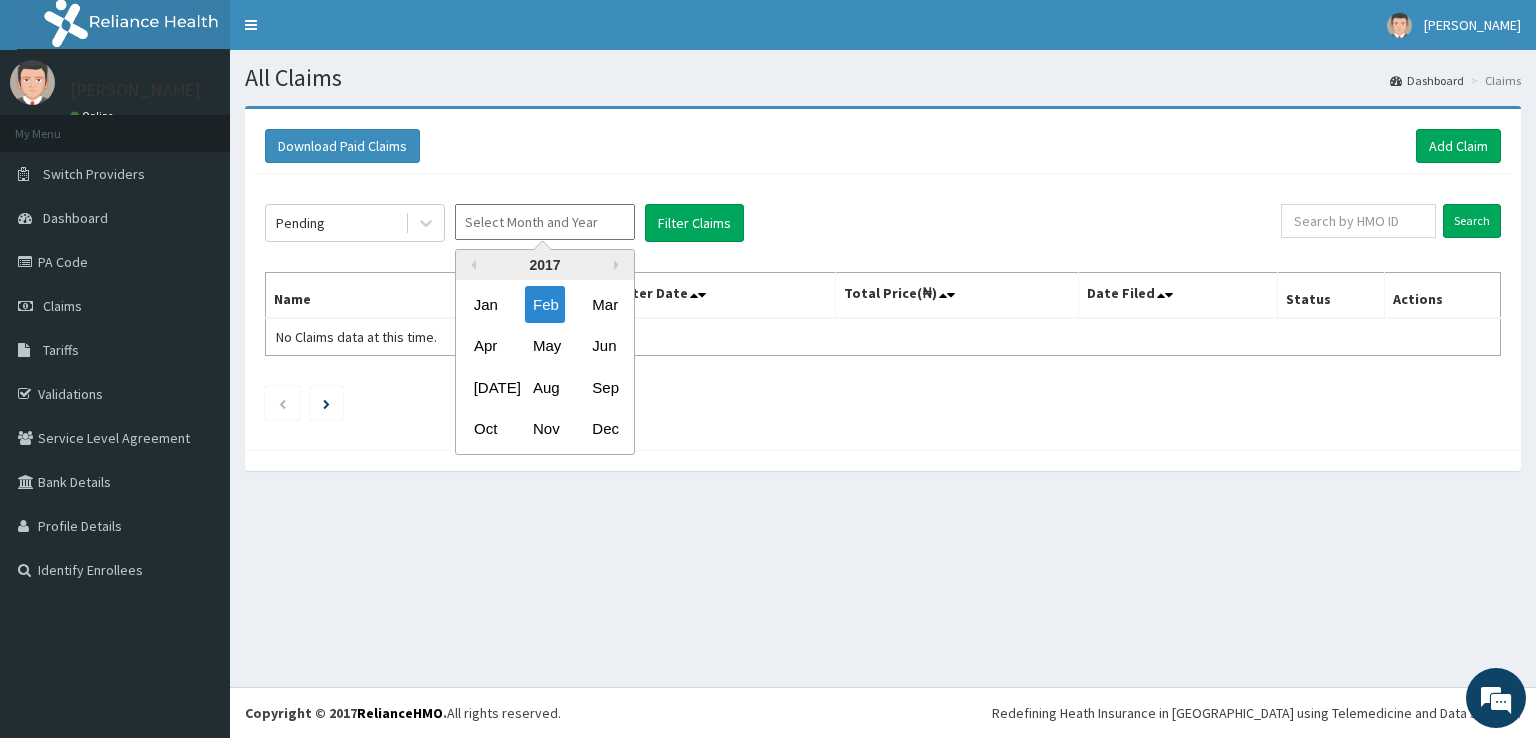 click on "Next Year" at bounding box center [619, 265] 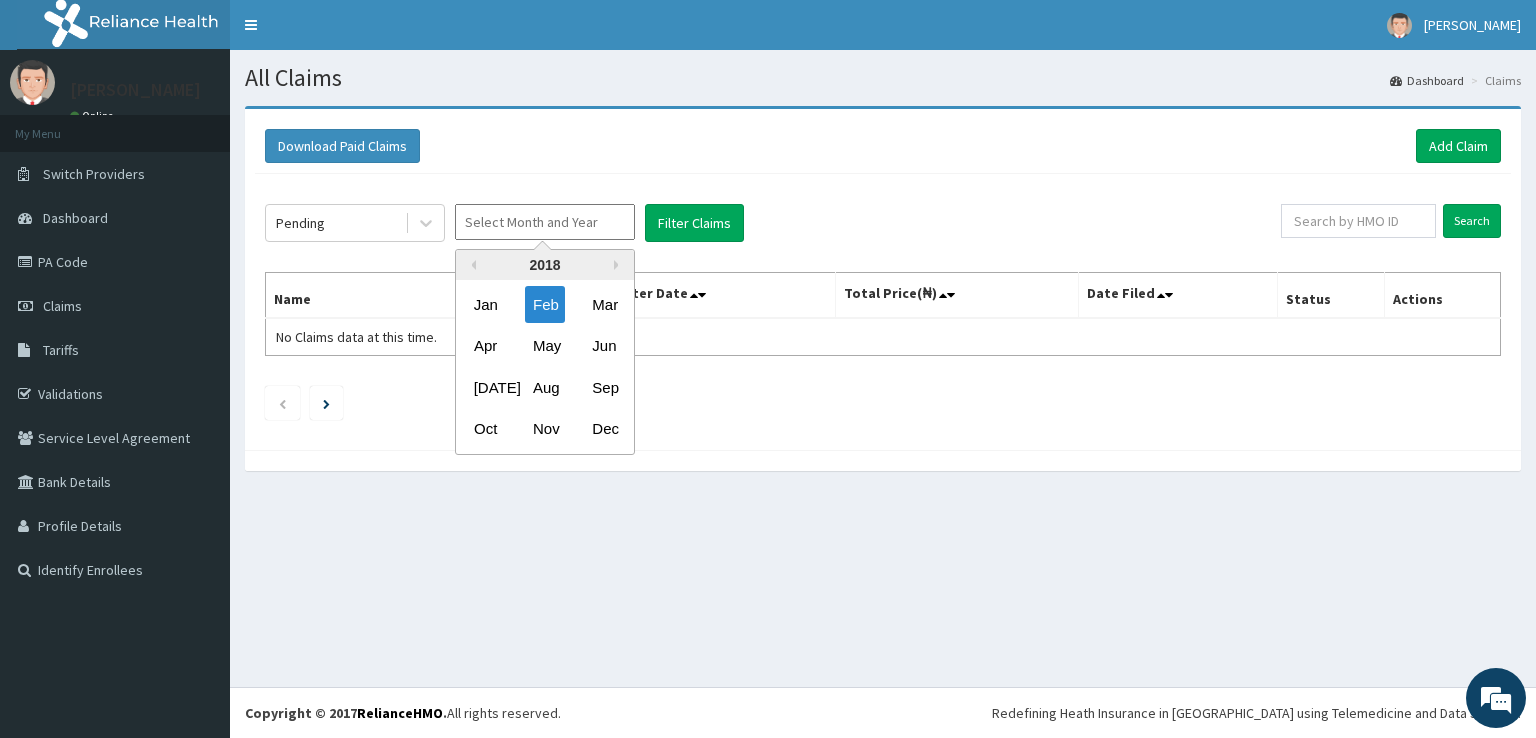 click on "Next Year" at bounding box center [619, 265] 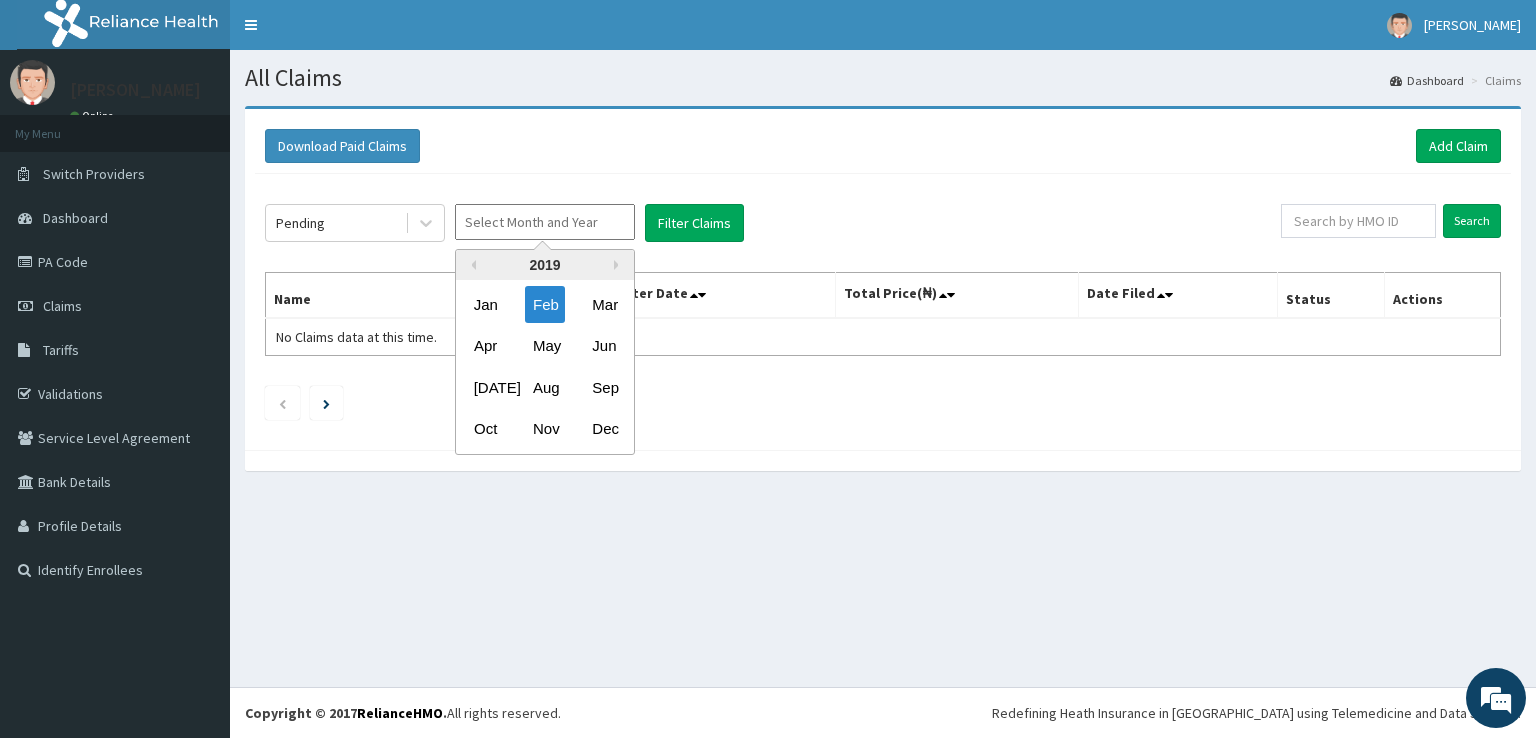 click on "Next Year" at bounding box center [619, 265] 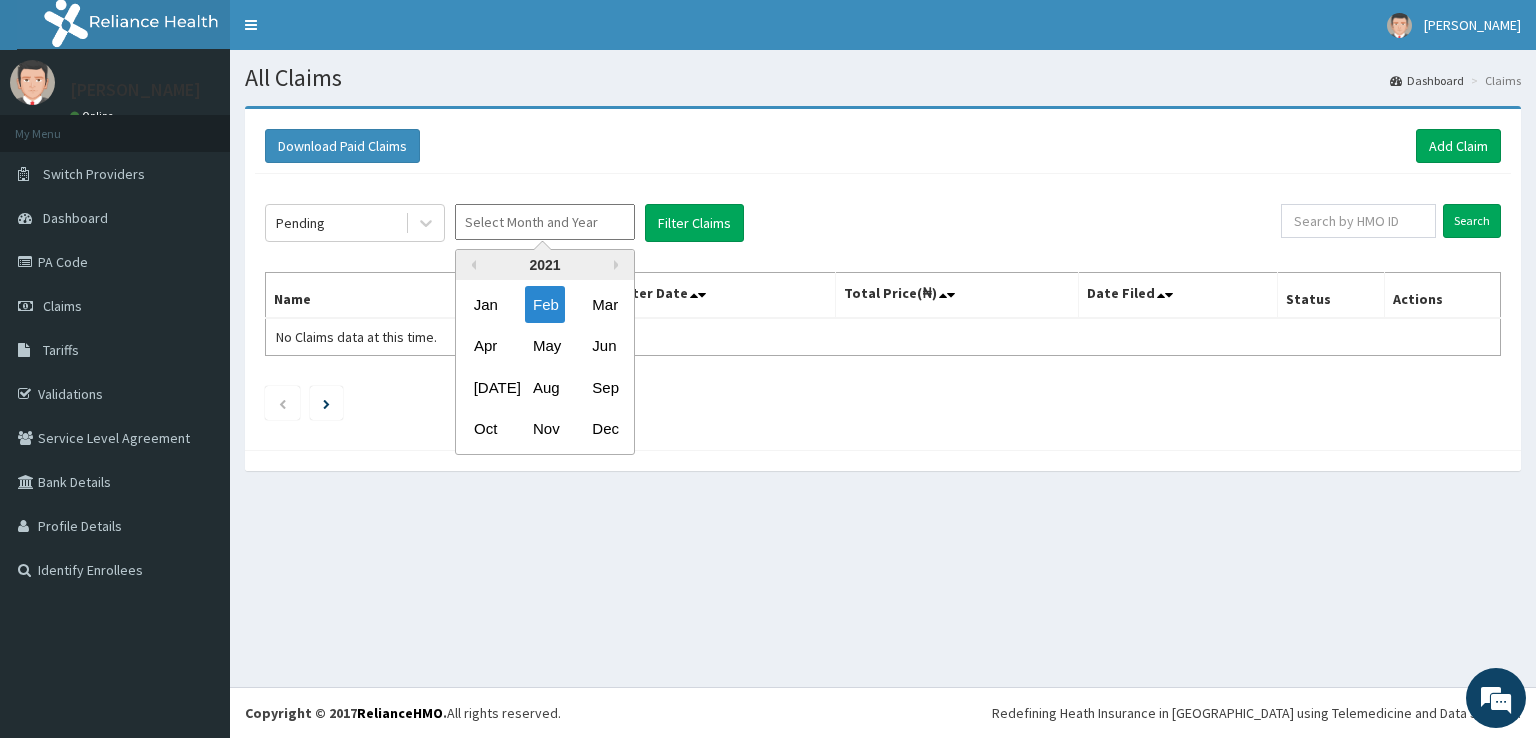 click on "Next Year" at bounding box center [619, 265] 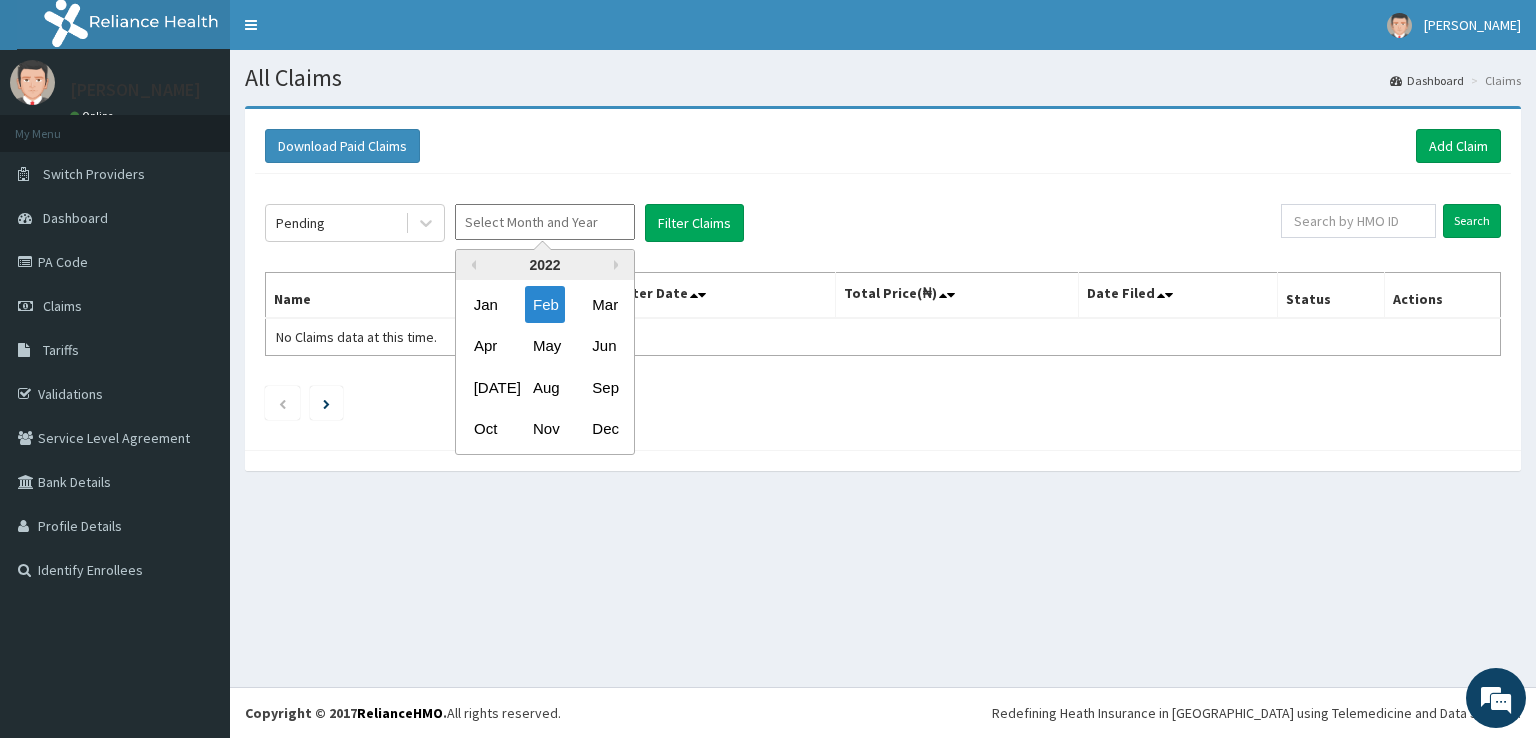 click on "Next Year" at bounding box center [619, 265] 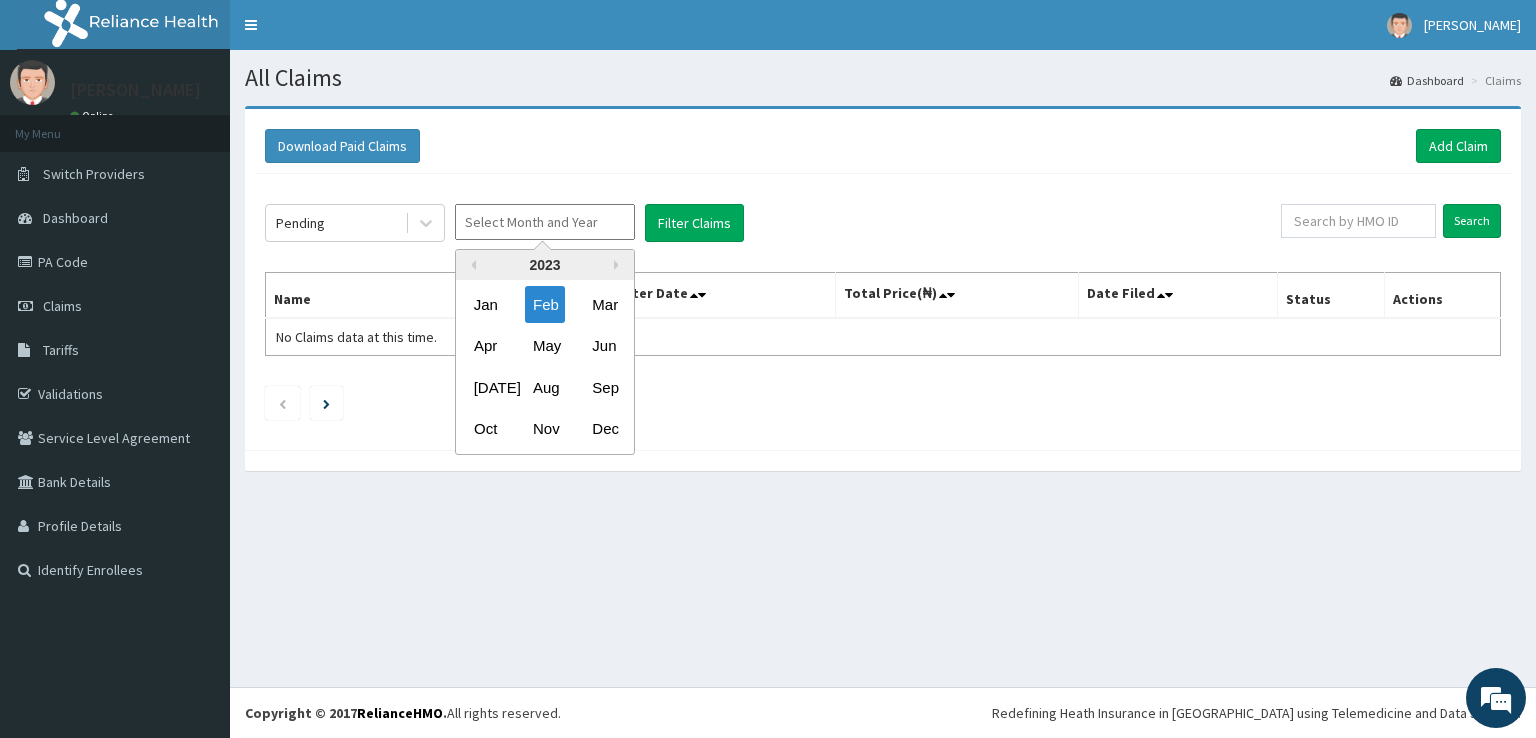 click on "Next Year" at bounding box center (619, 265) 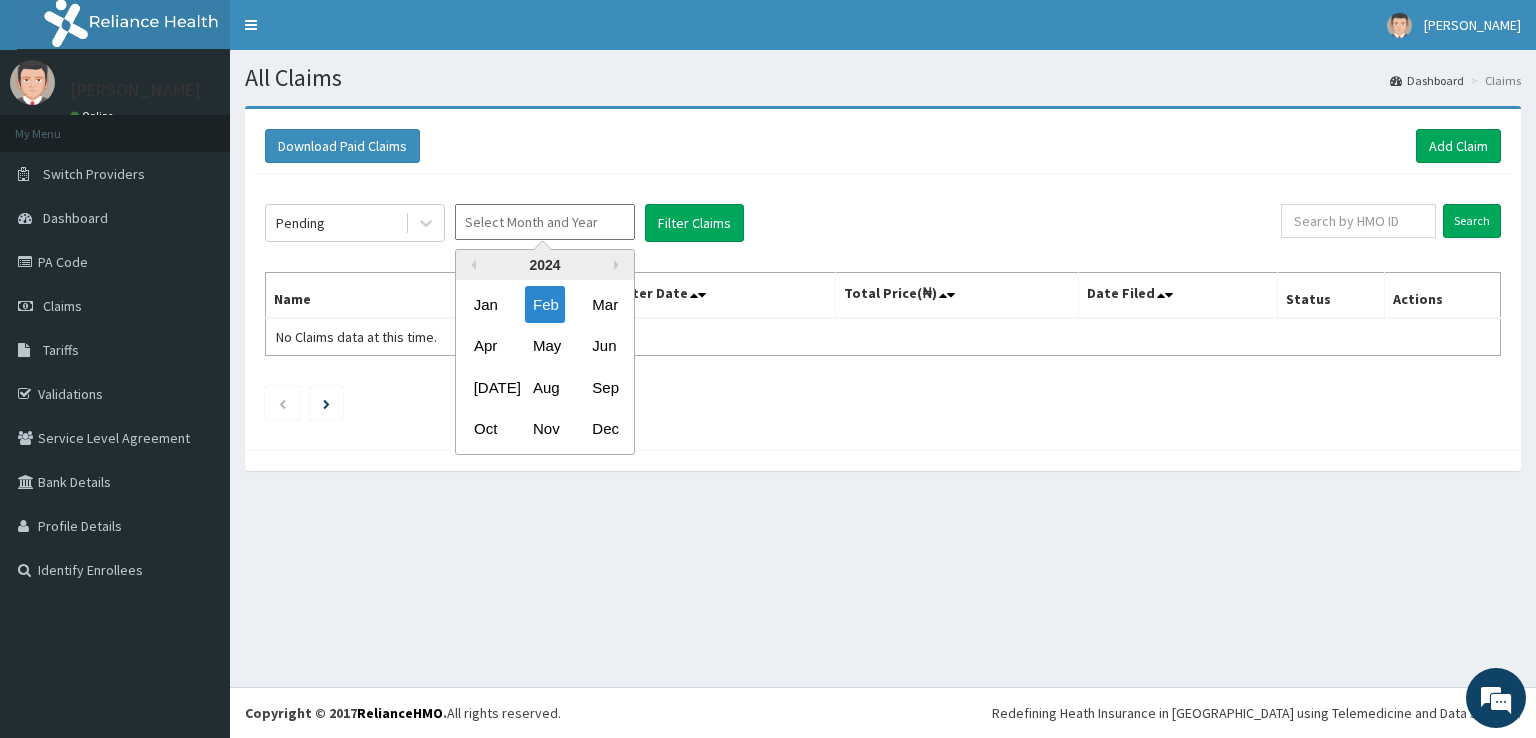 click on "Next Year" at bounding box center (619, 265) 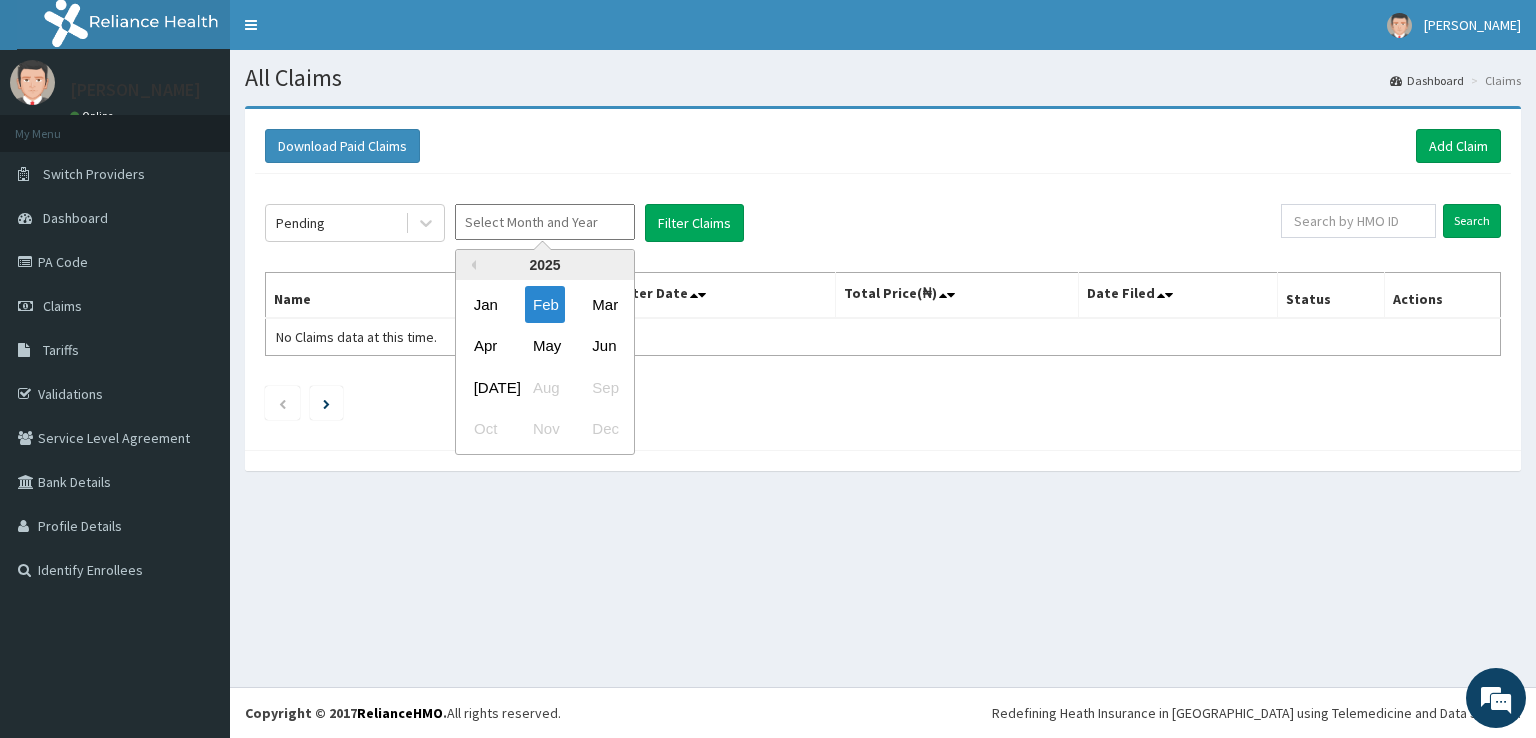 click at bounding box center (545, 222) 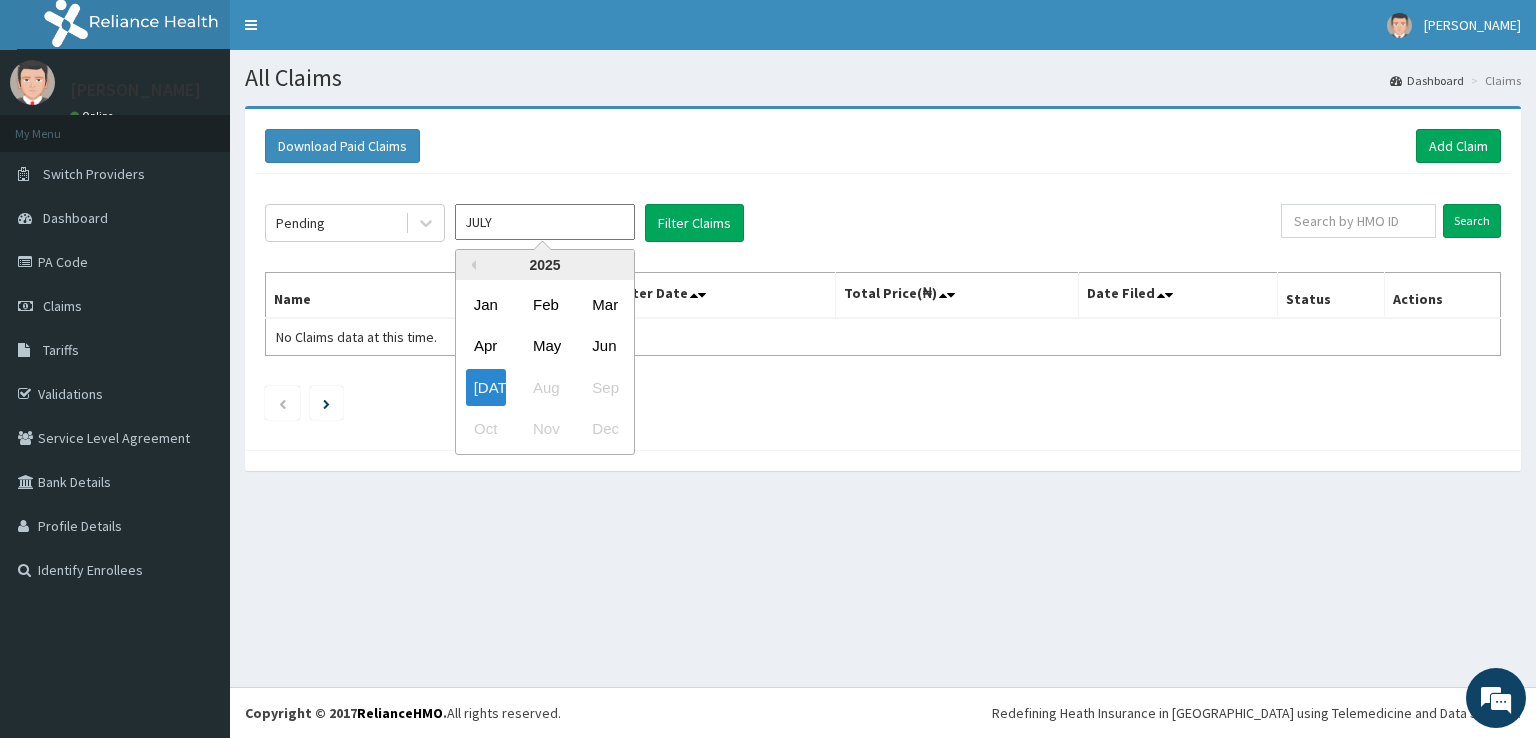 click on "JULY" at bounding box center (545, 222) 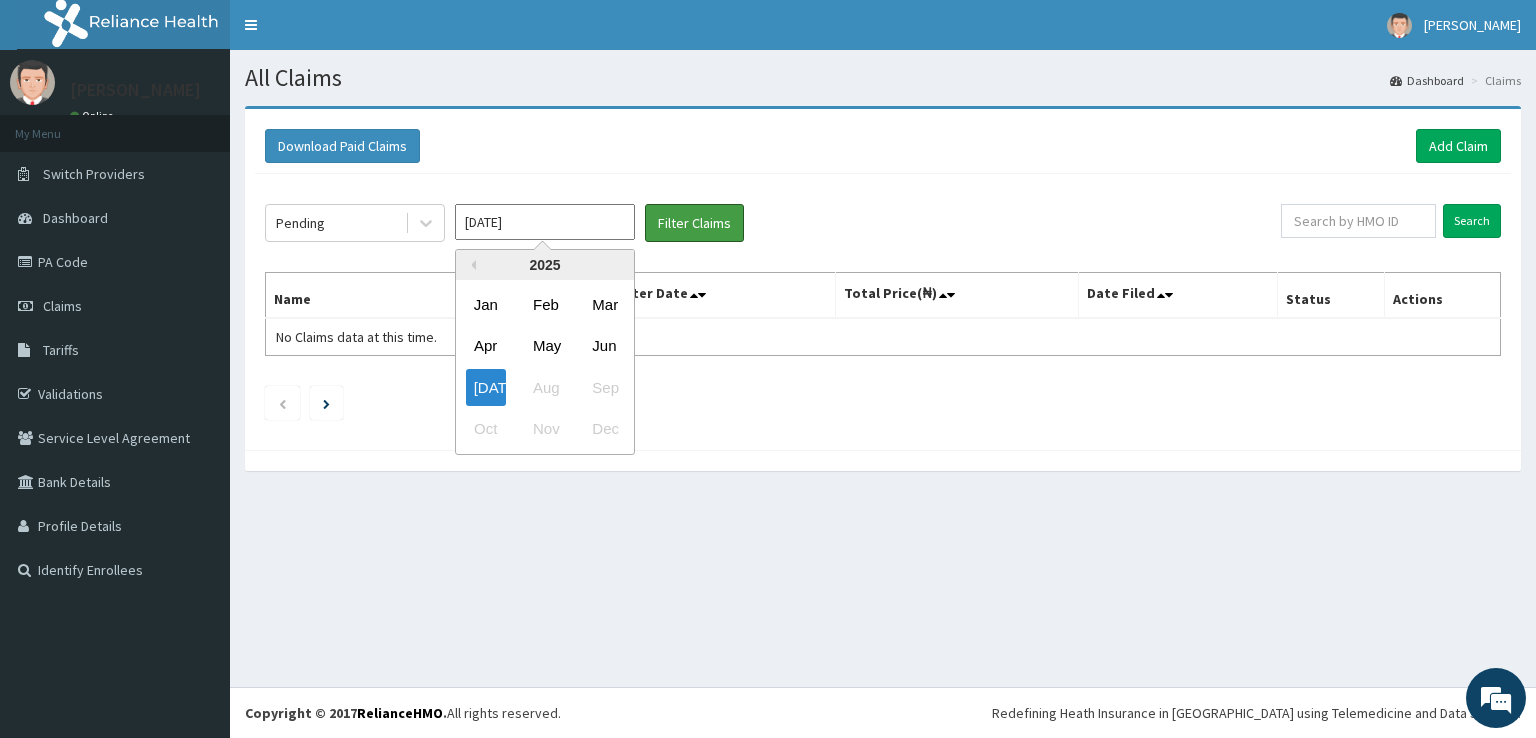 type on "[DATE]" 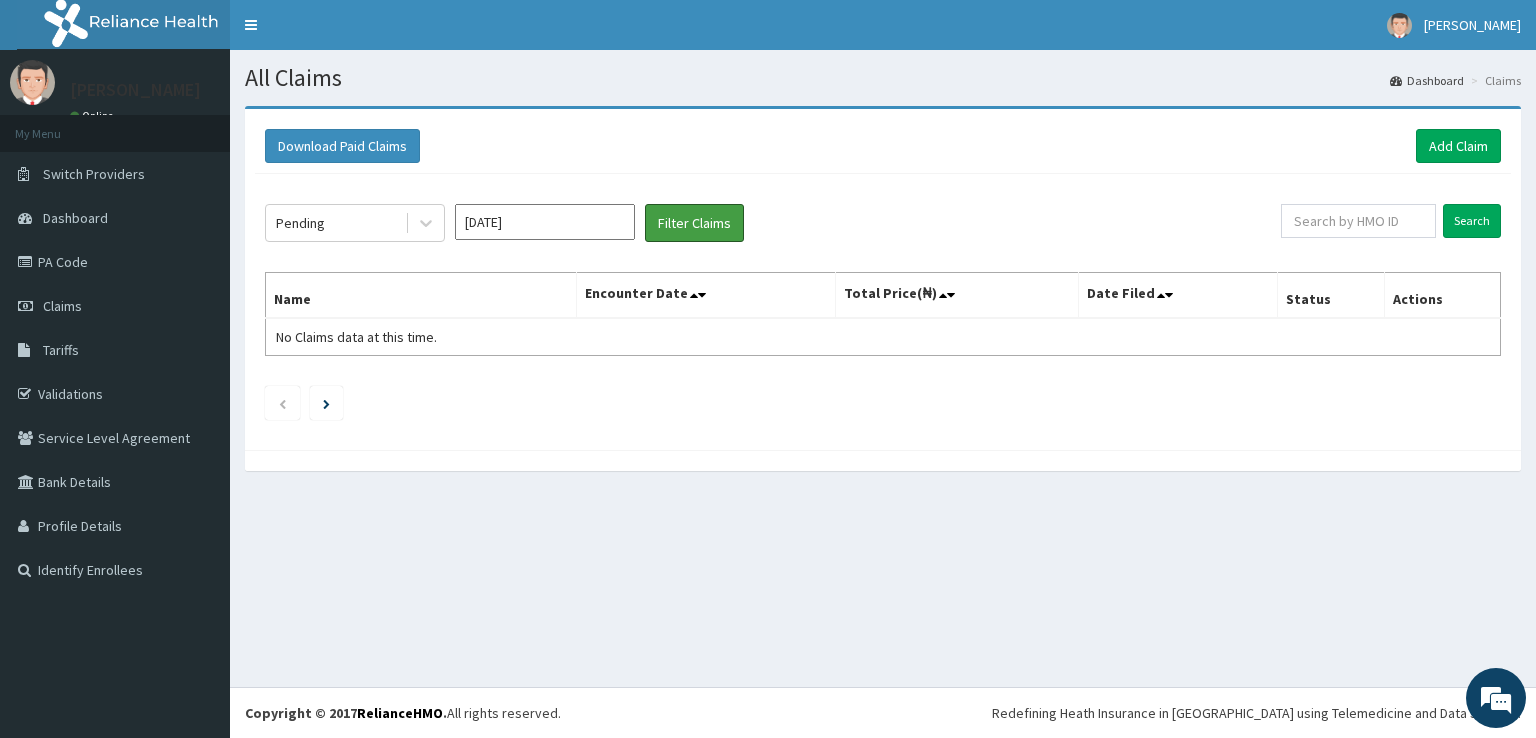 click on "Filter Claims" at bounding box center (694, 223) 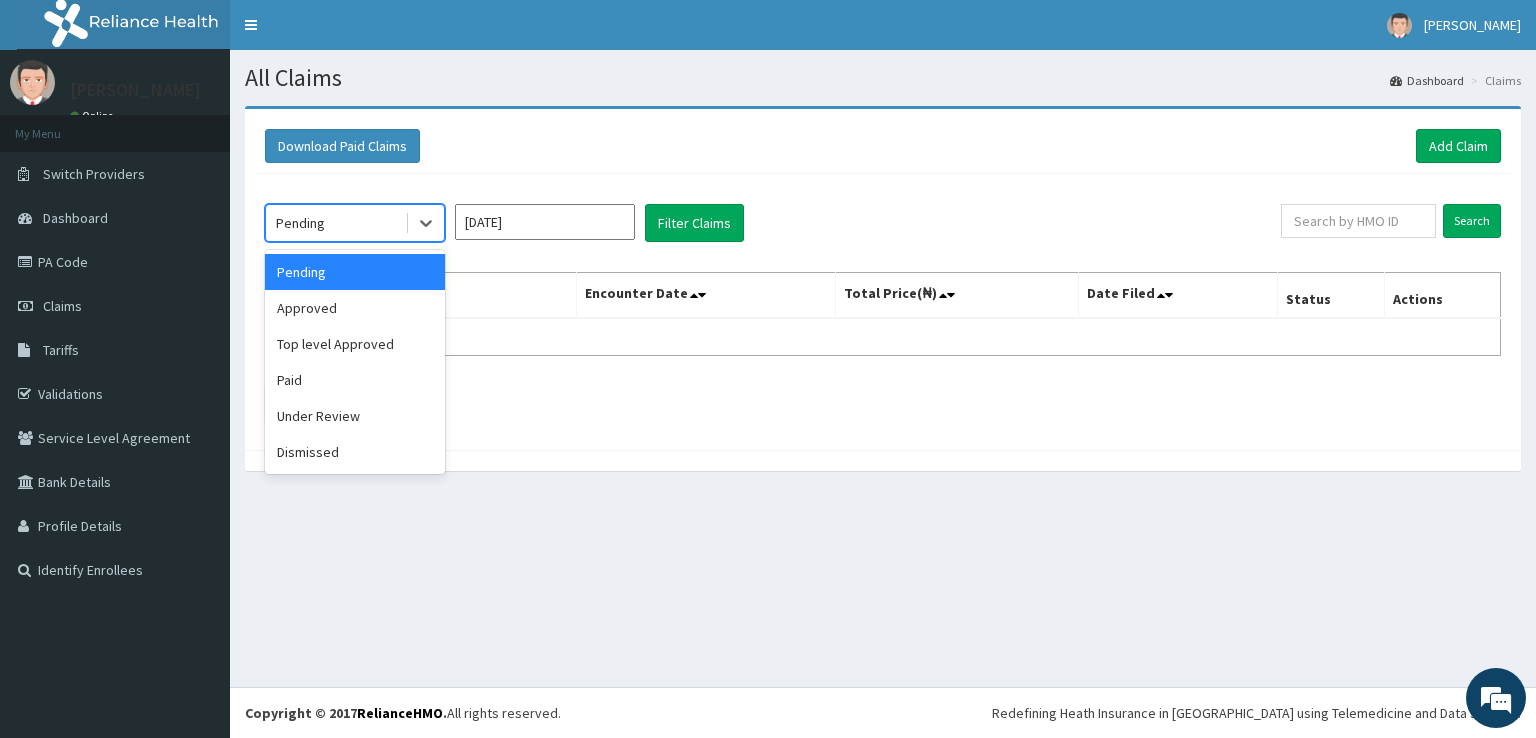 click 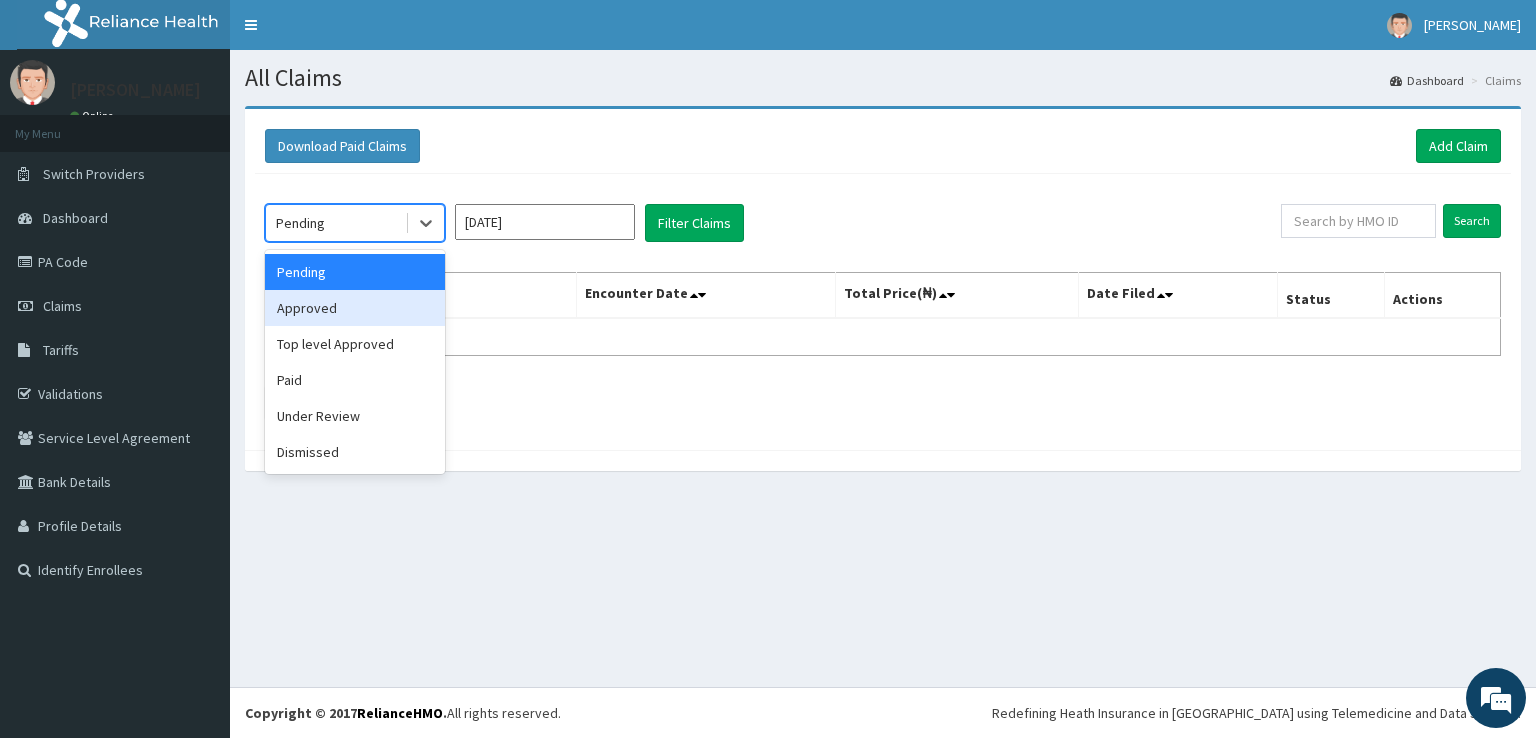 click on "Approved" at bounding box center (355, 308) 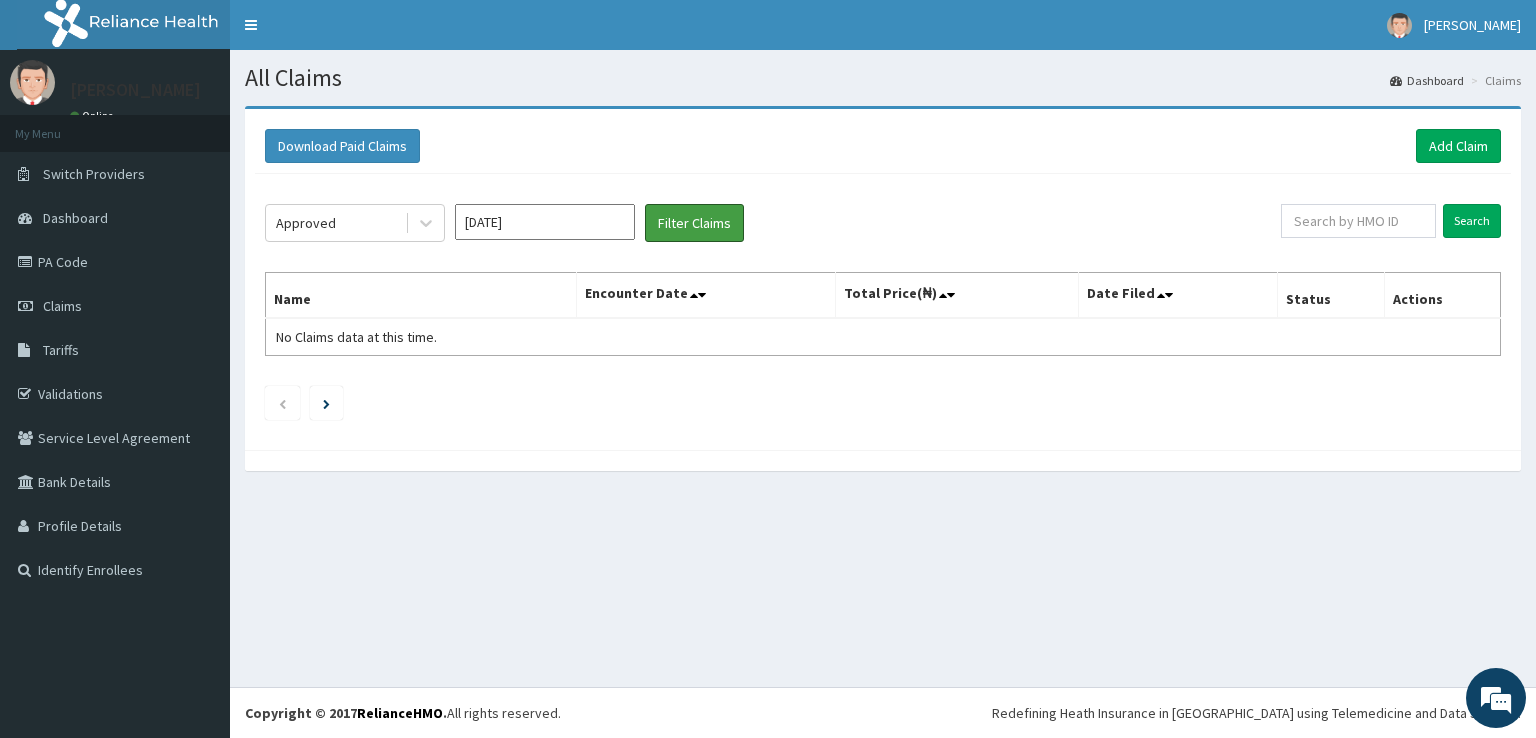 click on "Filter Claims" at bounding box center (694, 223) 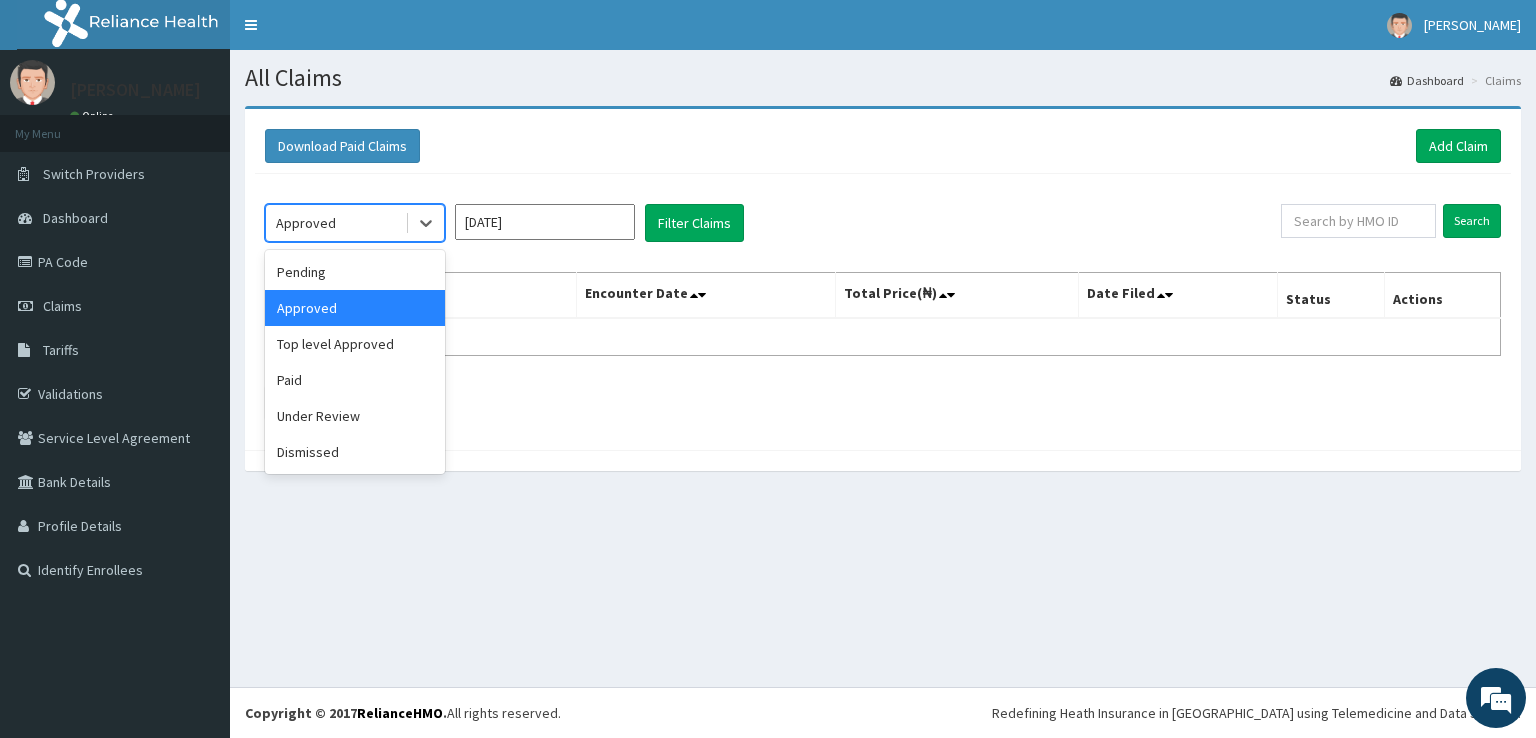 click 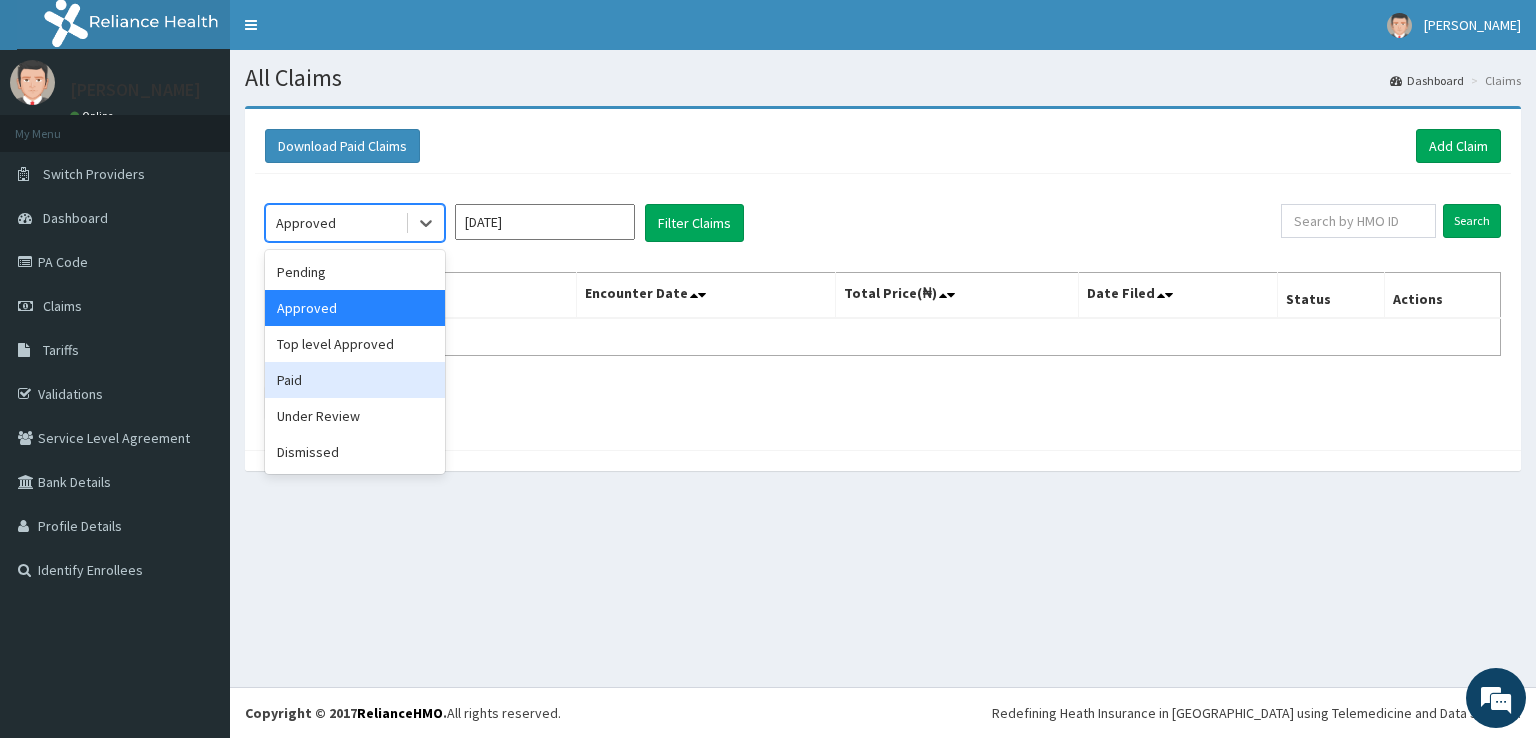 click on "Paid" at bounding box center [355, 380] 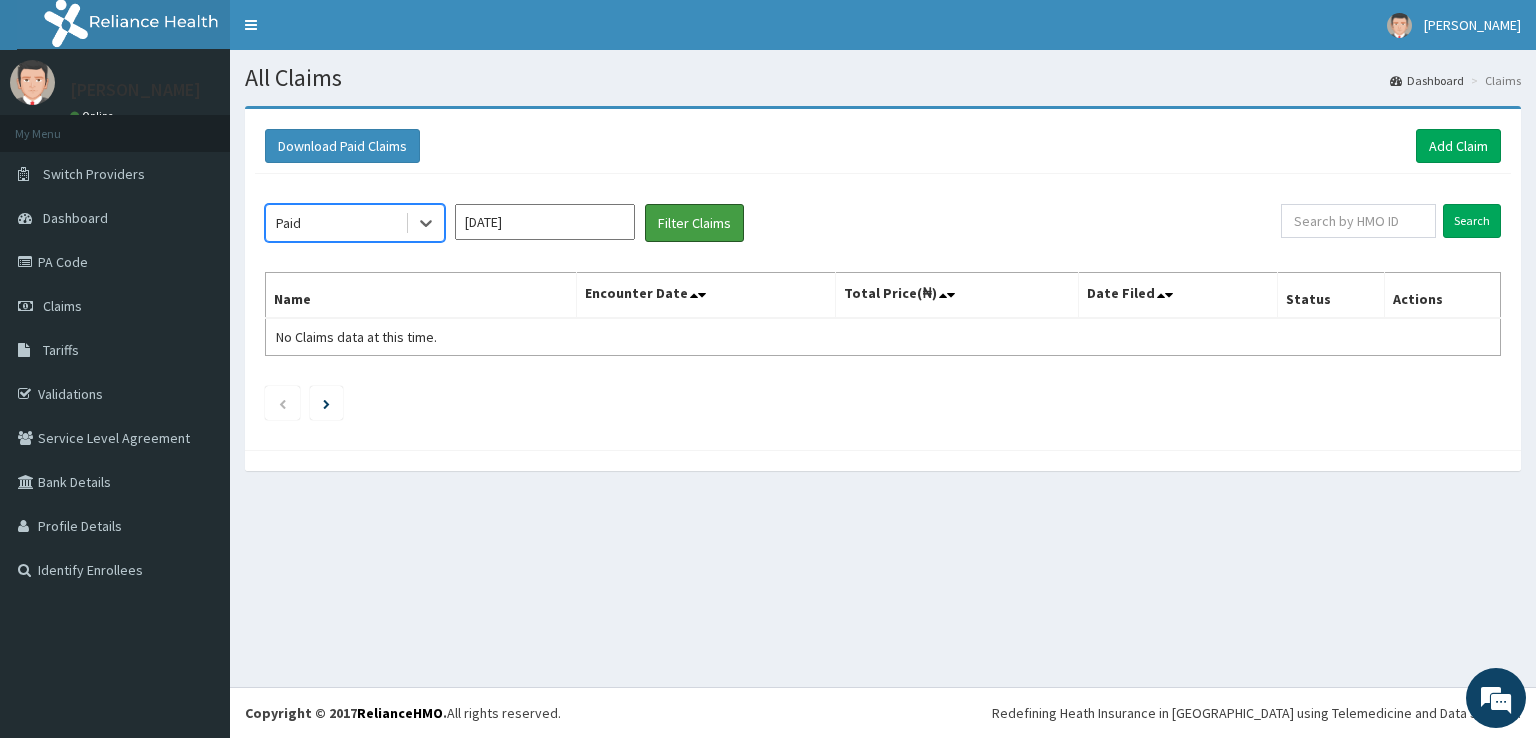 click on "Filter Claims" at bounding box center [694, 223] 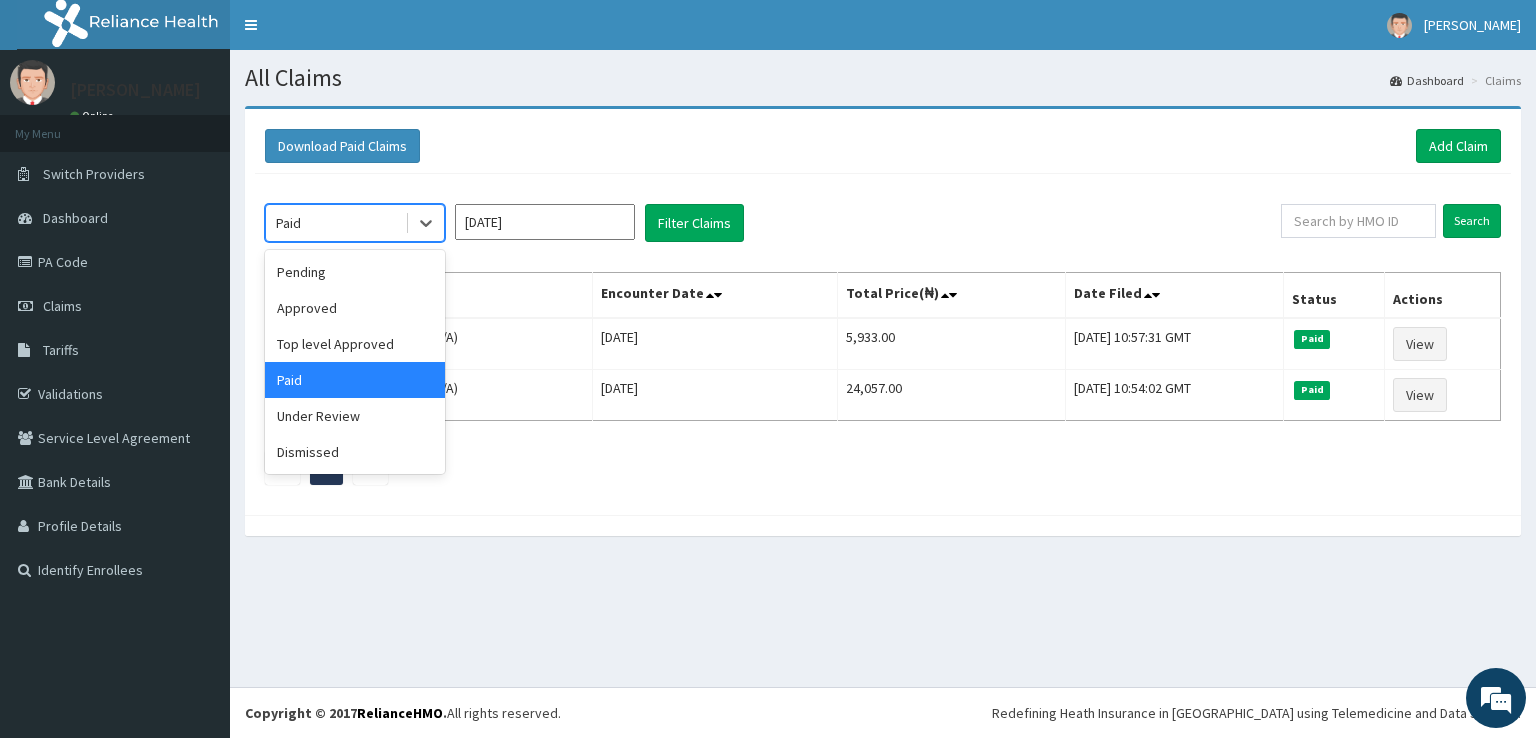 drag, startPoint x: 360, startPoint y: 205, endPoint x: 102, endPoint y: 315, distance: 280.47104 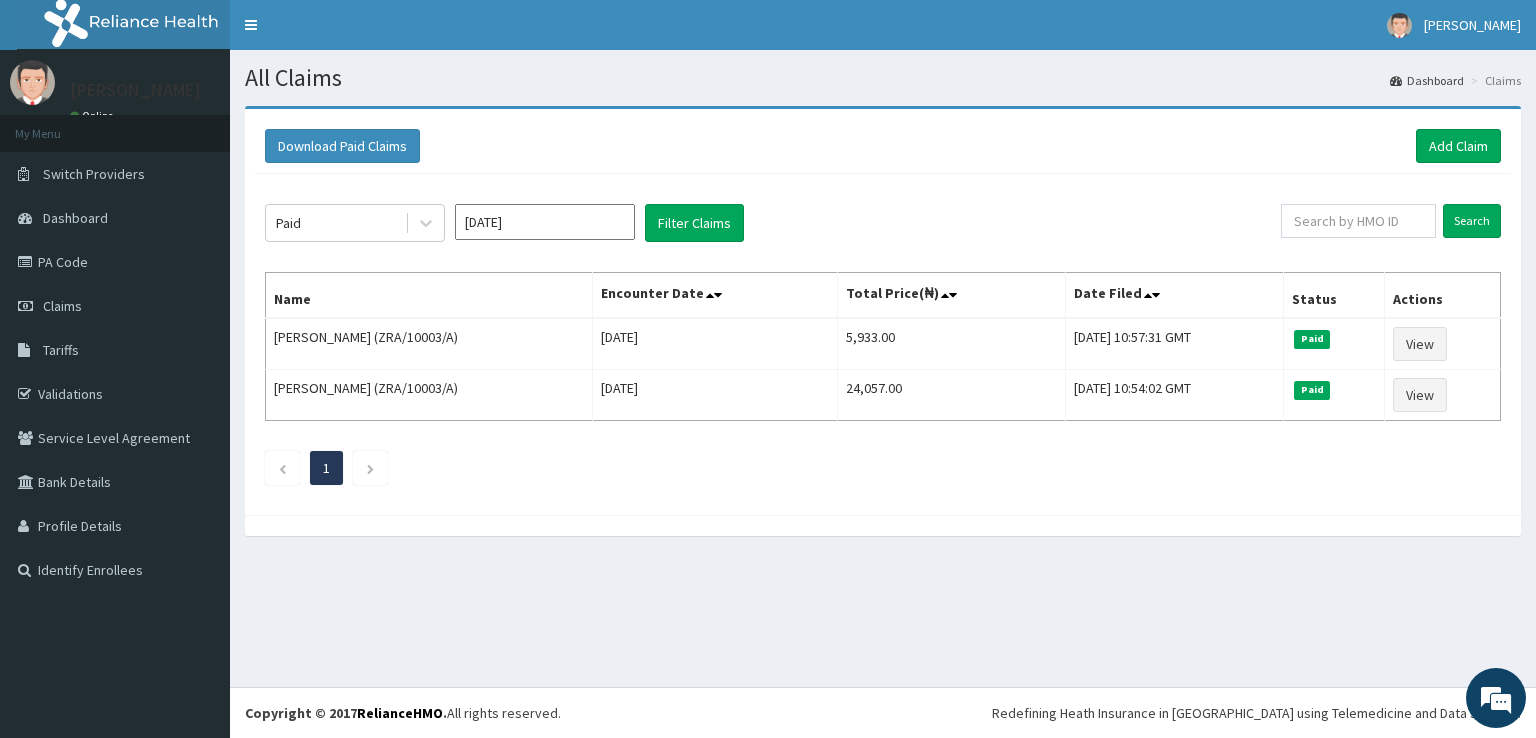 click on "All Claims
Dashboard
Claims
Download Paid Claims Add Claim × Note you can only download claims within a maximum of 1 year and the dates will auto-adjust when you select range that is greater than 1 year From 11-04-2025 To 11-07-2025 Close Download Paid Jun 2025 Filter Claims Search Name Encounter Date Total Price(₦) Date Filed Status Actions Rebecca Kehinde Arogundade (ZRA/10003/A) Thu Jul 03 2025 5,933.00 Fri, 04 Jul 2025 10:57:31 GMT Paid View Rebecca Kehinde Arogundade (ZRA/10003/A) Mon Jun 30 2025 24,057.00 Fri, 04 Jul 2025 10:54:02 GMT Paid View 1" at bounding box center (883, 368) 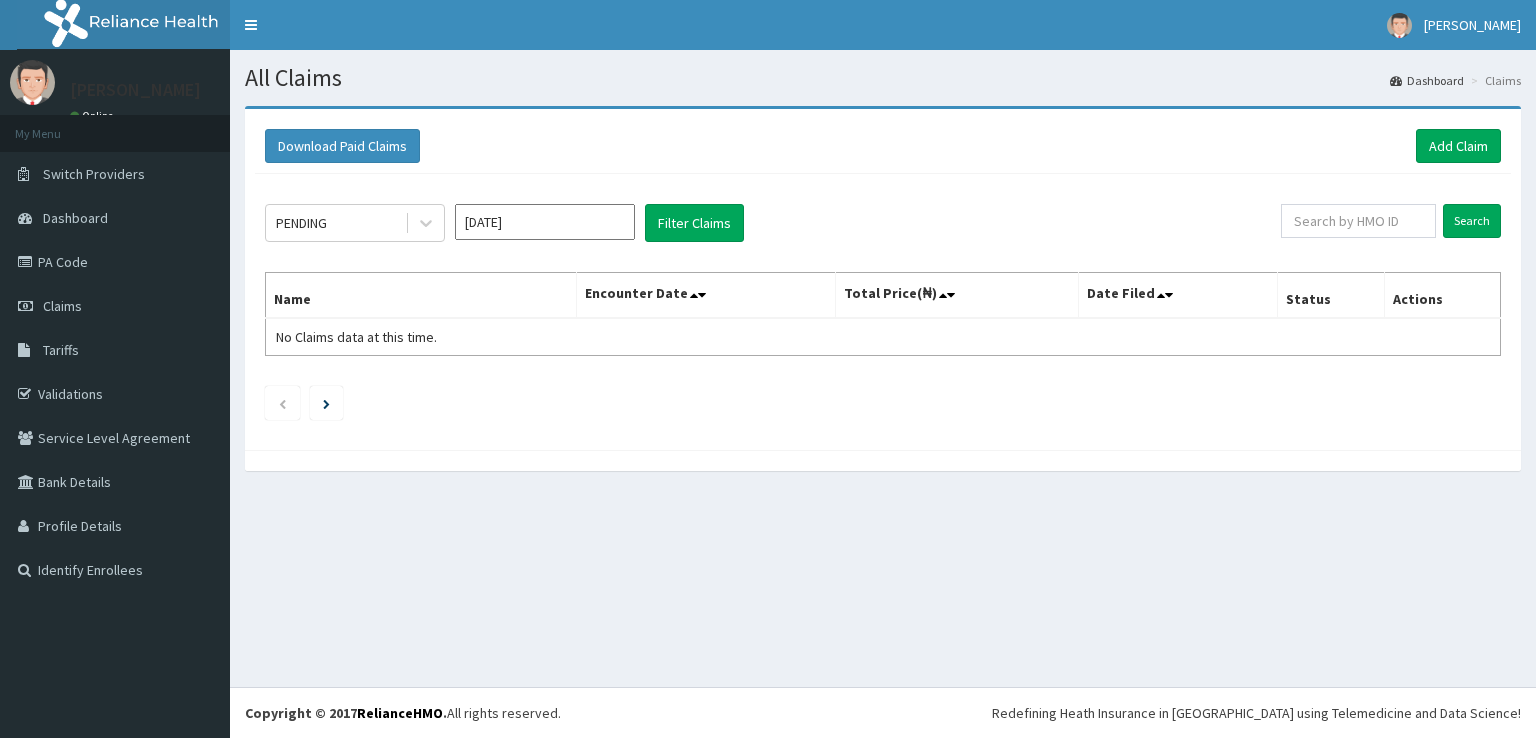 scroll, scrollTop: 0, scrollLeft: 0, axis: both 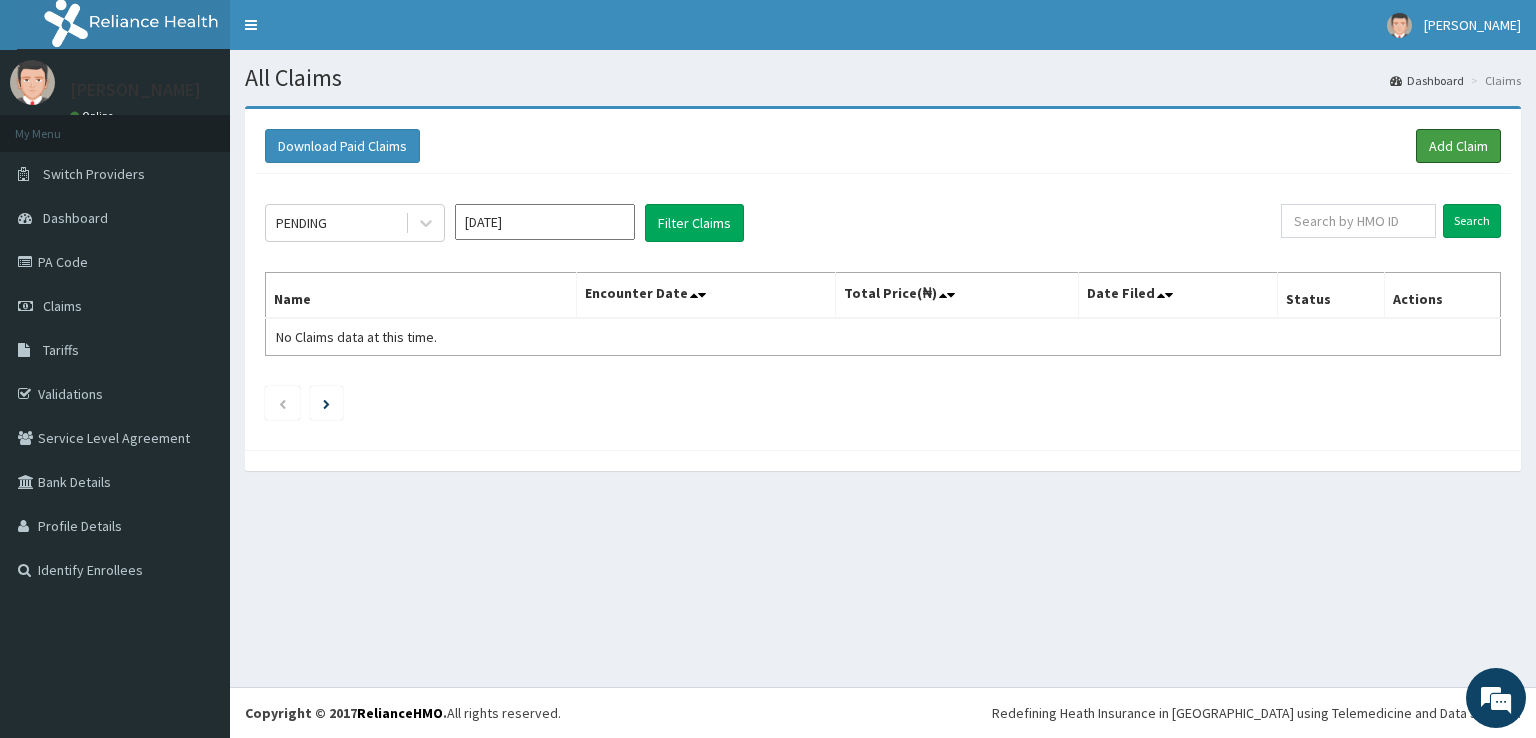 click on "Add Claim" at bounding box center (1458, 146) 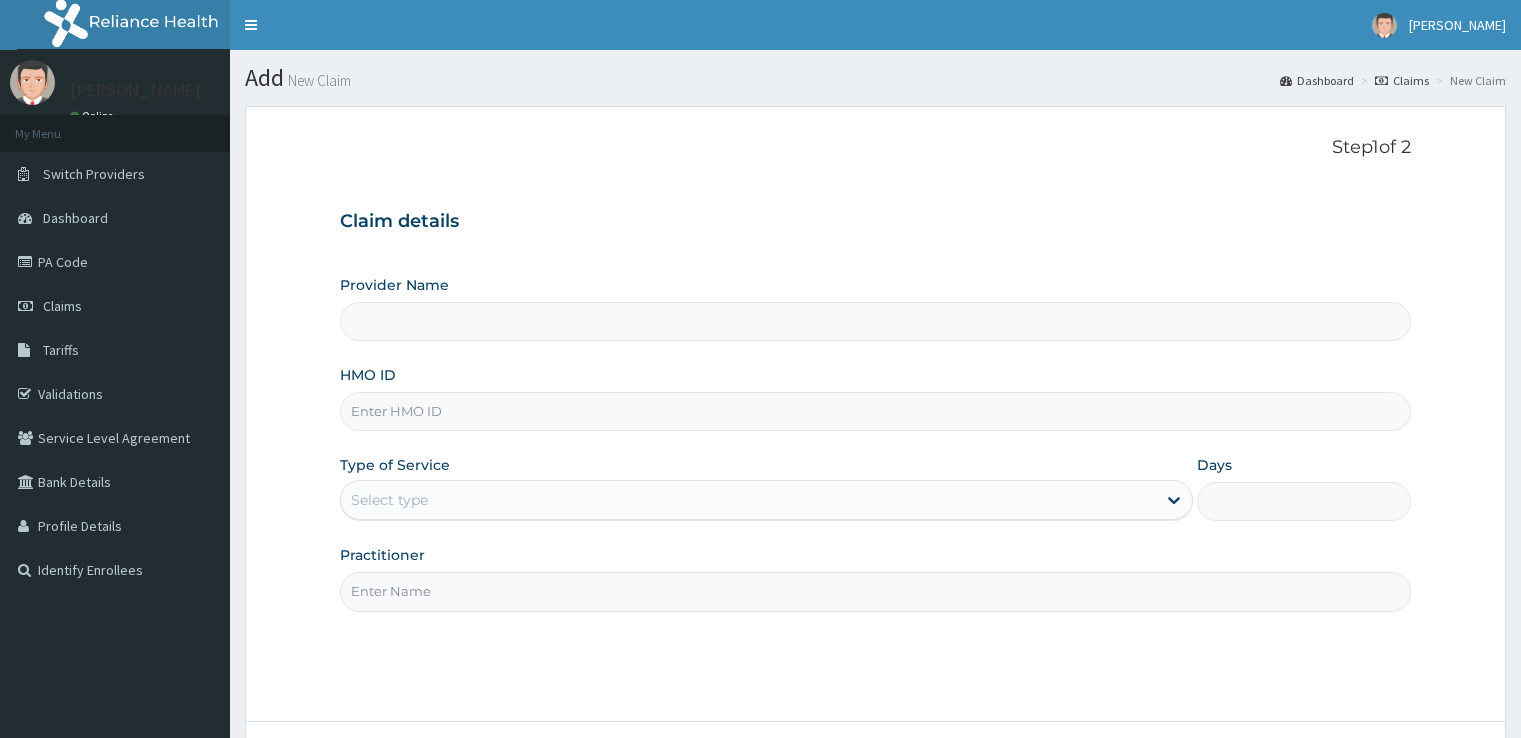 scroll, scrollTop: 0, scrollLeft: 0, axis: both 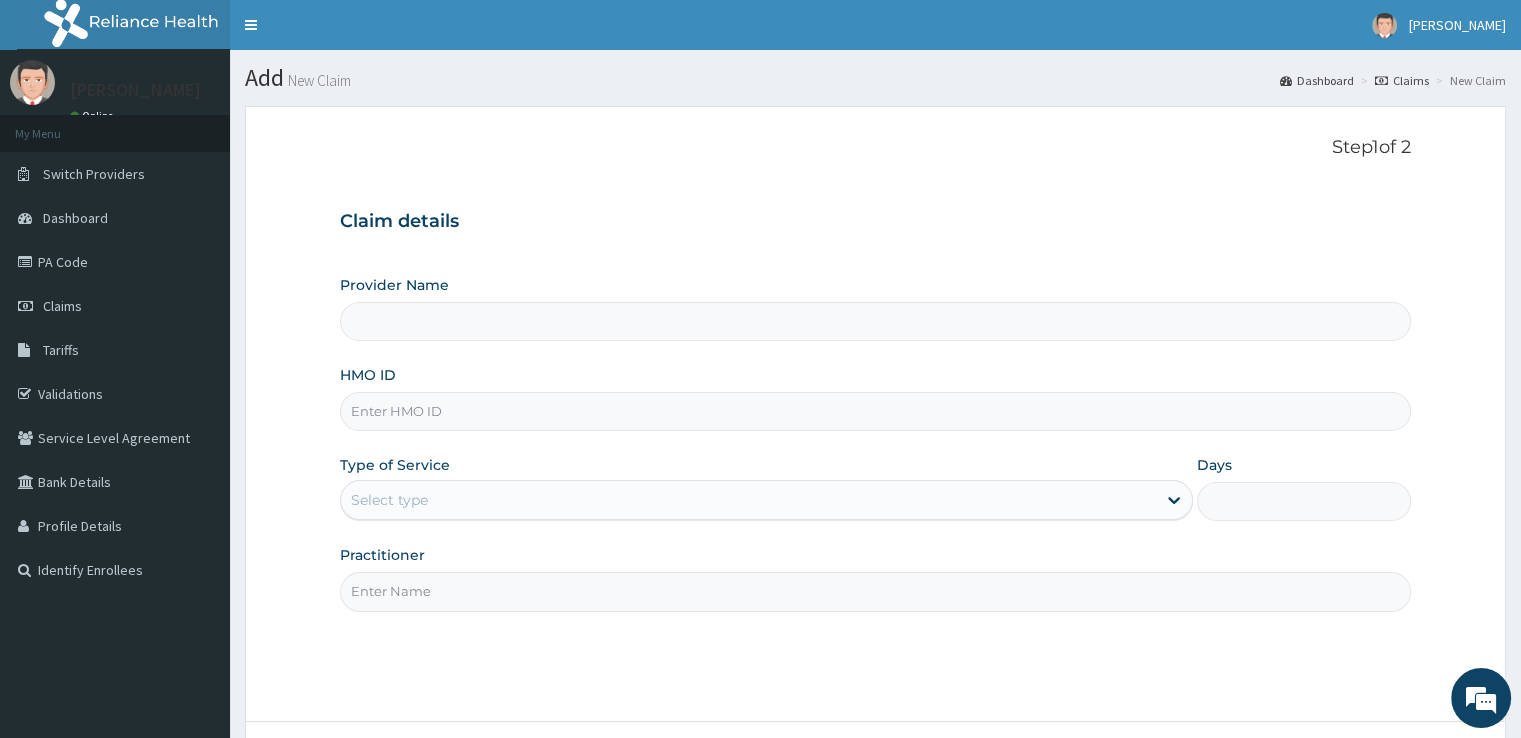 type on "Udan's Medical" 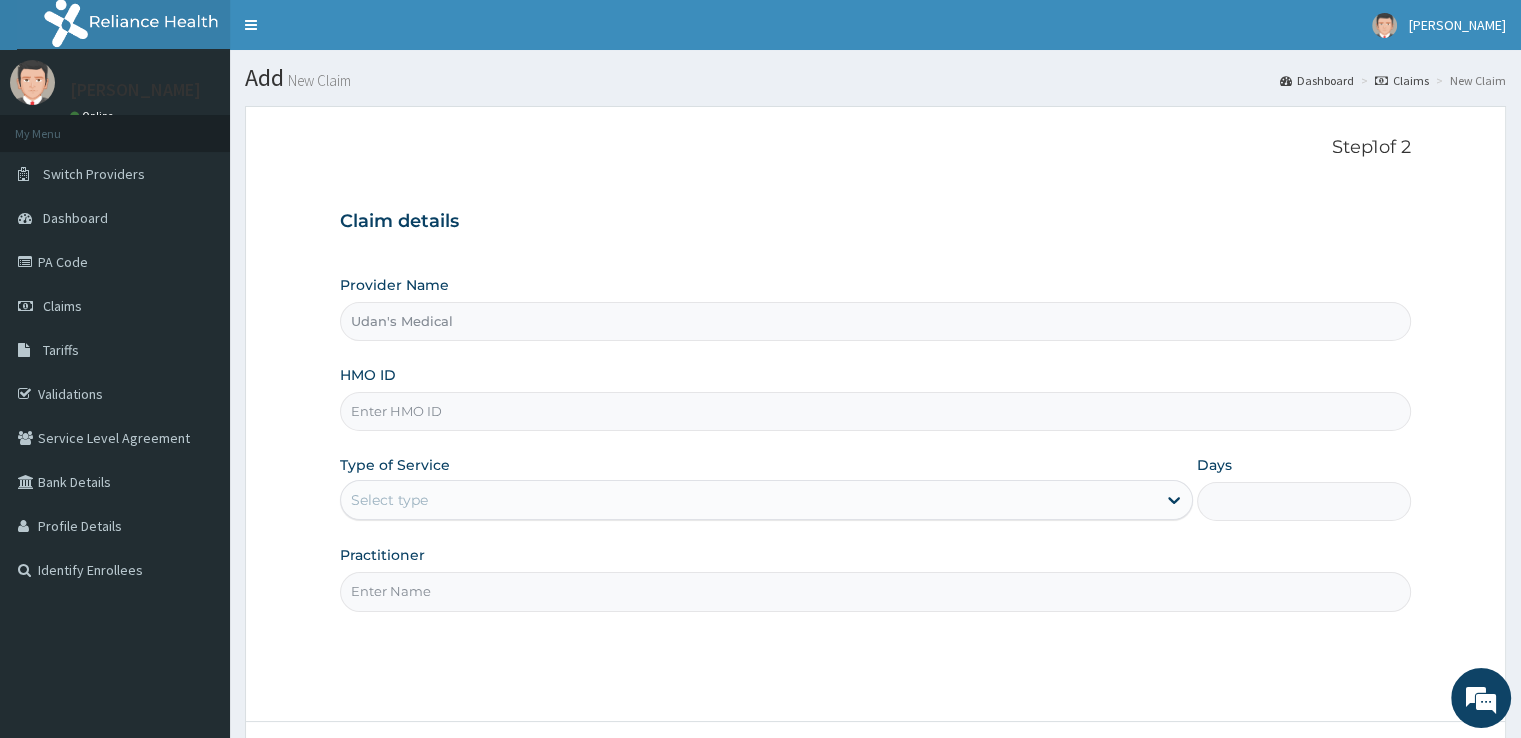 click on "HMO ID" at bounding box center [875, 411] 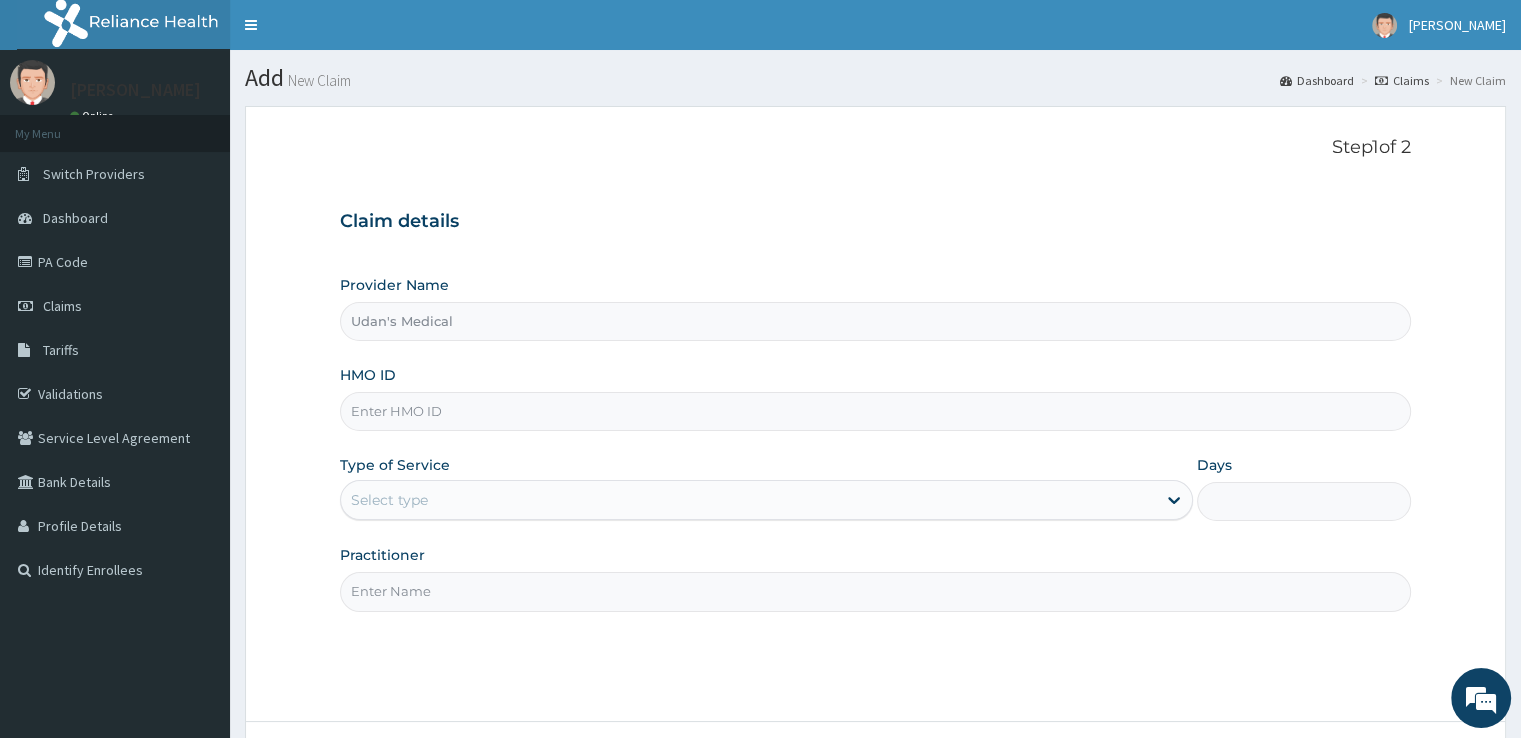 scroll, scrollTop: 0, scrollLeft: 0, axis: both 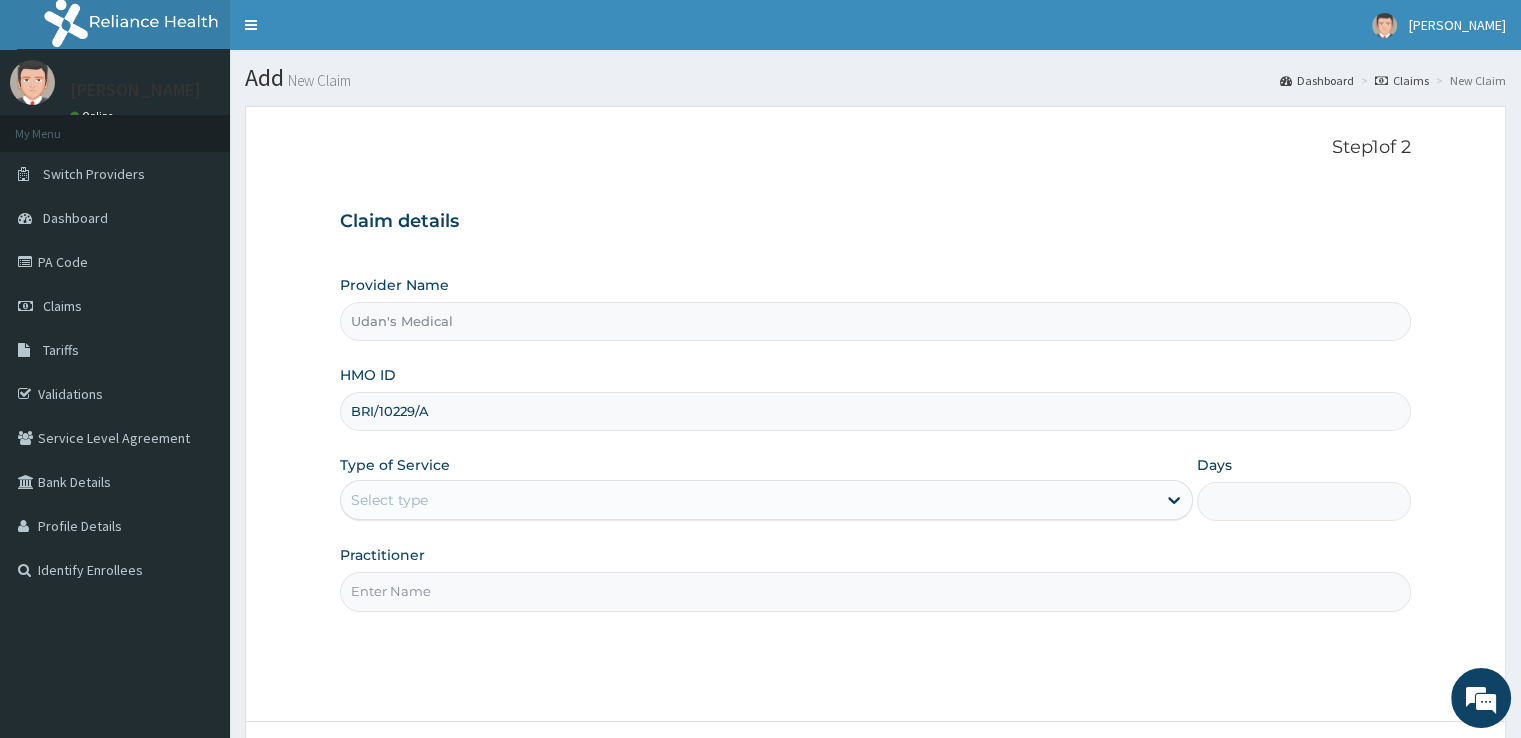 type on "BRI/10229/A" 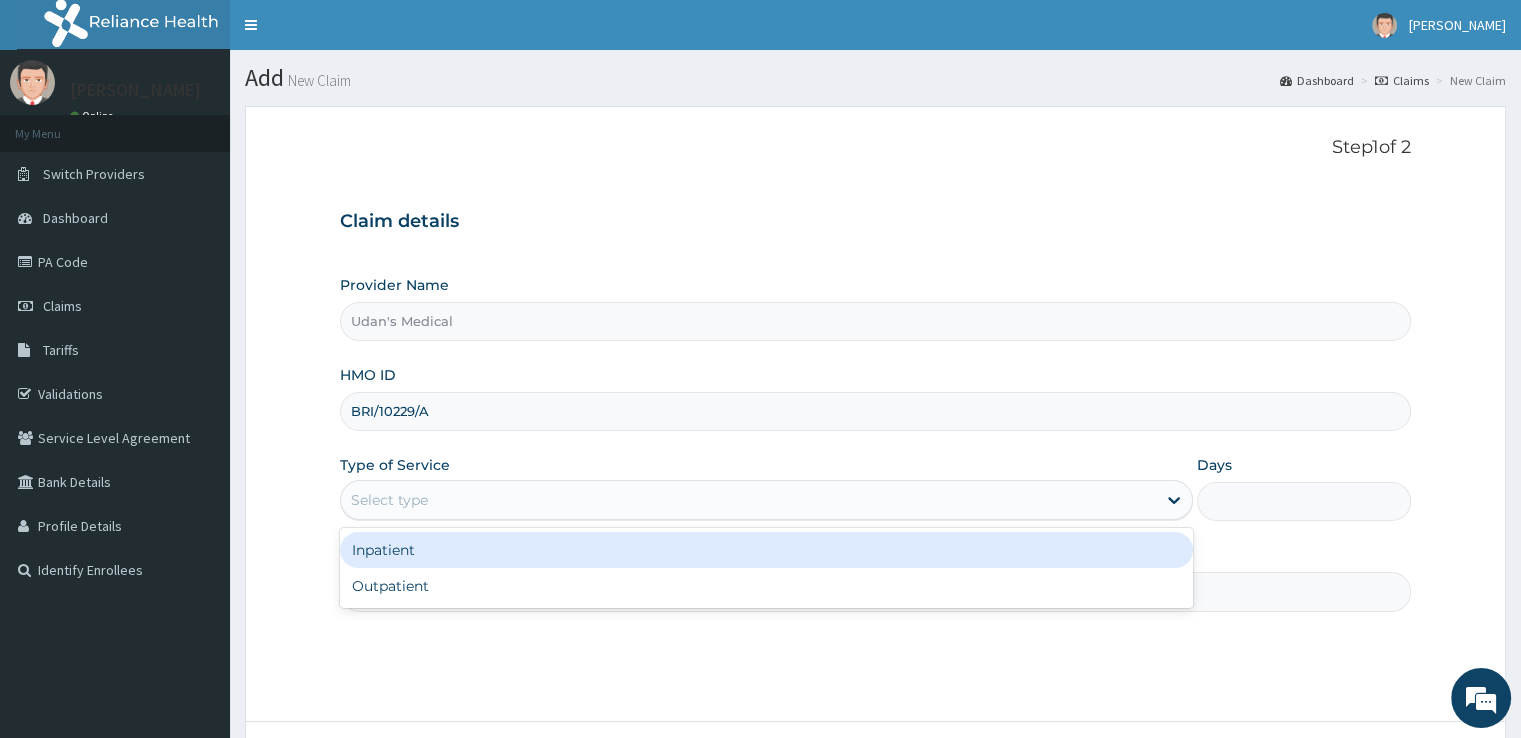 click on "Select type" at bounding box center [748, 500] 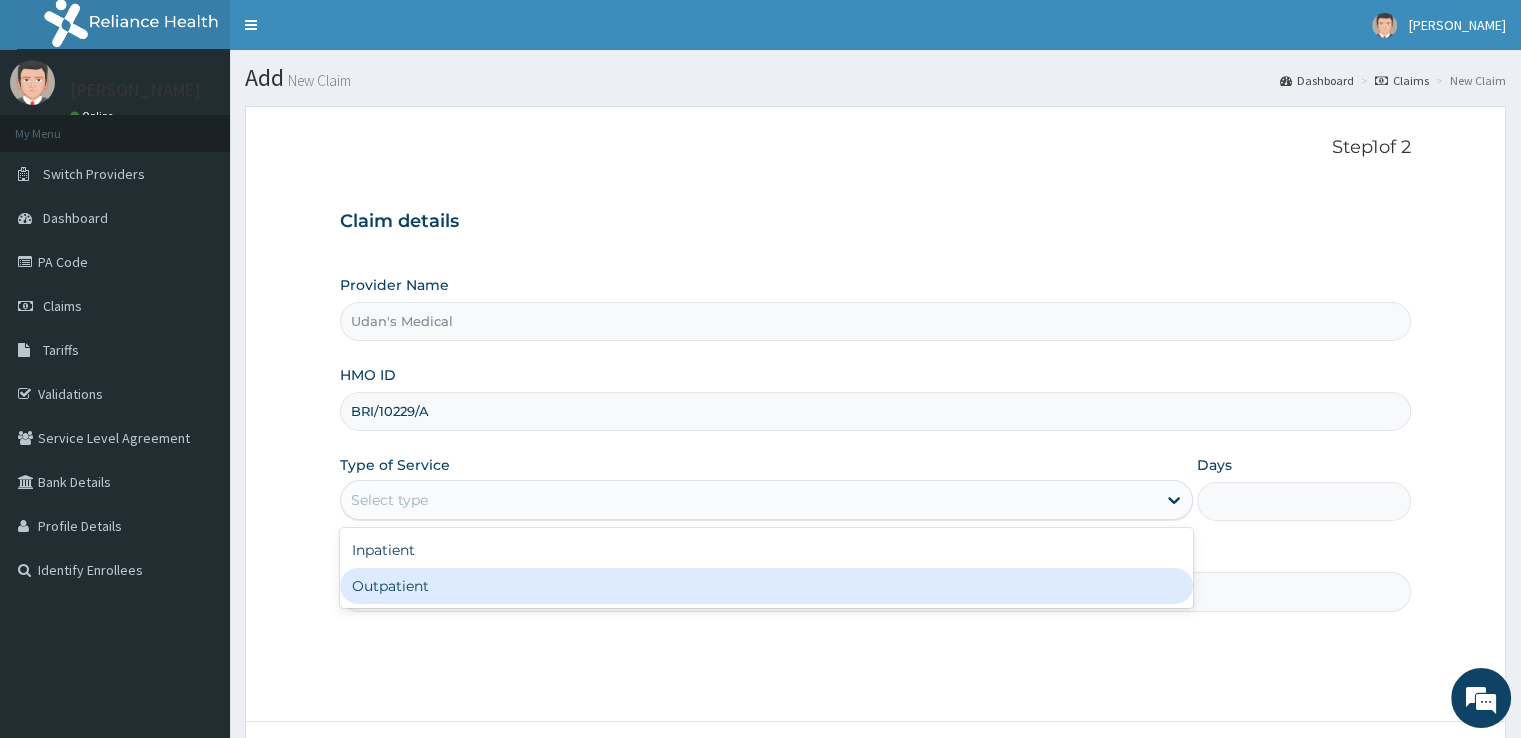 click on "Outpatient" at bounding box center (766, 586) 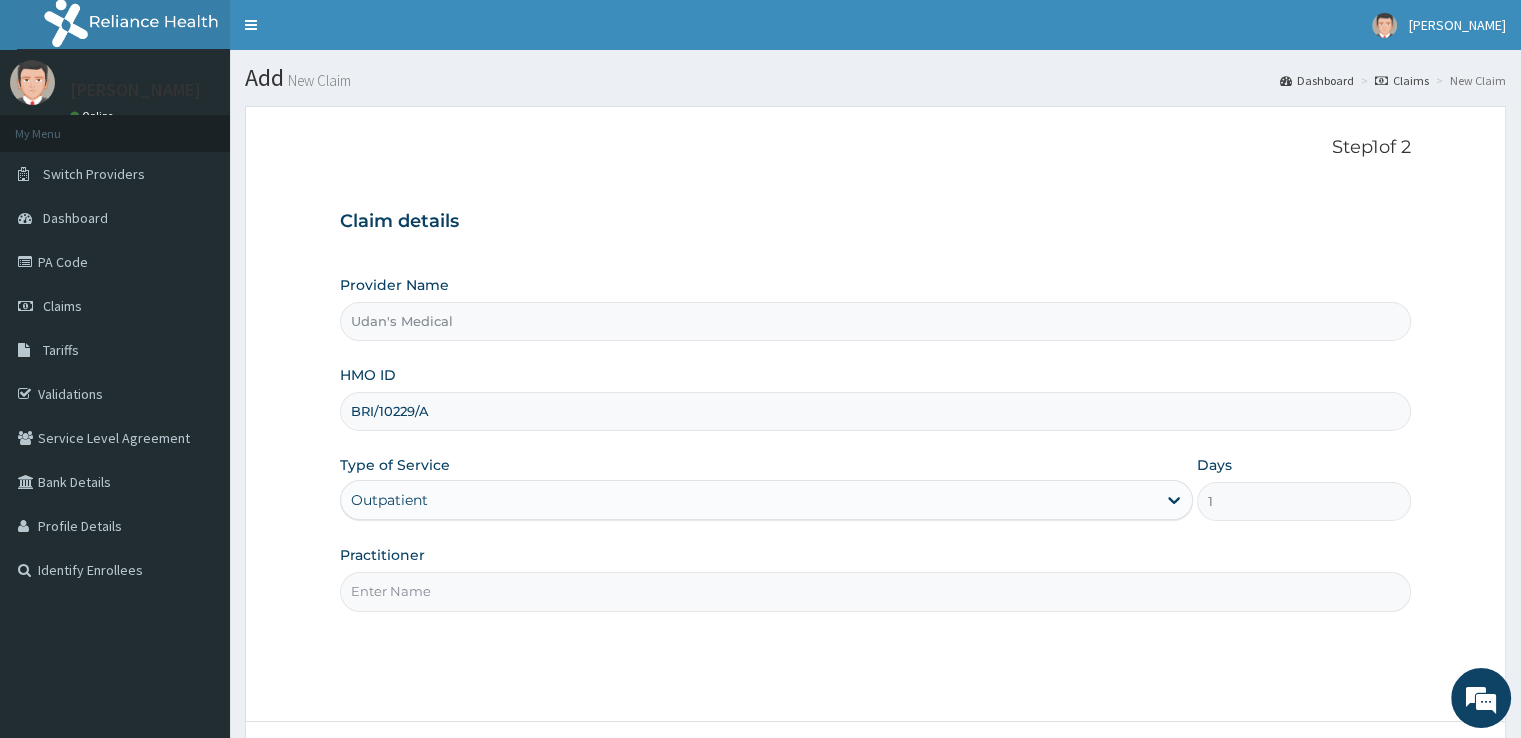 click on "Practitioner" at bounding box center (875, 591) 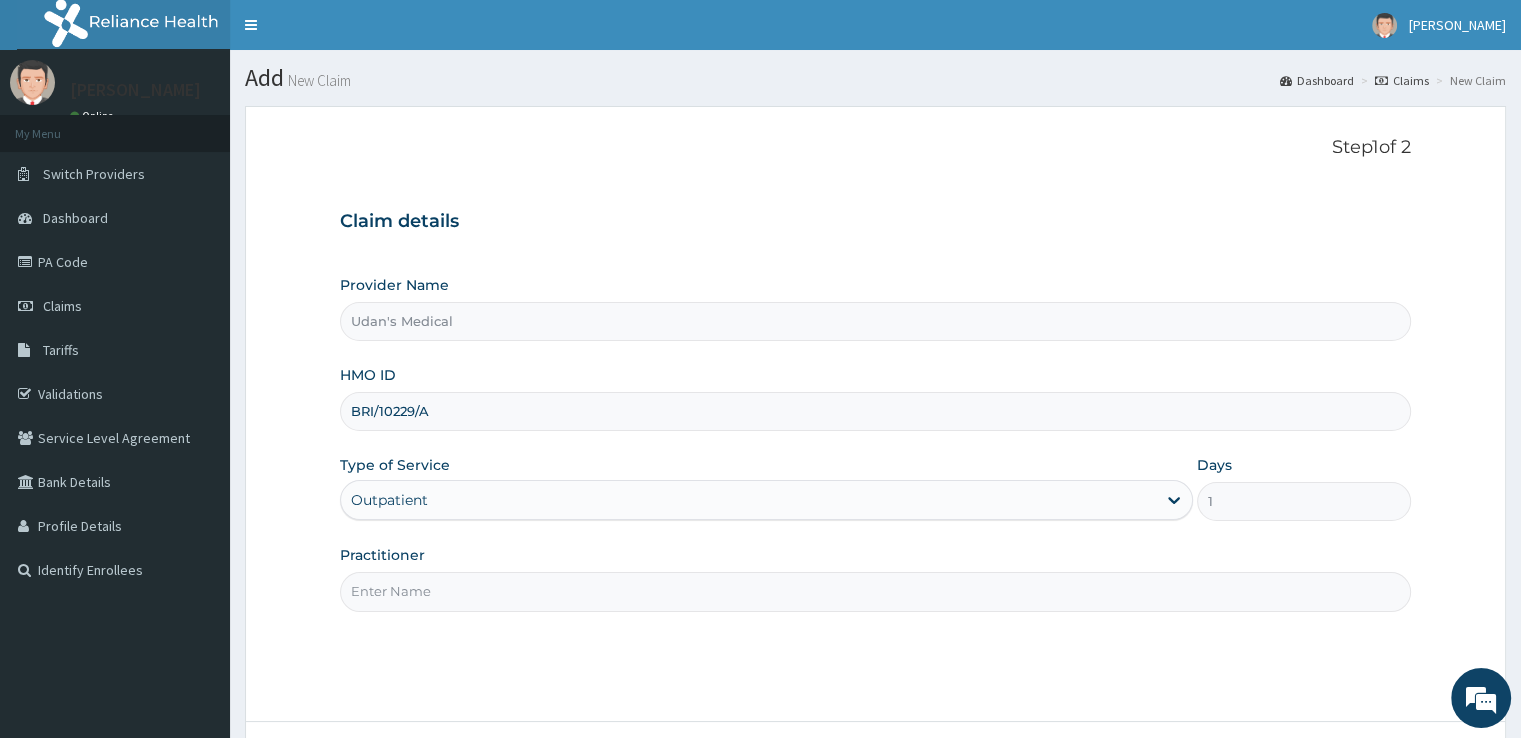 type on "DOCTOR ONYEDIKACHI" 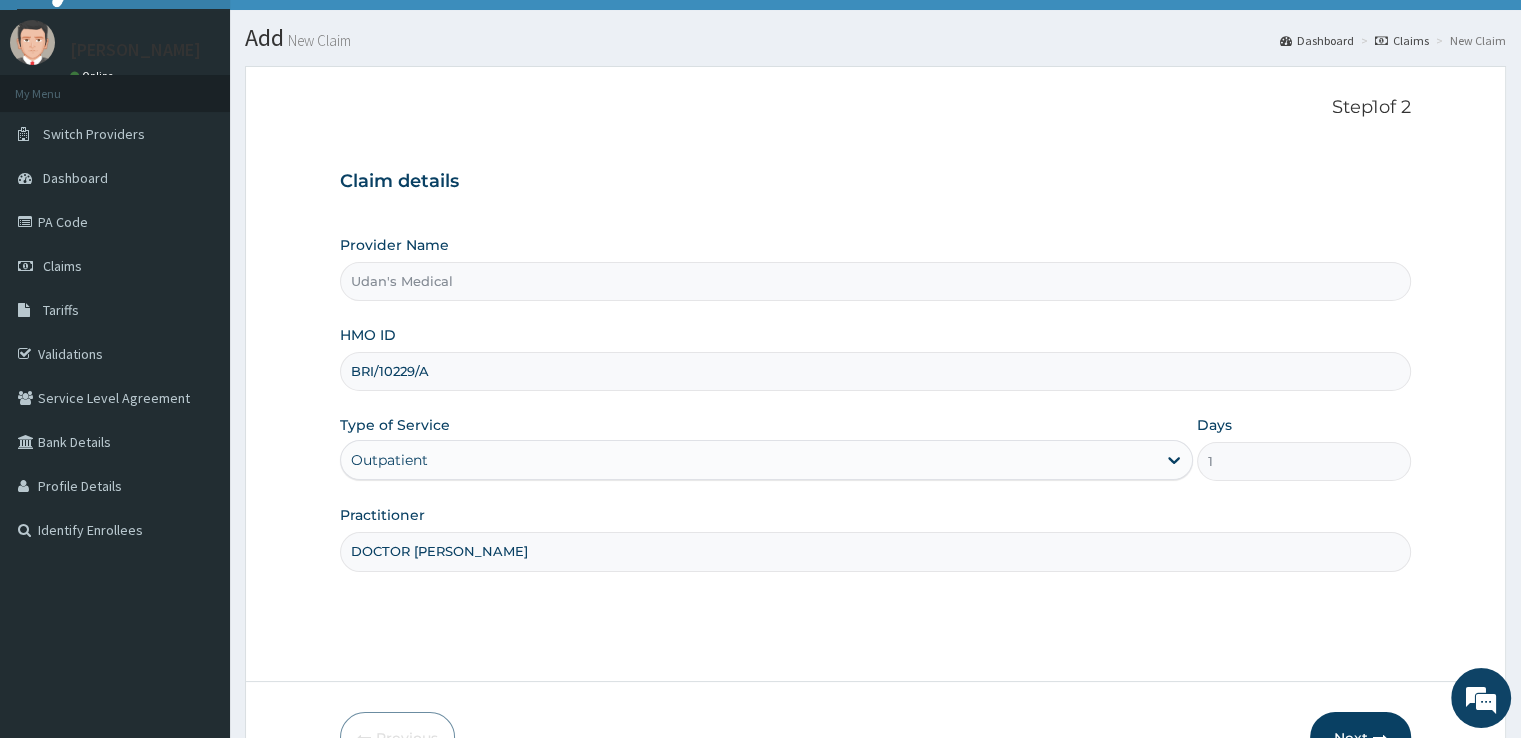 scroll, scrollTop: 162, scrollLeft: 0, axis: vertical 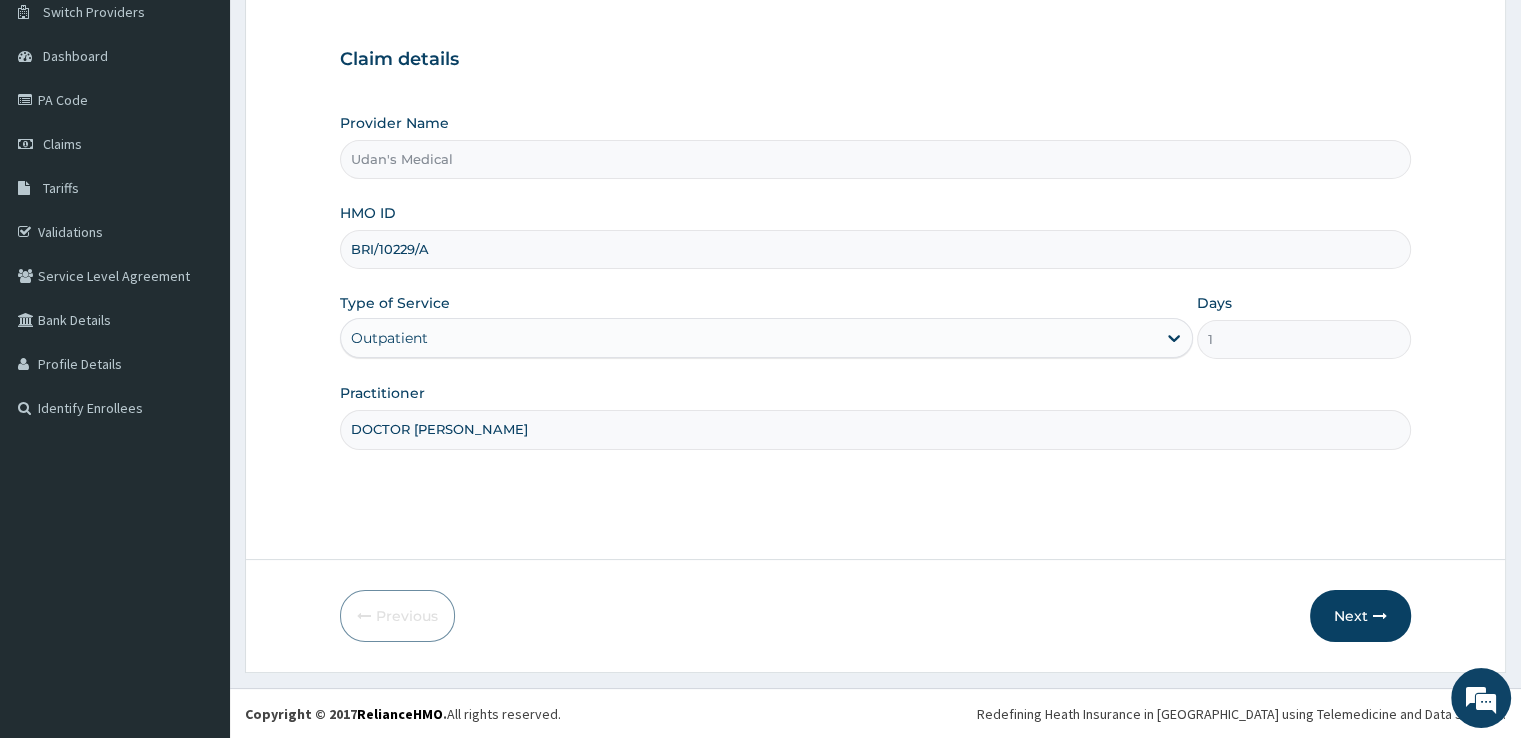 click on "Next" at bounding box center (1360, 616) 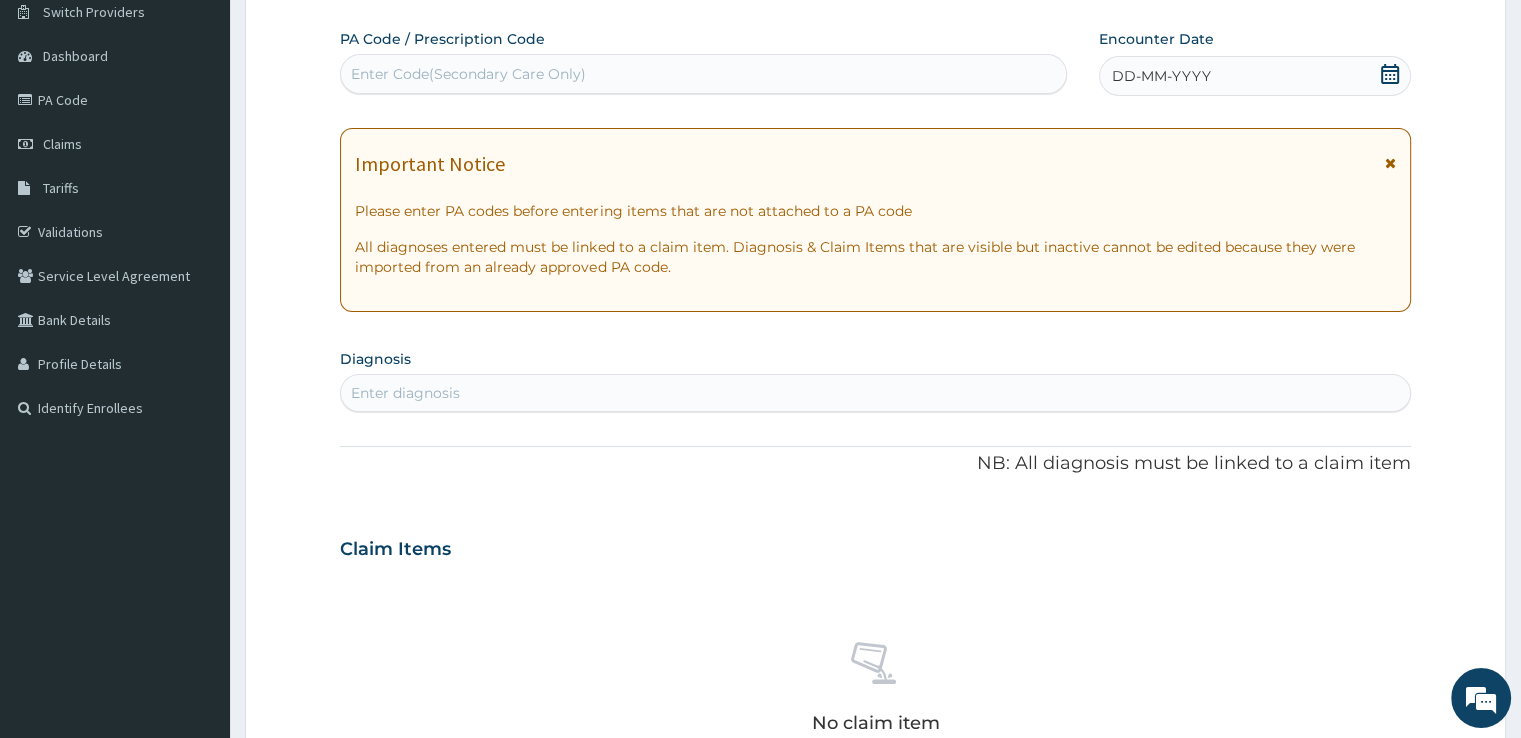 click on "Enter Code(Secondary Care Only)" at bounding box center [468, 74] 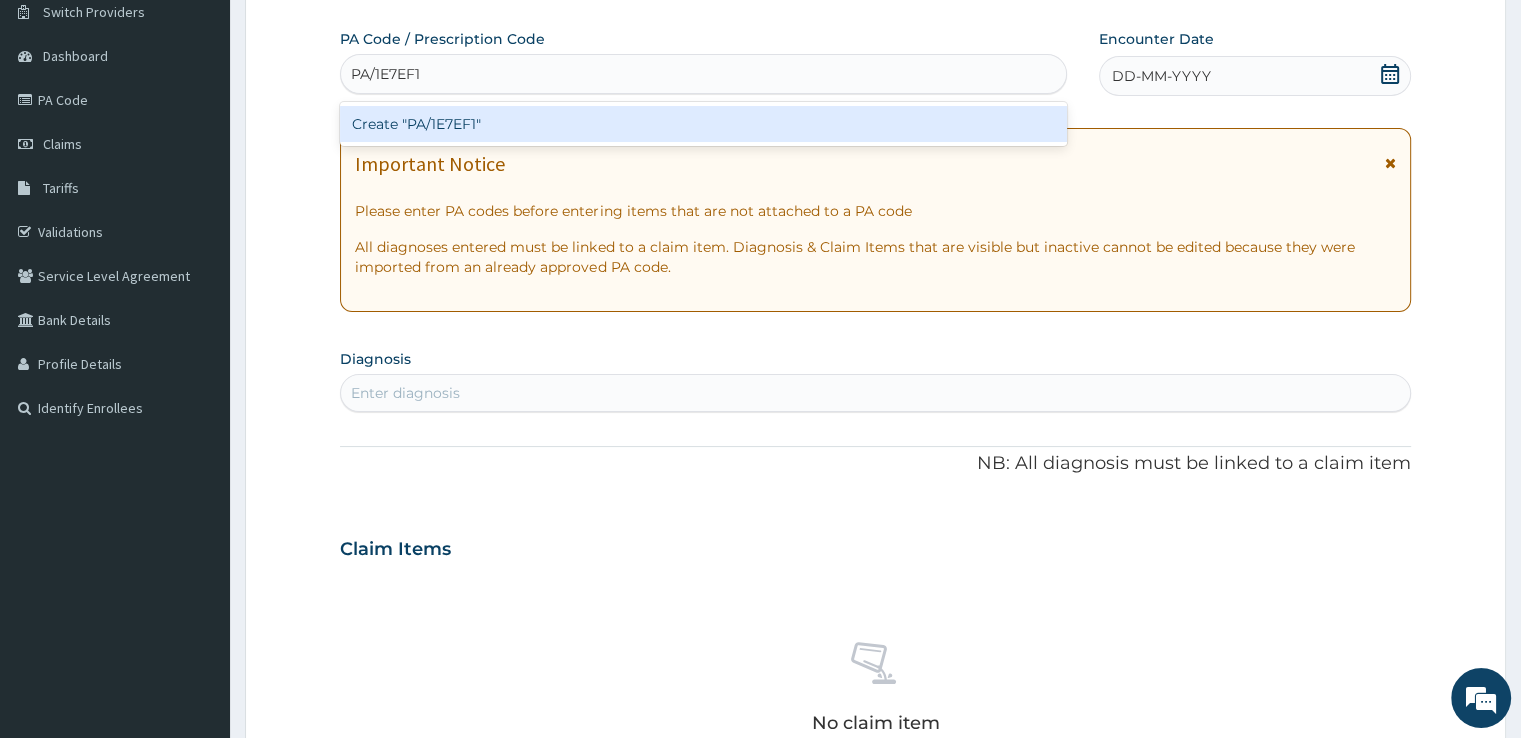 type on "PA/1E7EF1" 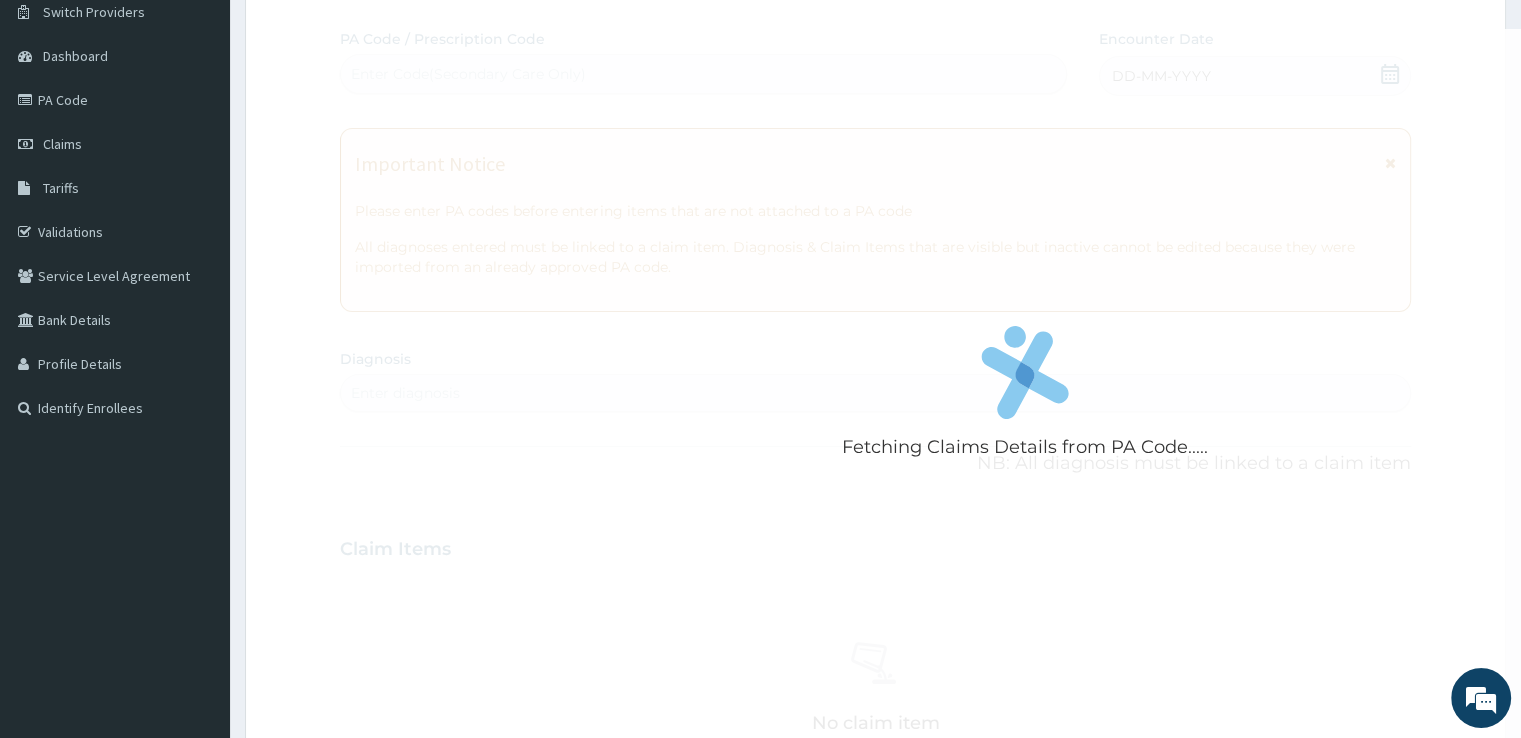 click on "Fetching Claims Details from PA Code..... PA Code / Prescription Code Enter Code(Secondary Care Only) Encounter Date DD-MM-YYYY Important Notice Please enter PA codes before entering items that are not attached to a PA code   All diagnoses entered must be linked to a claim item. Diagnosis & Claim Items that are visible but inactive cannot be edited because they were imported from an already approved PA code. Diagnosis   Select is focused ,type to refine list, press Down to open the menu,  press left to focus selected values Enter diagnosis NB: All diagnosis must be linked to a claim item Claim Items No claim item Types Select Type Item Select Item Pair Diagnosis Select Diagnosis Unit Price 0 Add Comment" at bounding box center [875, 546] 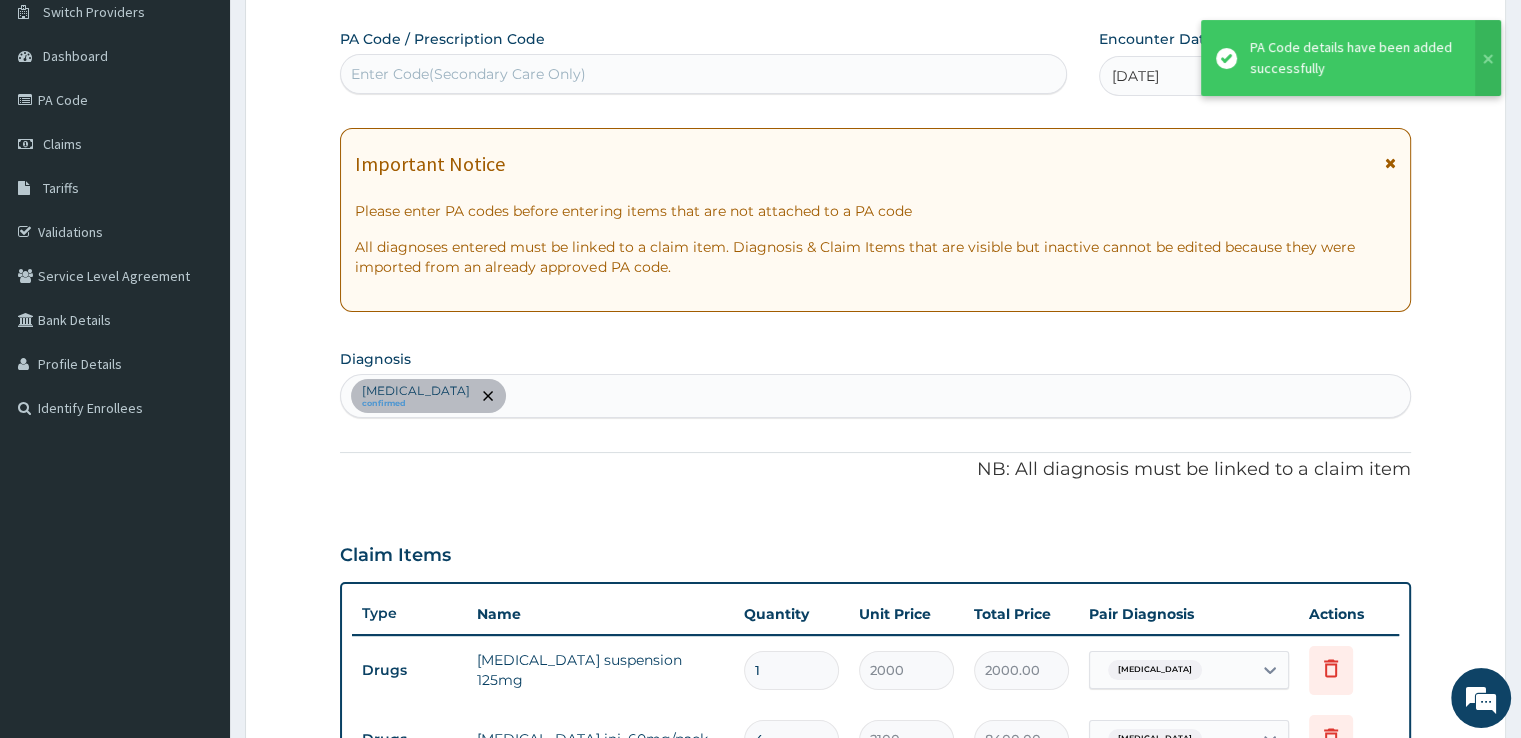 scroll, scrollTop: 1012, scrollLeft: 0, axis: vertical 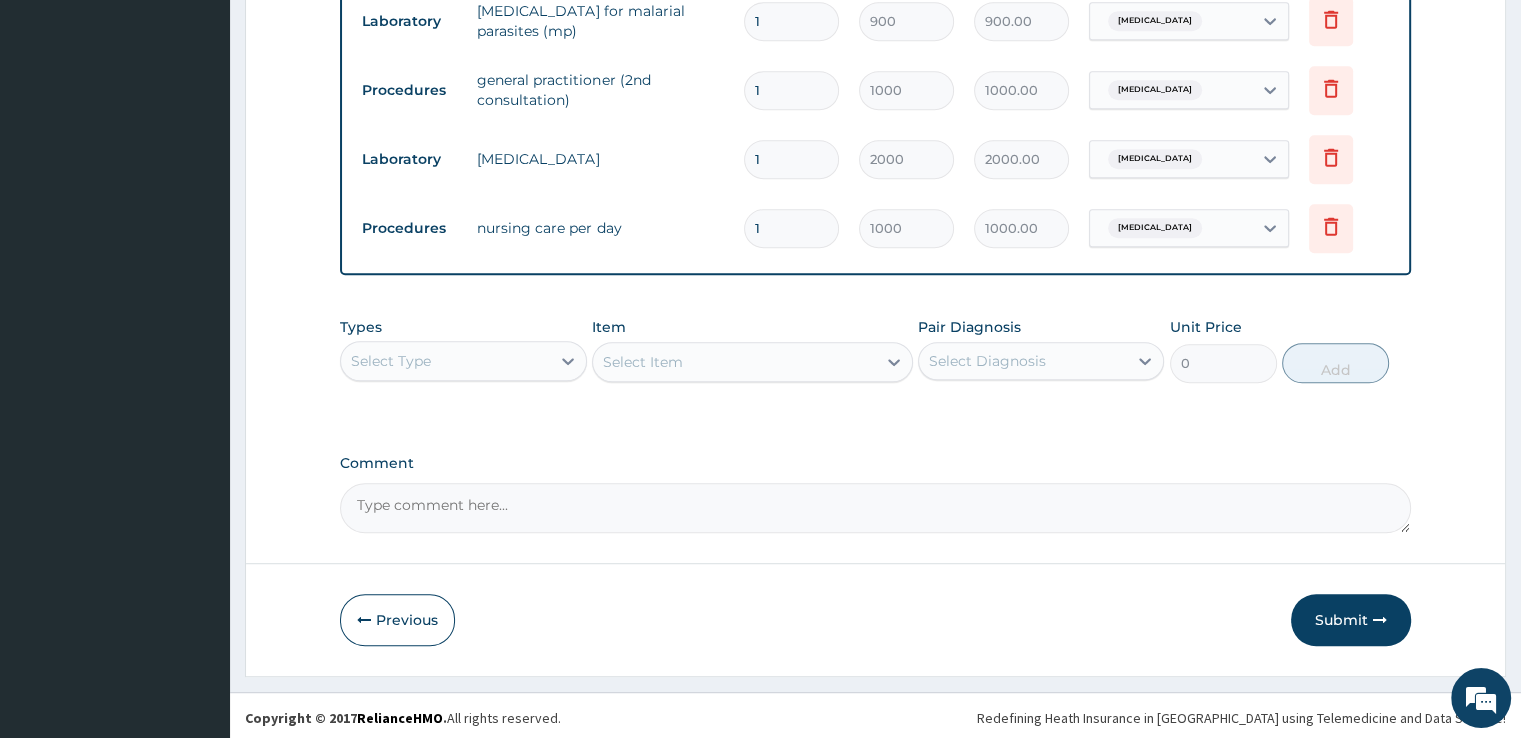 click on "Step  2  of 2 PA Code / Prescription Code Enter Code(Secondary Care Only) Encounter Date 09-07-2025 Important Notice Please enter PA codes before entering items that are not attached to a PA code   All diagnoses entered must be linked to a claim item. Diagnosis & Claim Items that are visible but inactive cannot be edited because they were imported from an already approved PA code. Diagnosis Malaria confirmed NB: All diagnosis must be linked to a claim item Claim Items Type Name Quantity Unit Price Total Price Pair Diagnosis Actions Drugs amoxicillin suspension 125mg 1 2000 2000.00 Malaria Delete Drugs artesunate inj. 60mg/pack 4 2100 8400.00 Malaria Delete Drugs diclofenac injection 75mg/3ml 1 175 175.00 Malaria Delete Drugs paracetamol injection c.p 6 210 1260.00 Malaria Delete Drugs 10ml needles/syringe 5 42 210.00 Malaria Delete Laboratory blood film for malarial parasites (mp) 1 900 900.00 Malaria Delete Procedures general practitioner (2nd consultation) 1 1000 1000.00 Malaria Delete Laboratory 1 2000 1 0" at bounding box center (875, -187) 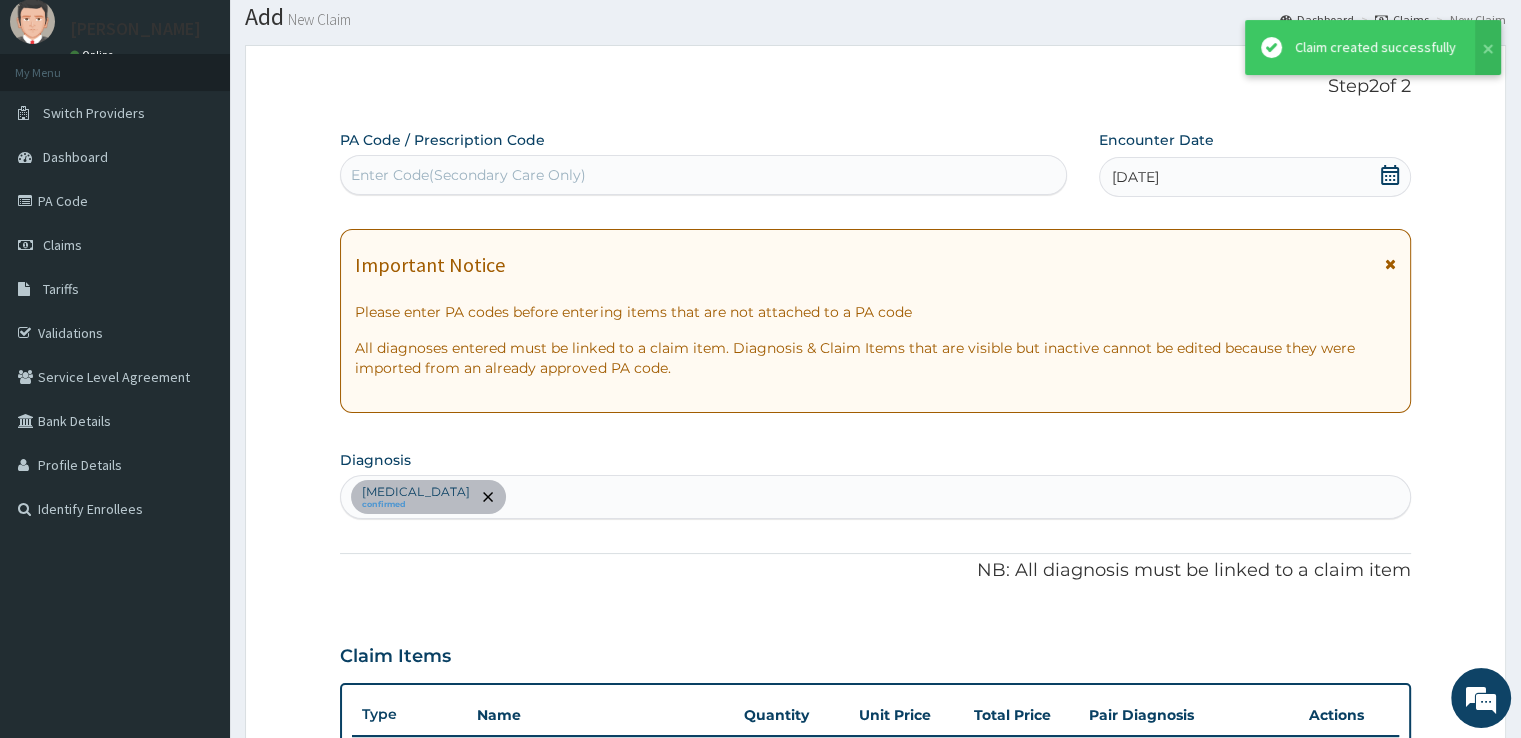 scroll, scrollTop: 1156, scrollLeft: 0, axis: vertical 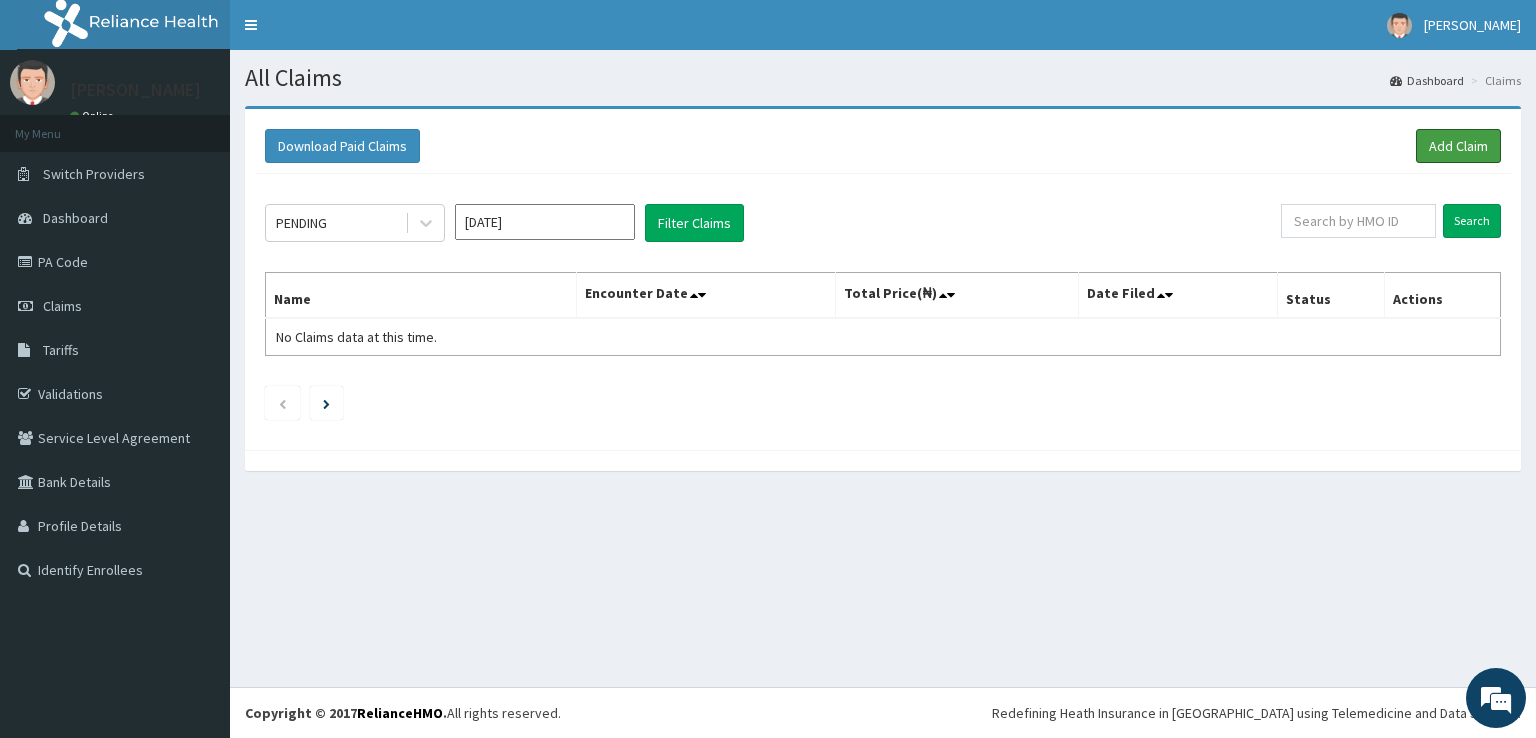 click on "Add Claim" at bounding box center (1458, 146) 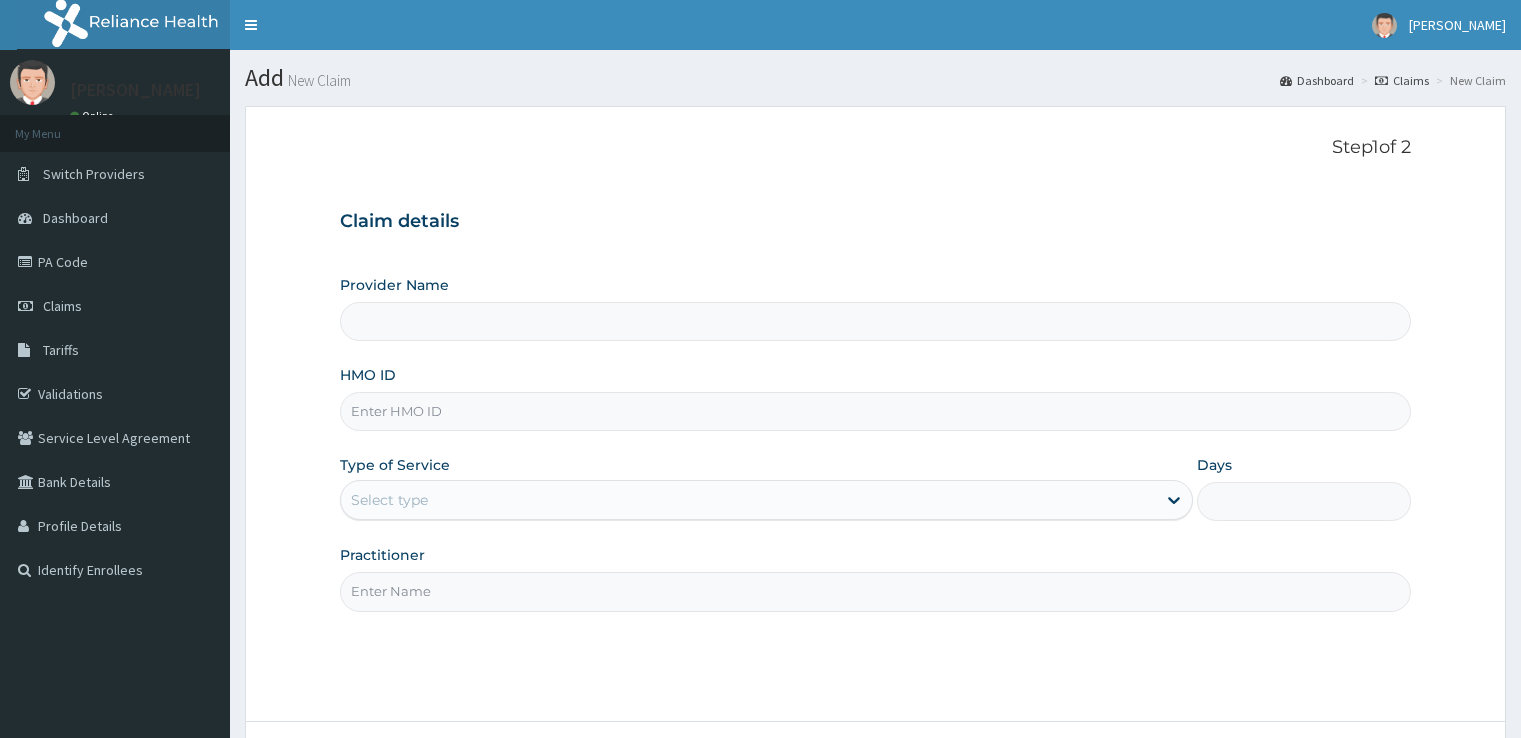 scroll, scrollTop: 0, scrollLeft: 0, axis: both 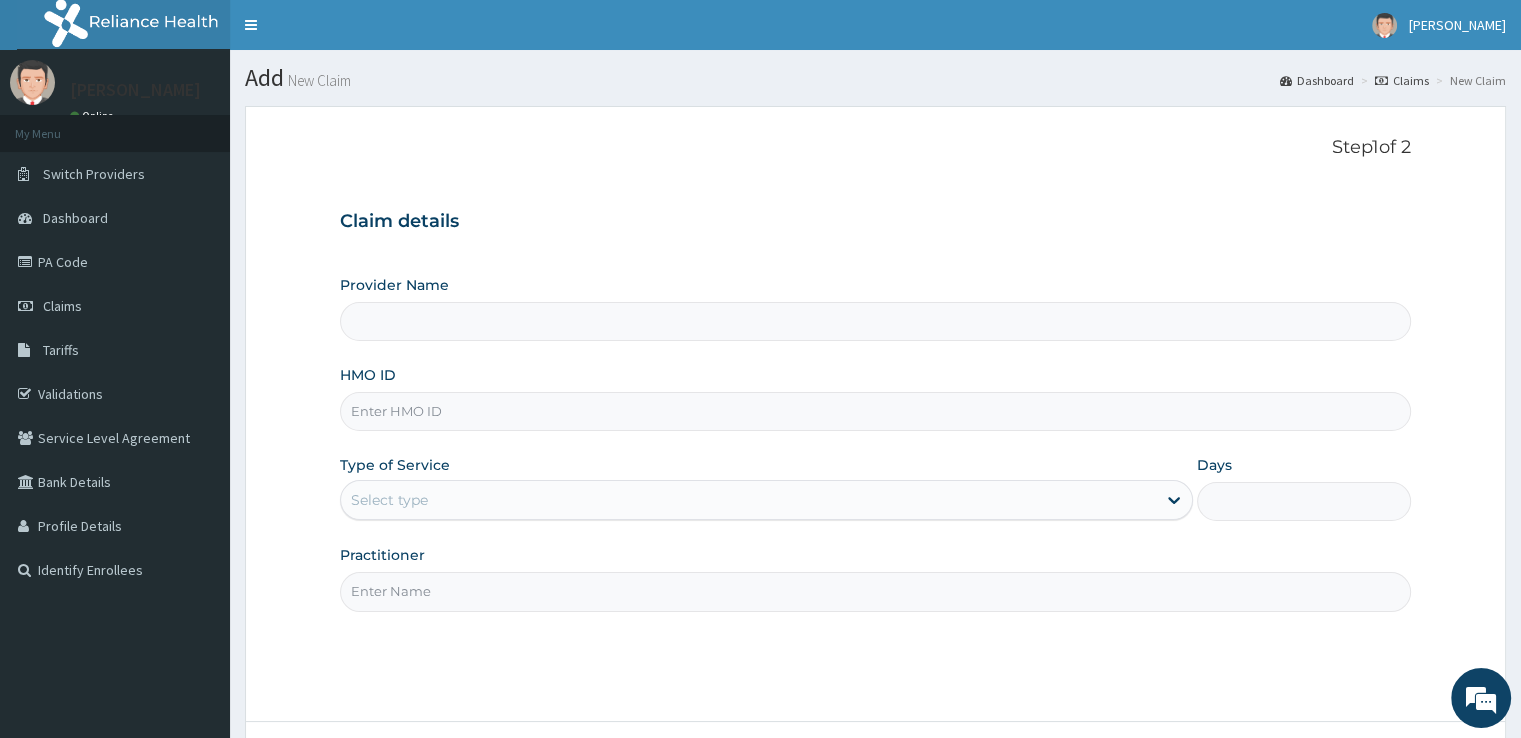 type on "Udan's Medical" 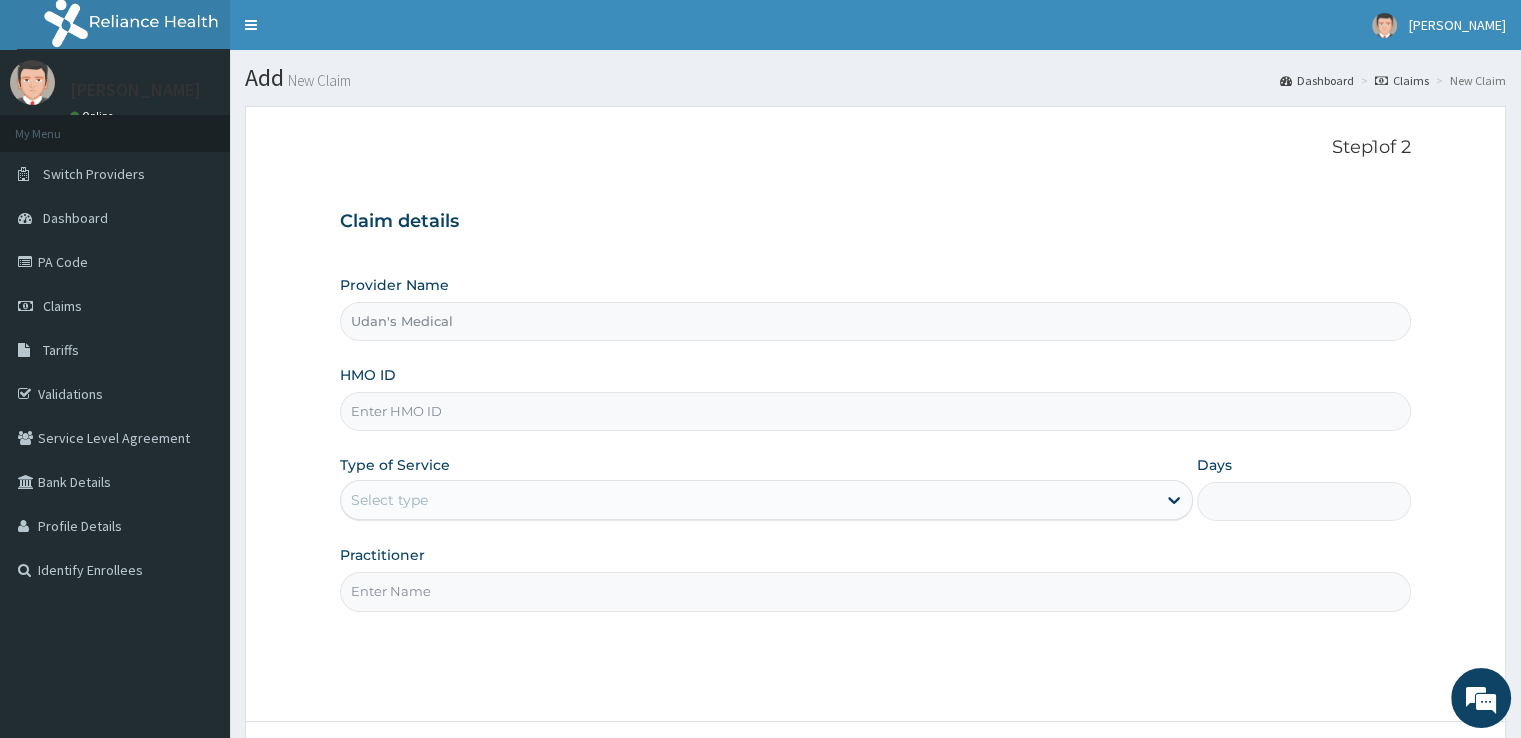 click on "HMO ID" at bounding box center (875, 411) 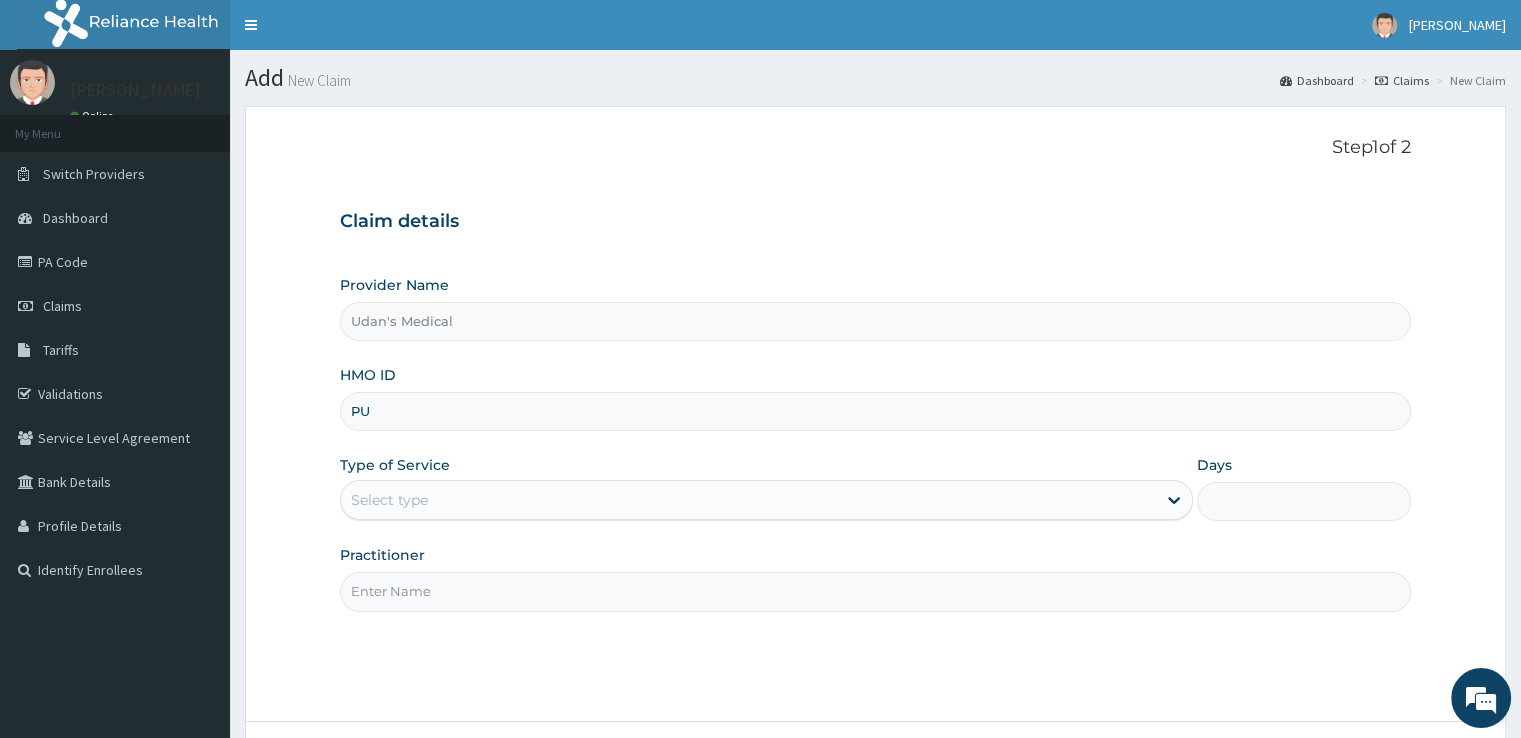 type on "P" 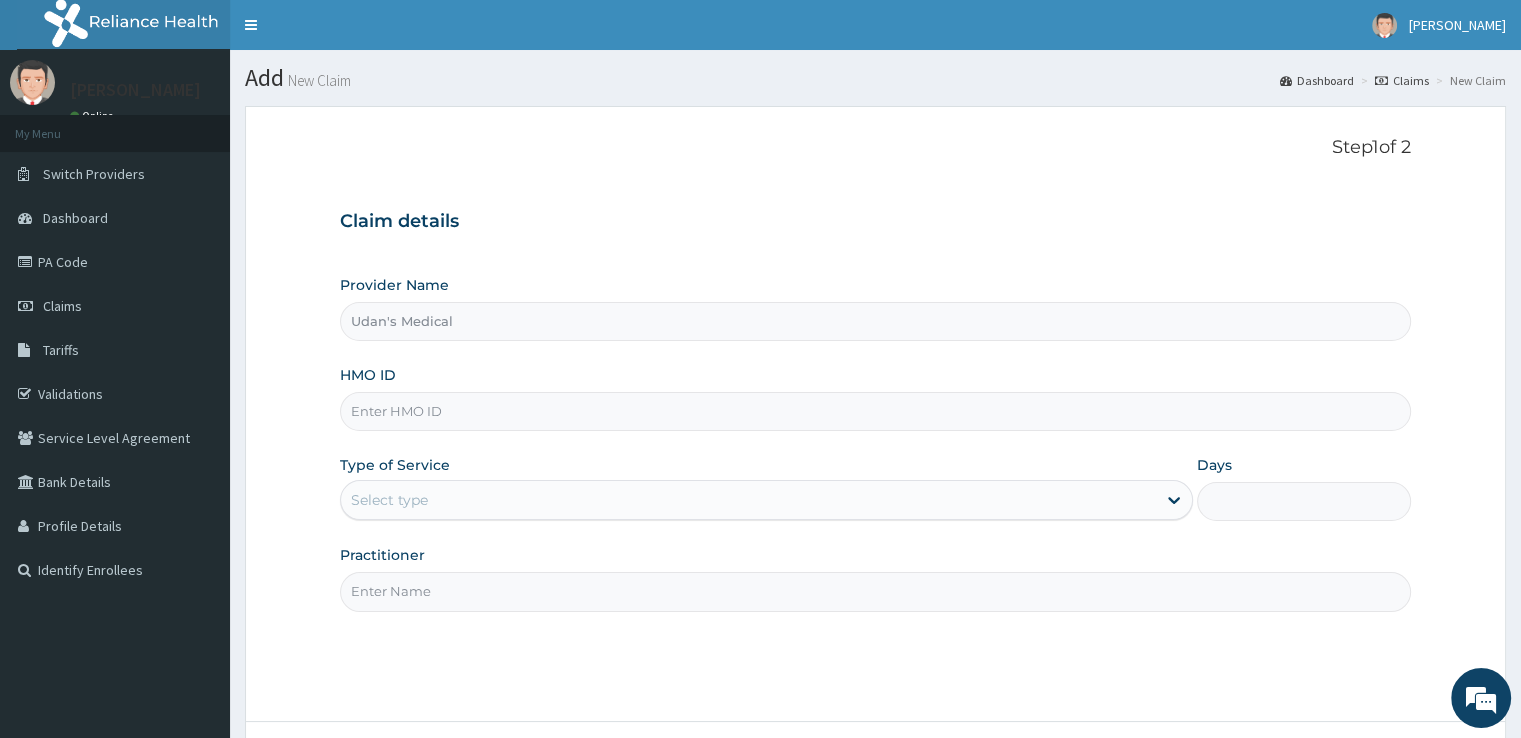 scroll, scrollTop: 0, scrollLeft: 0, axis: both 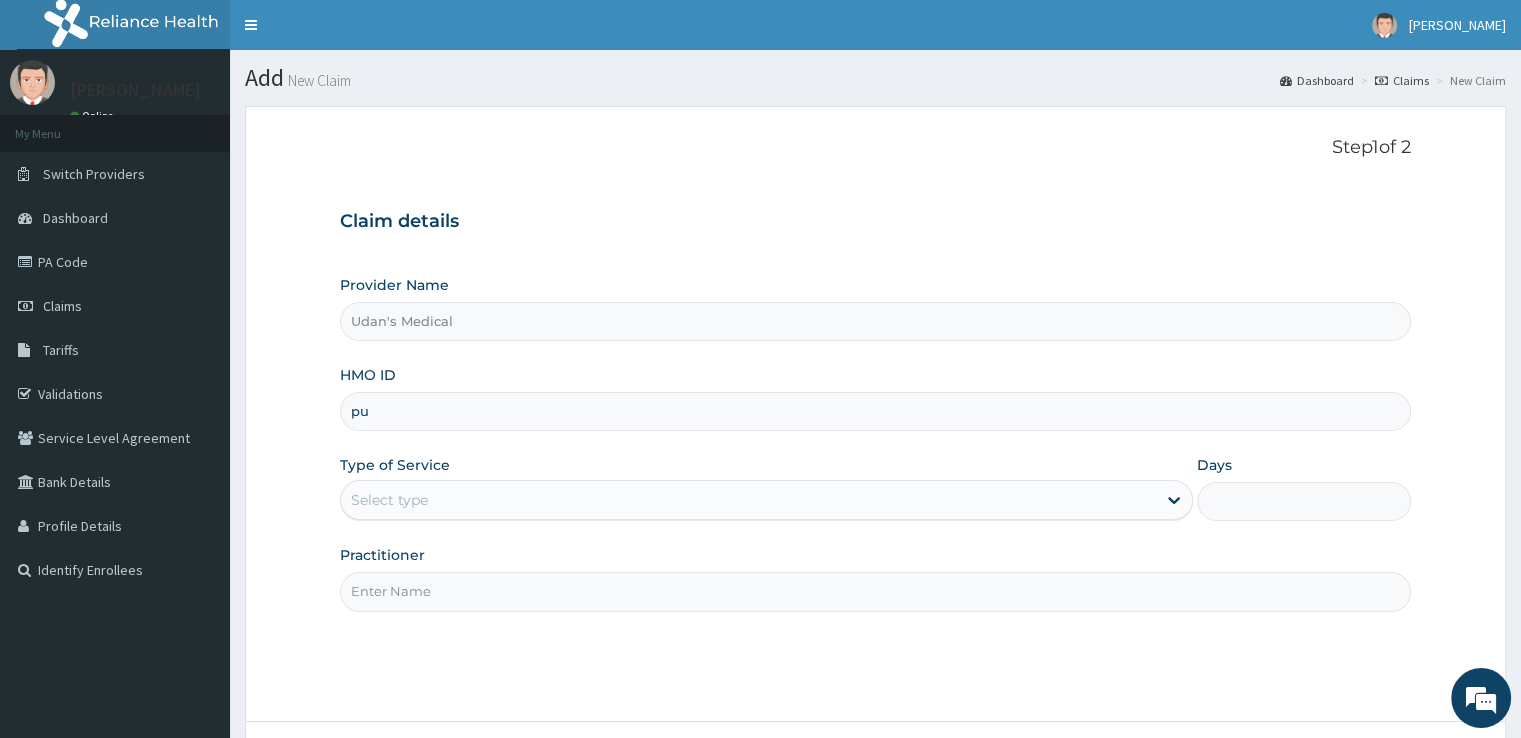 type on "p" 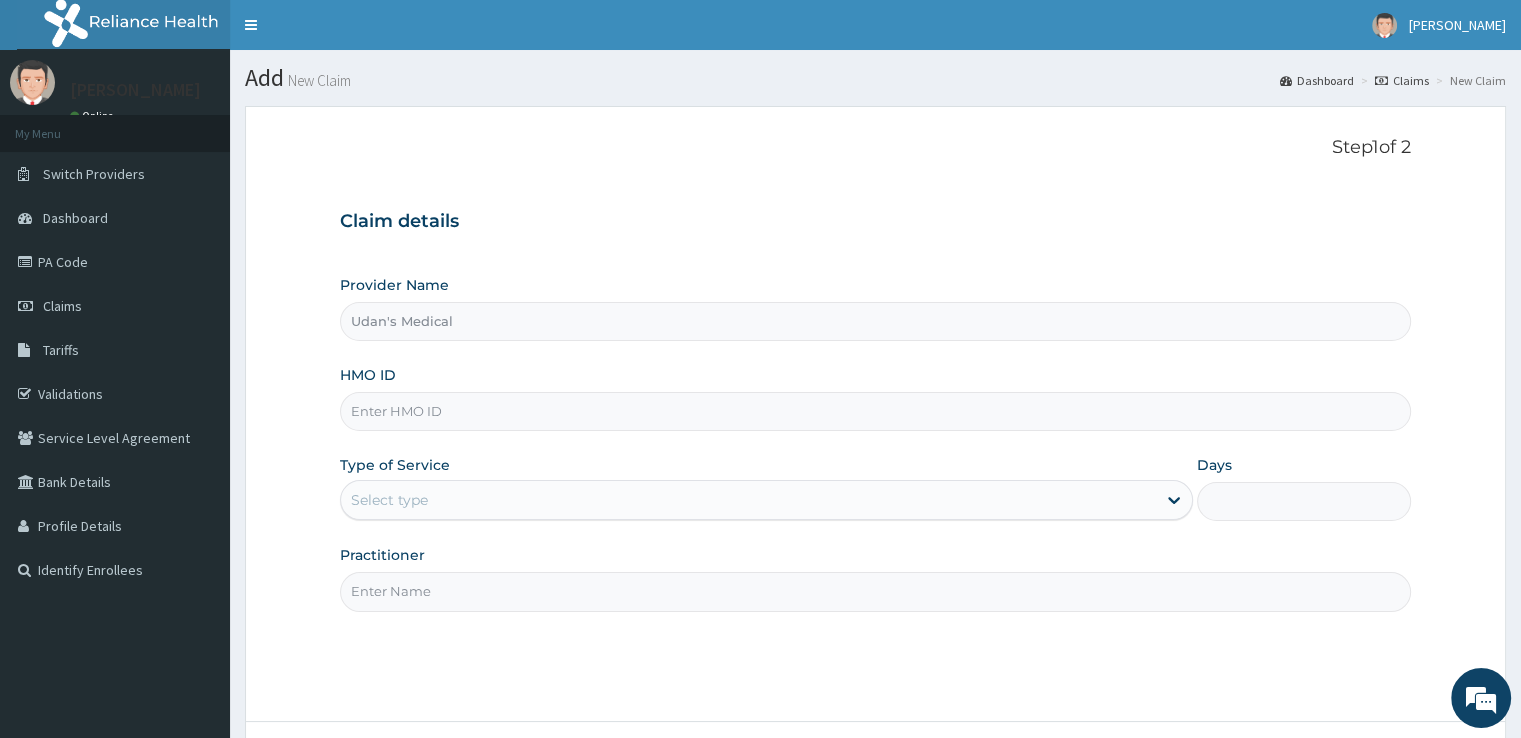 type on "P" 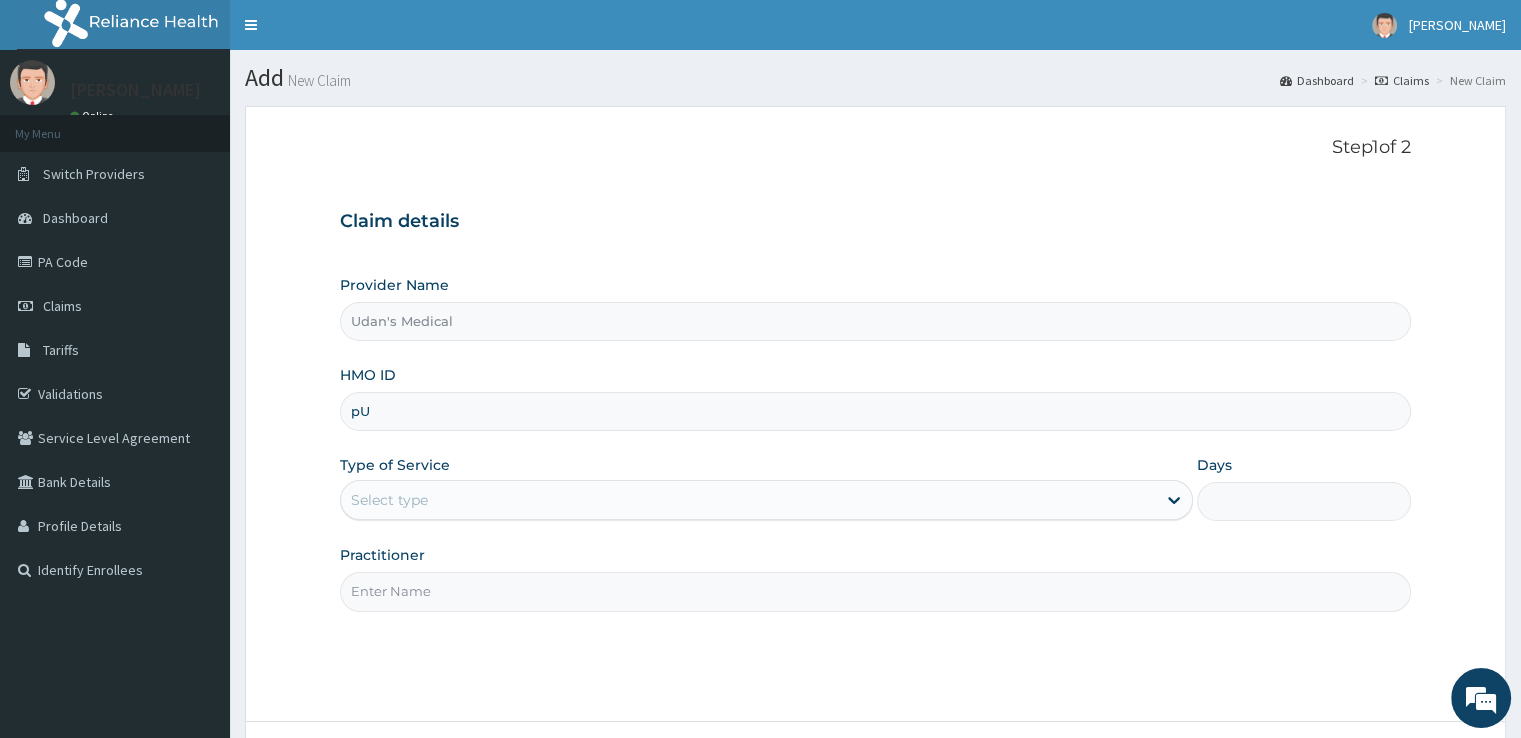 type on "p" 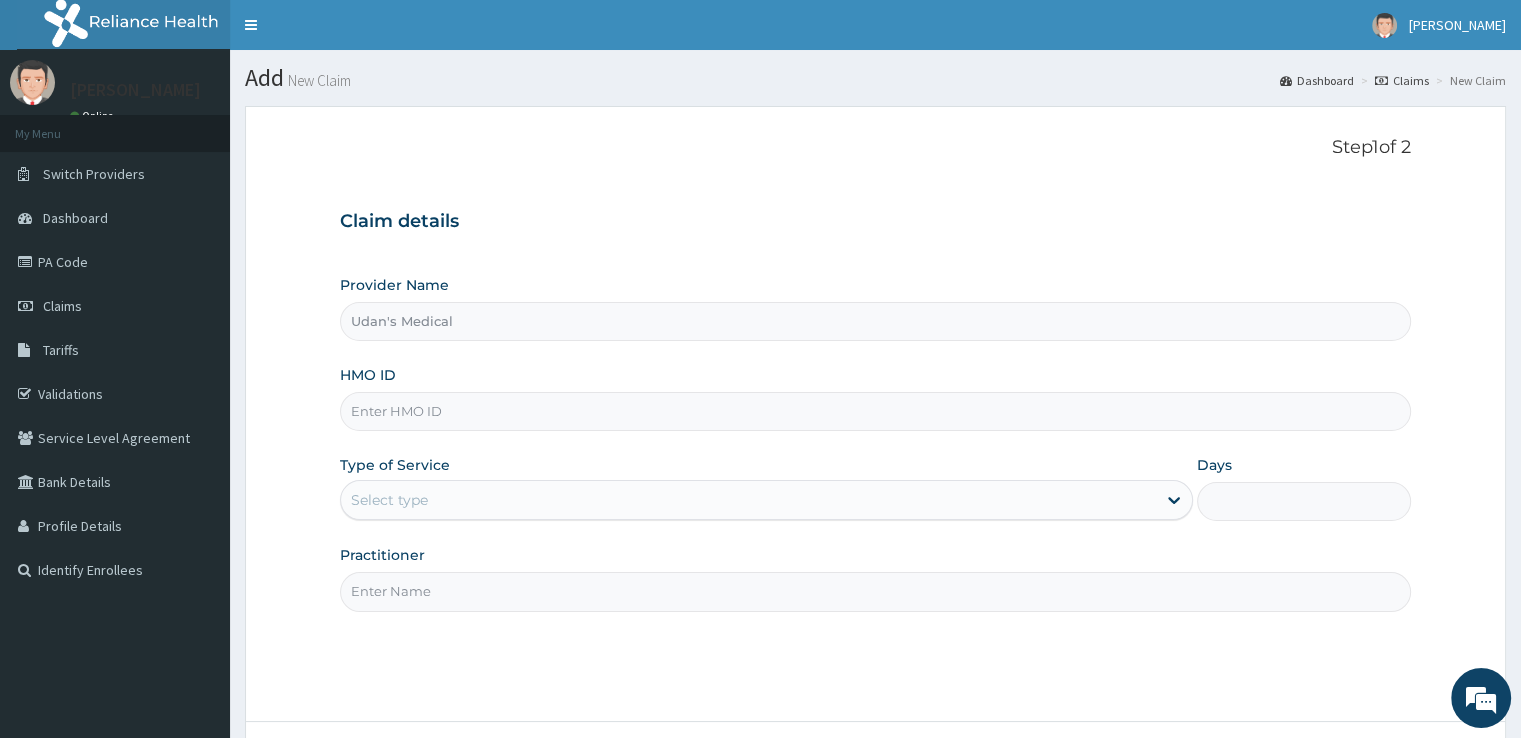 type on "P" 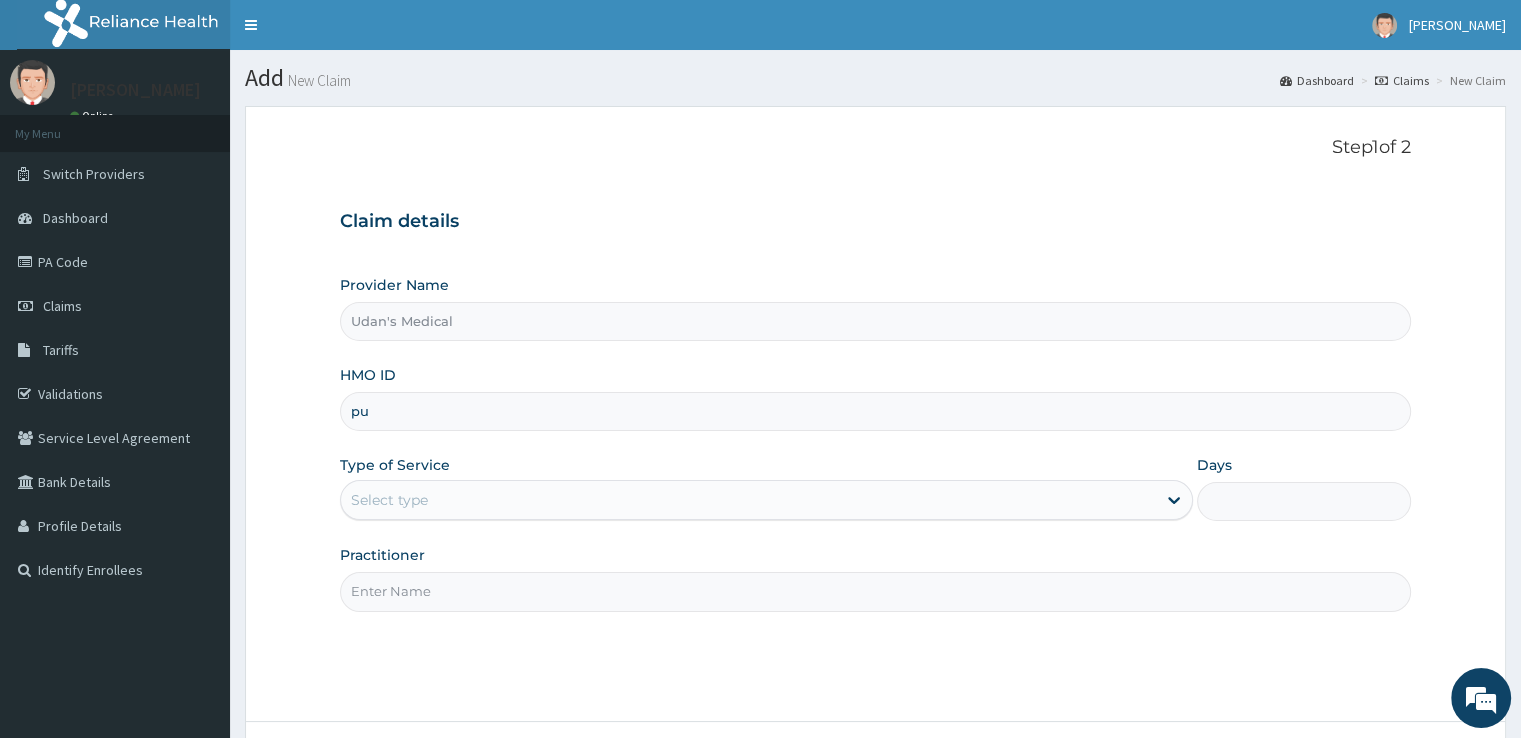 type on "p" 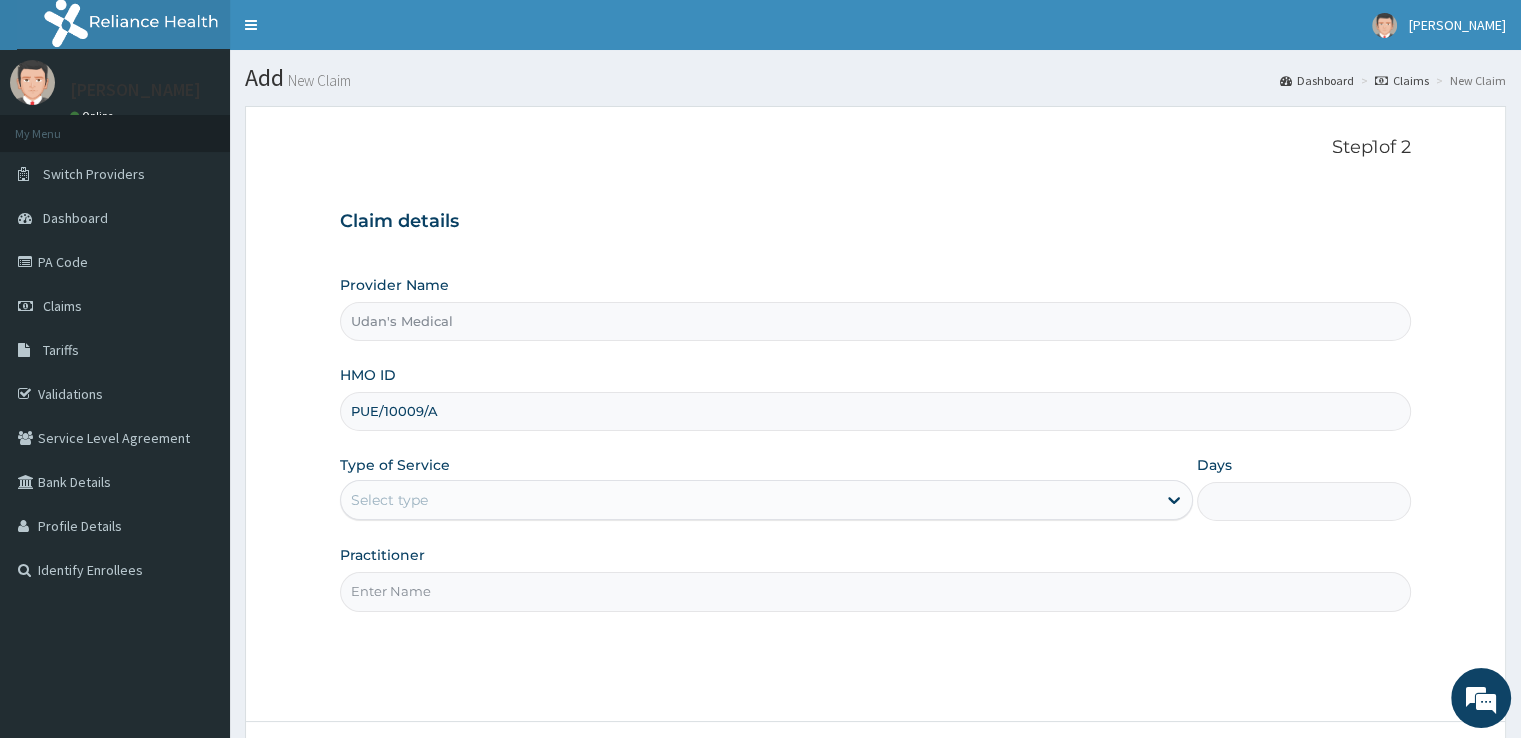 type on "PUE/10009/A" 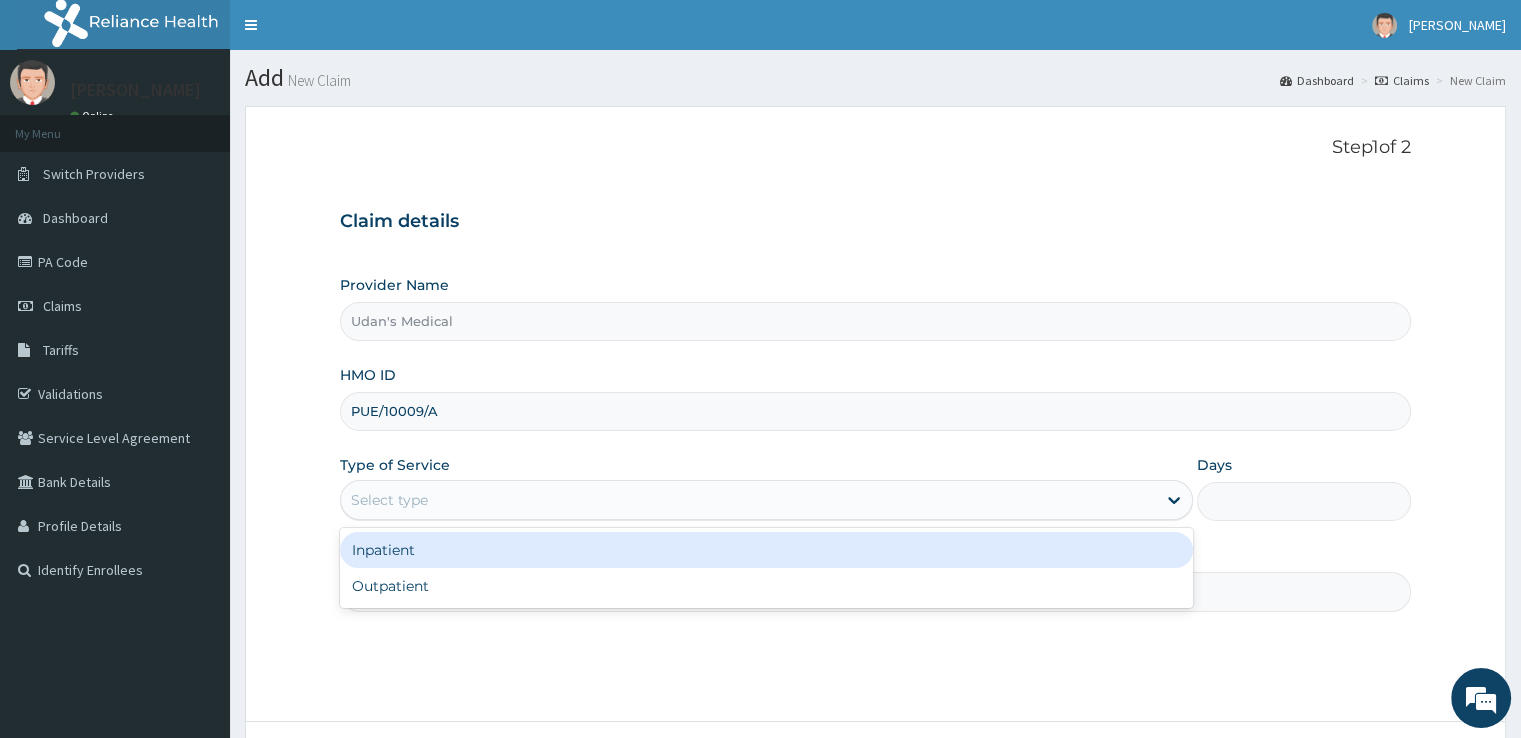 click on "Select type" at bounding box center [389, 500] 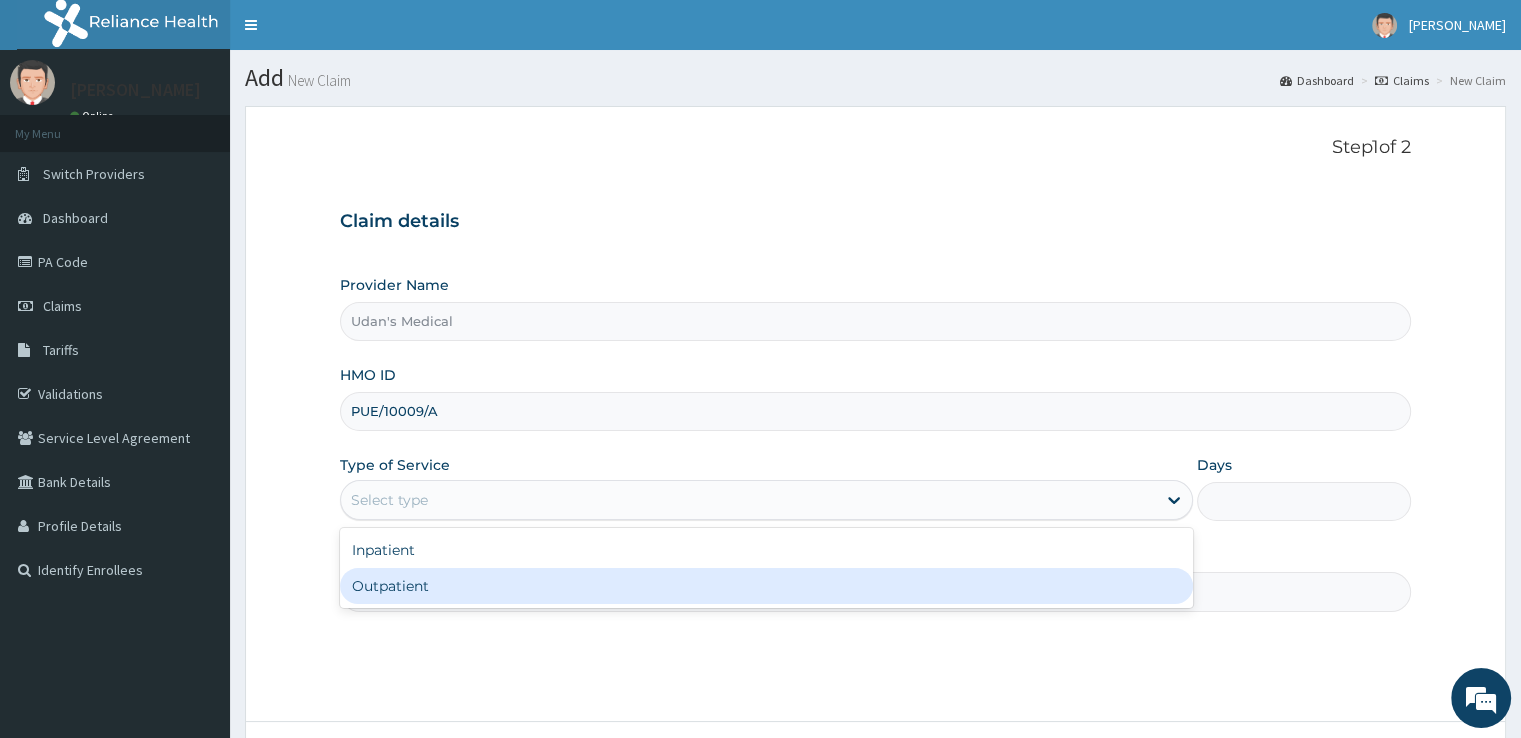 click on "Outpatient" at bounding box center (766, 586) 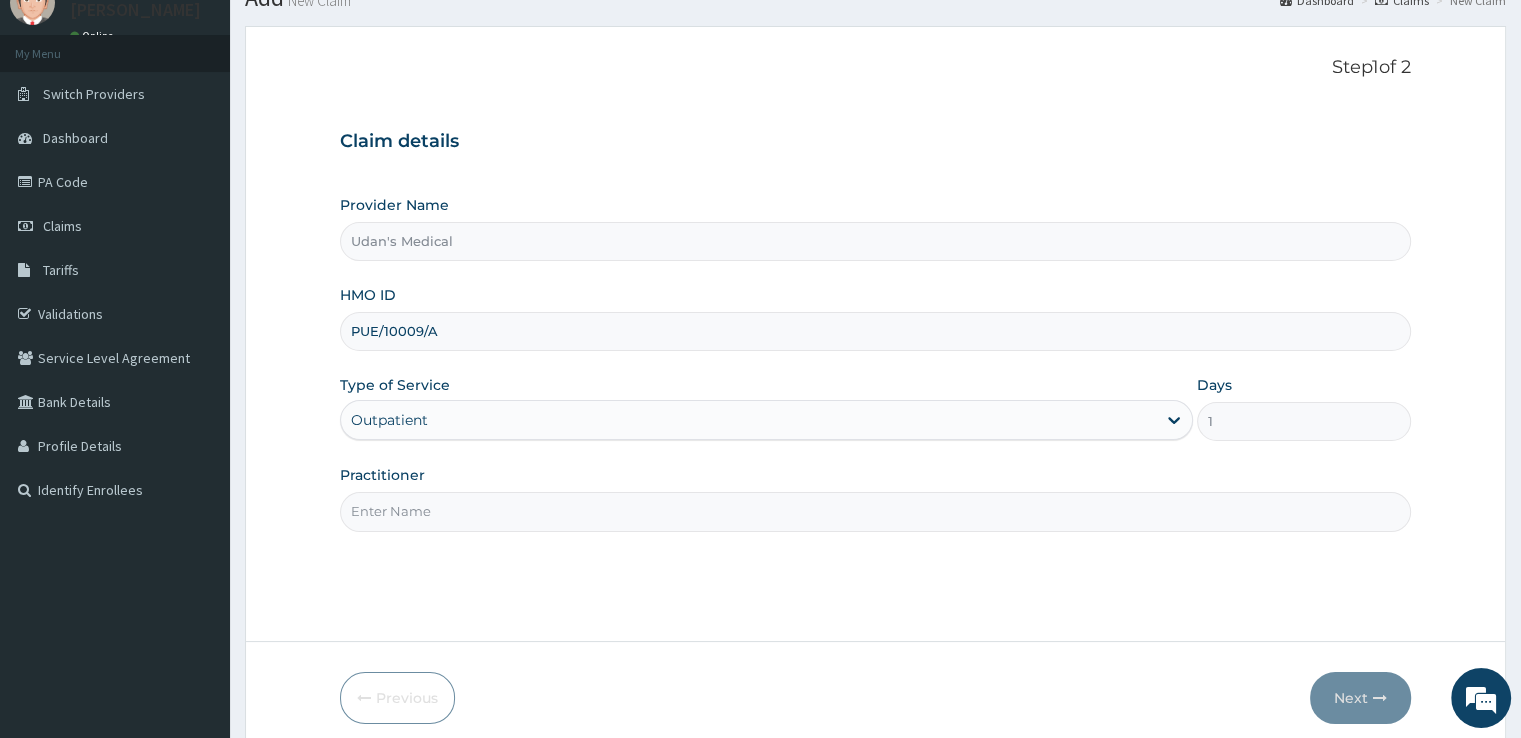 scroll, scrollTop: 162, scrollLeft: 0, axis: vertical 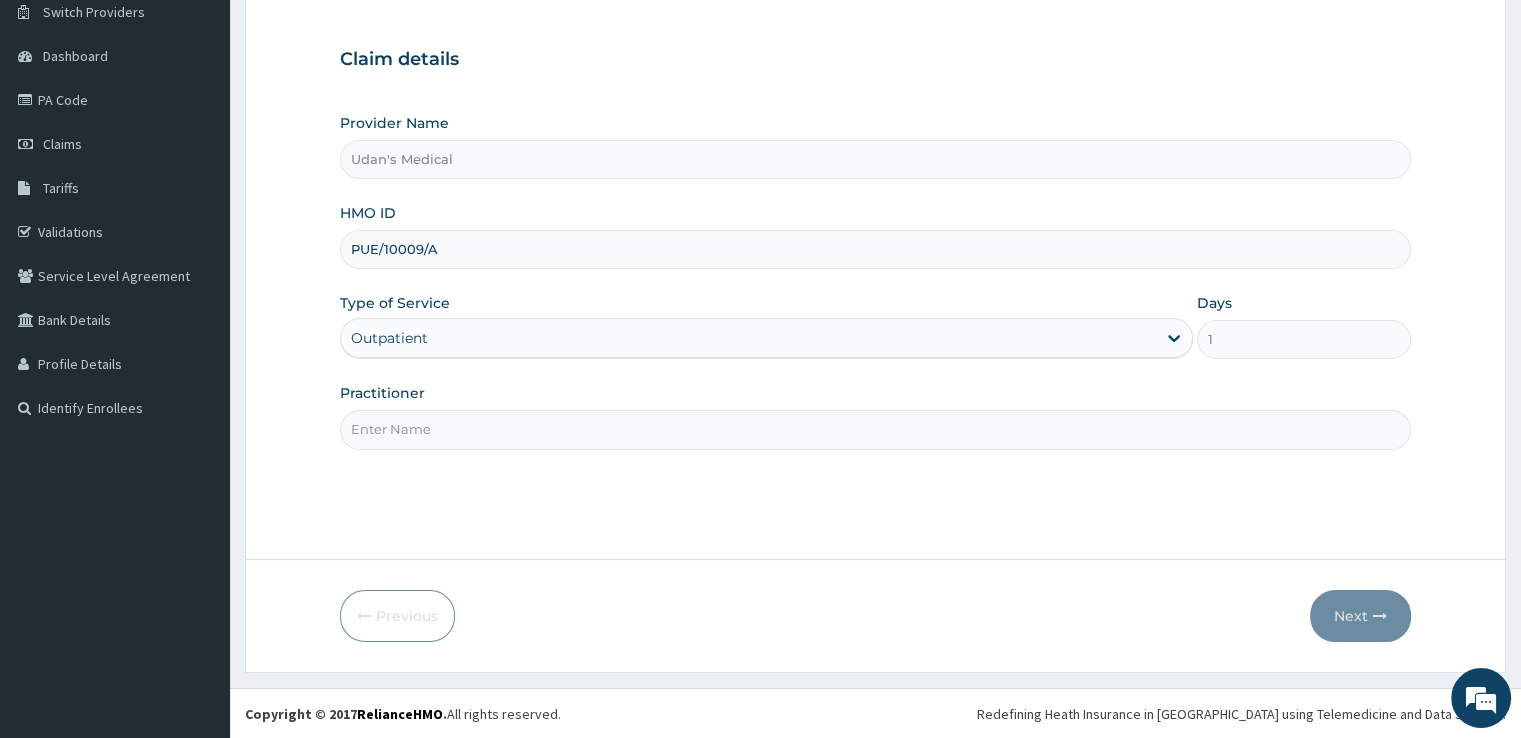 click on "Practitioner" at bounding box center [875, 429] 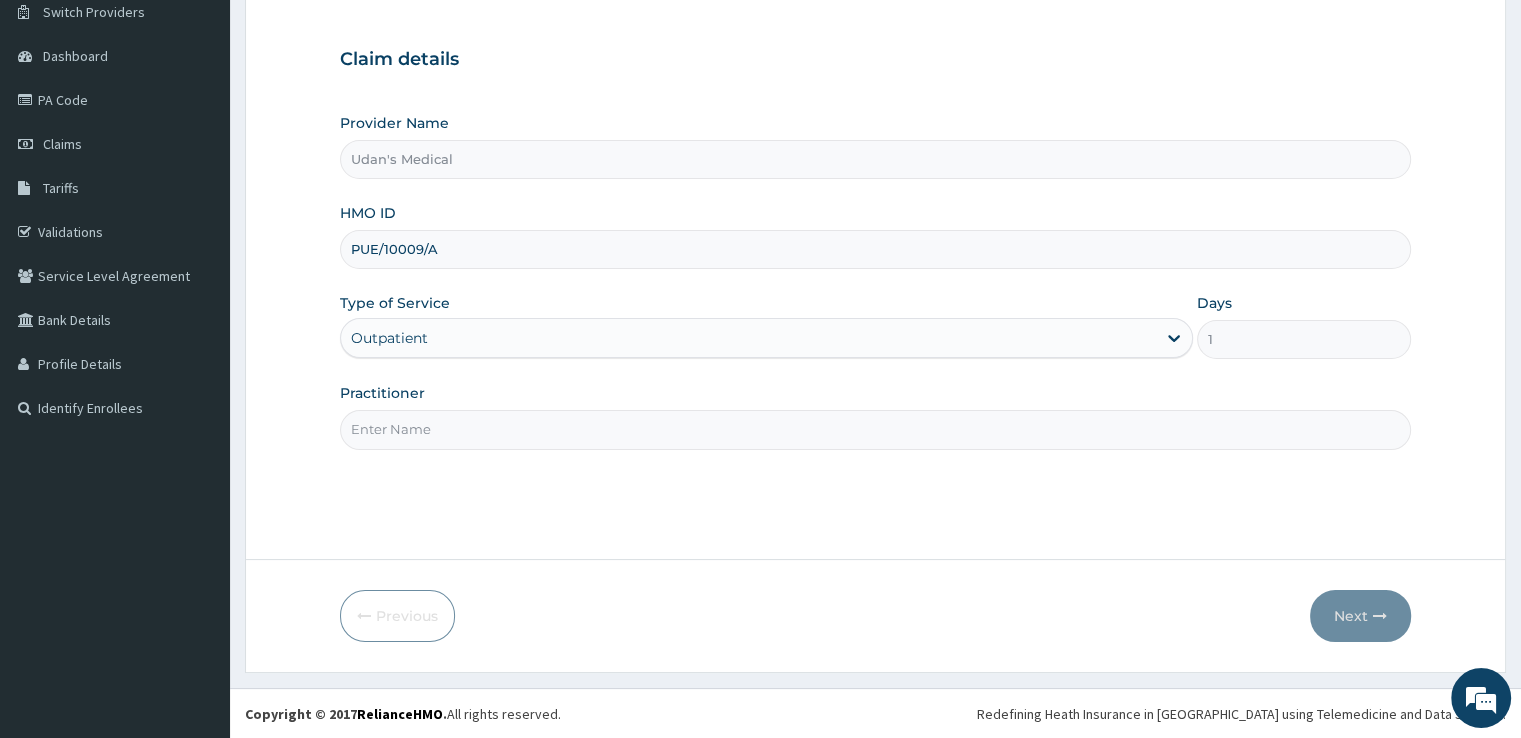 type on "DOCTOR ONYEDIKACHI" 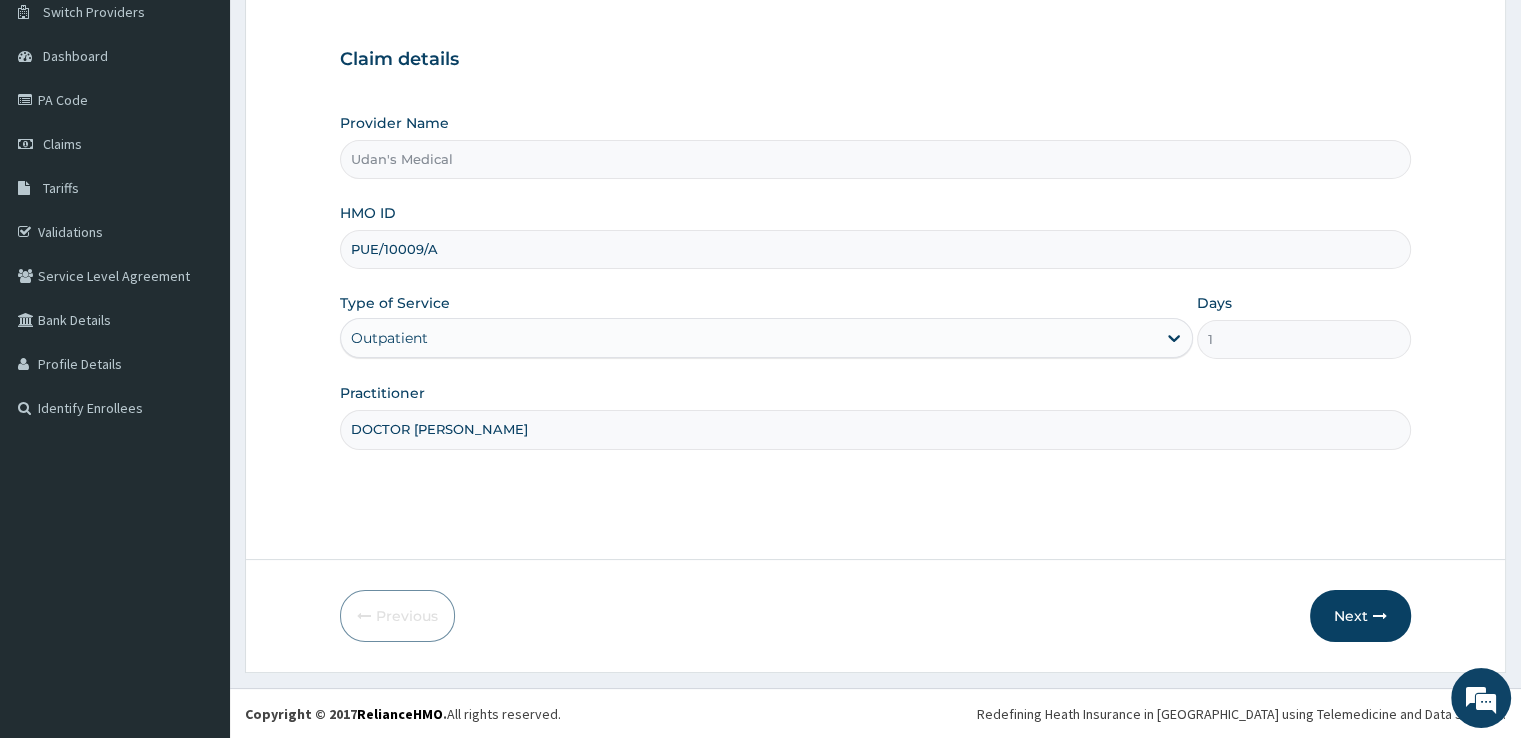 click on "Next" at bounding box center [1360, 616] 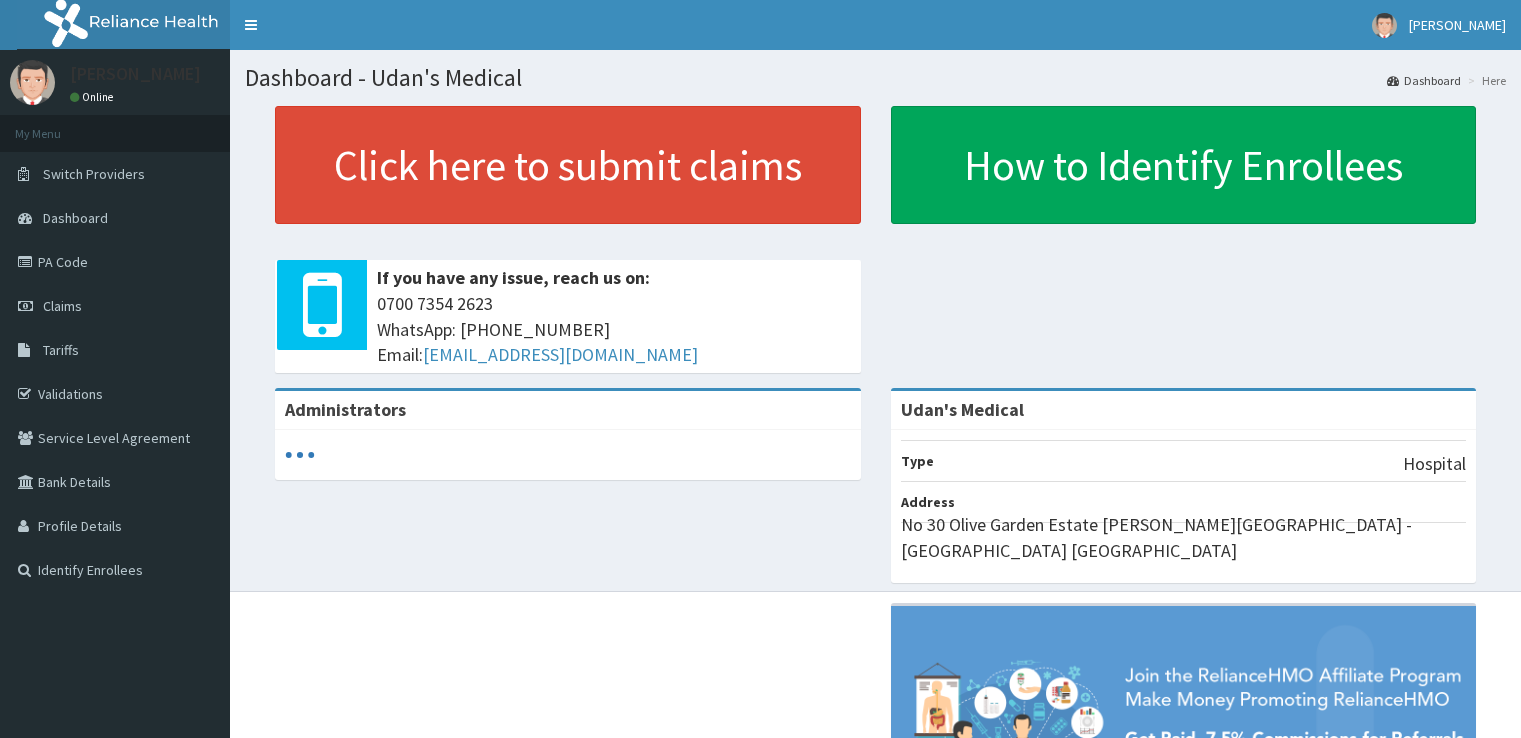 scroll, scrollTop: 0, scrollLeft: 0, axis: both 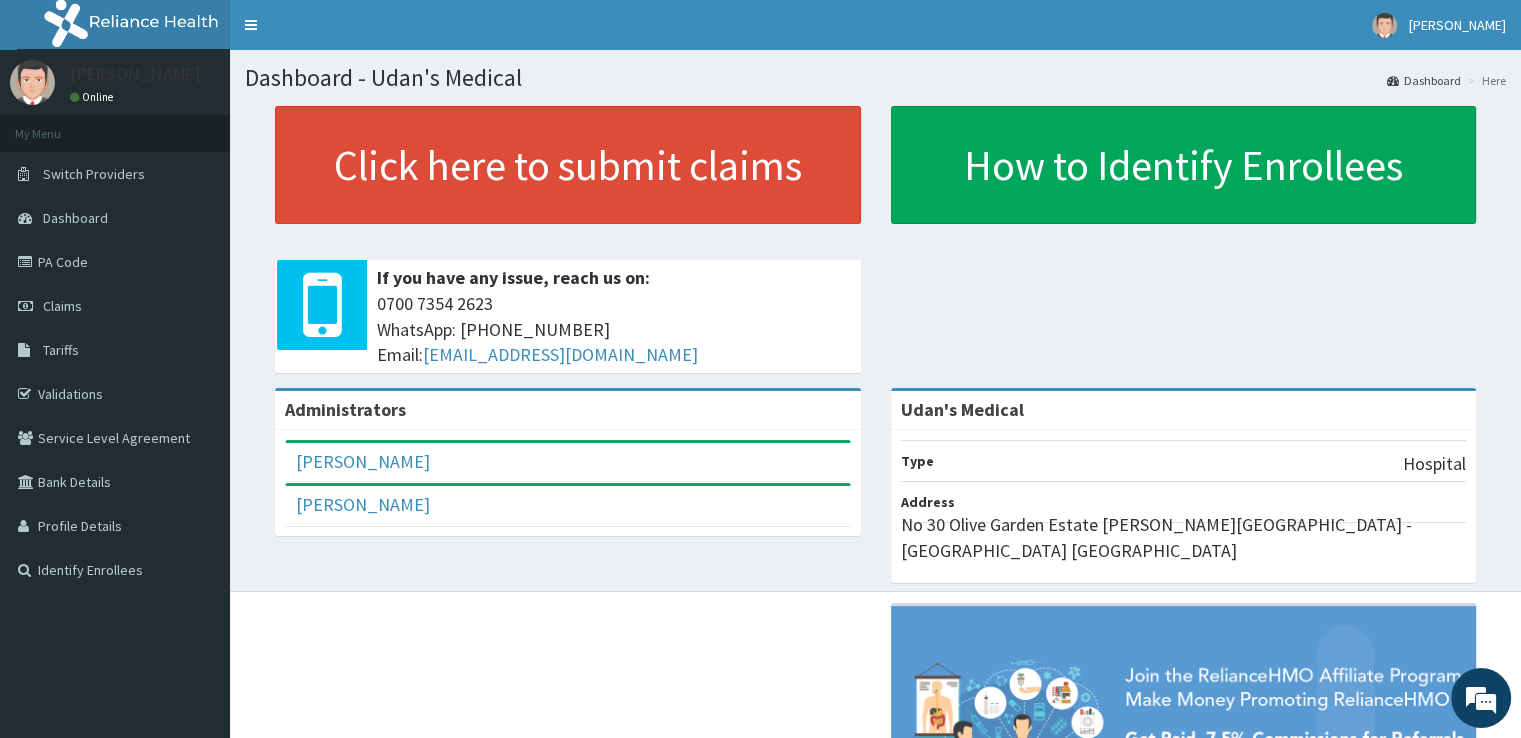 click on "Claims" at bounding box center (62, 306) 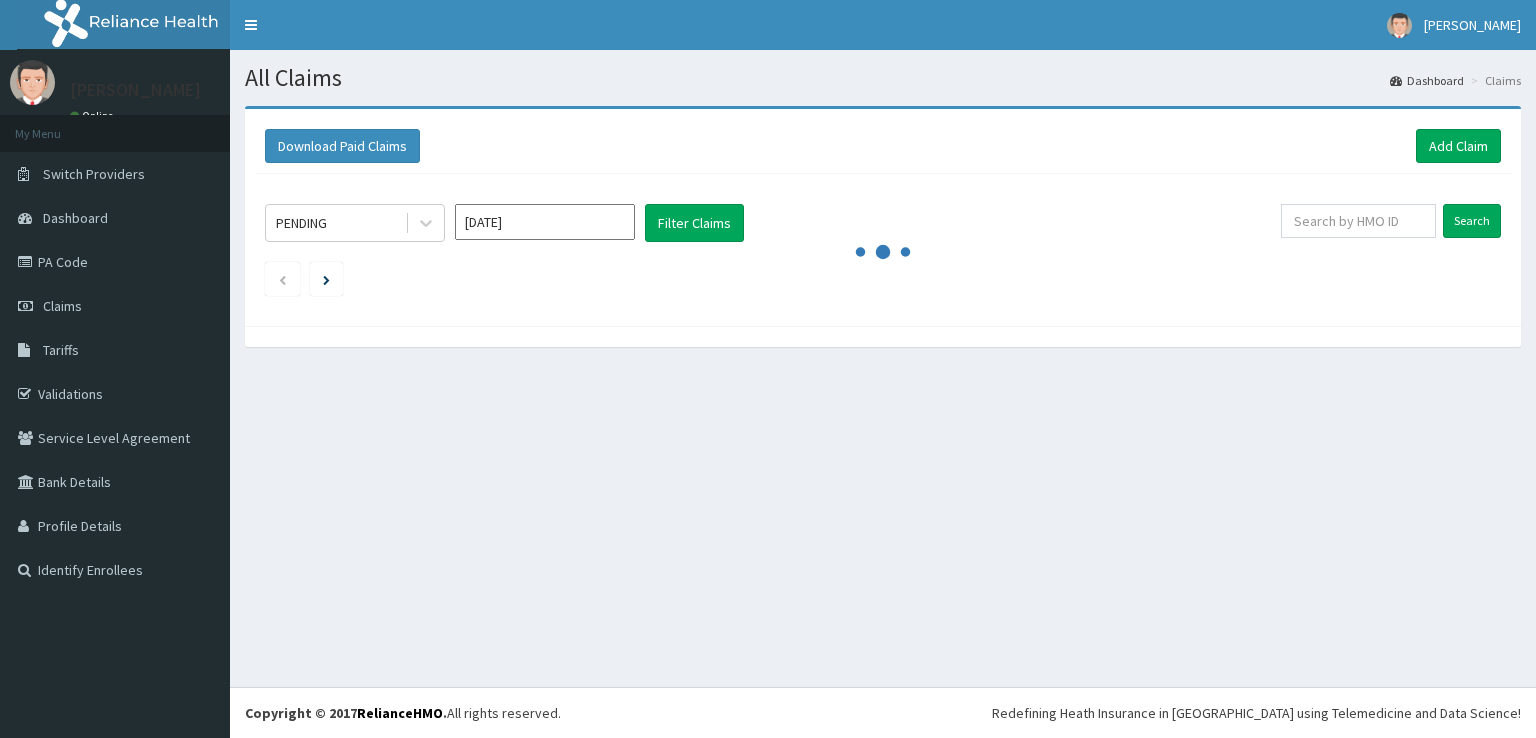 scroll, scrollTop: 0, scrollLeft: 0, axis: both 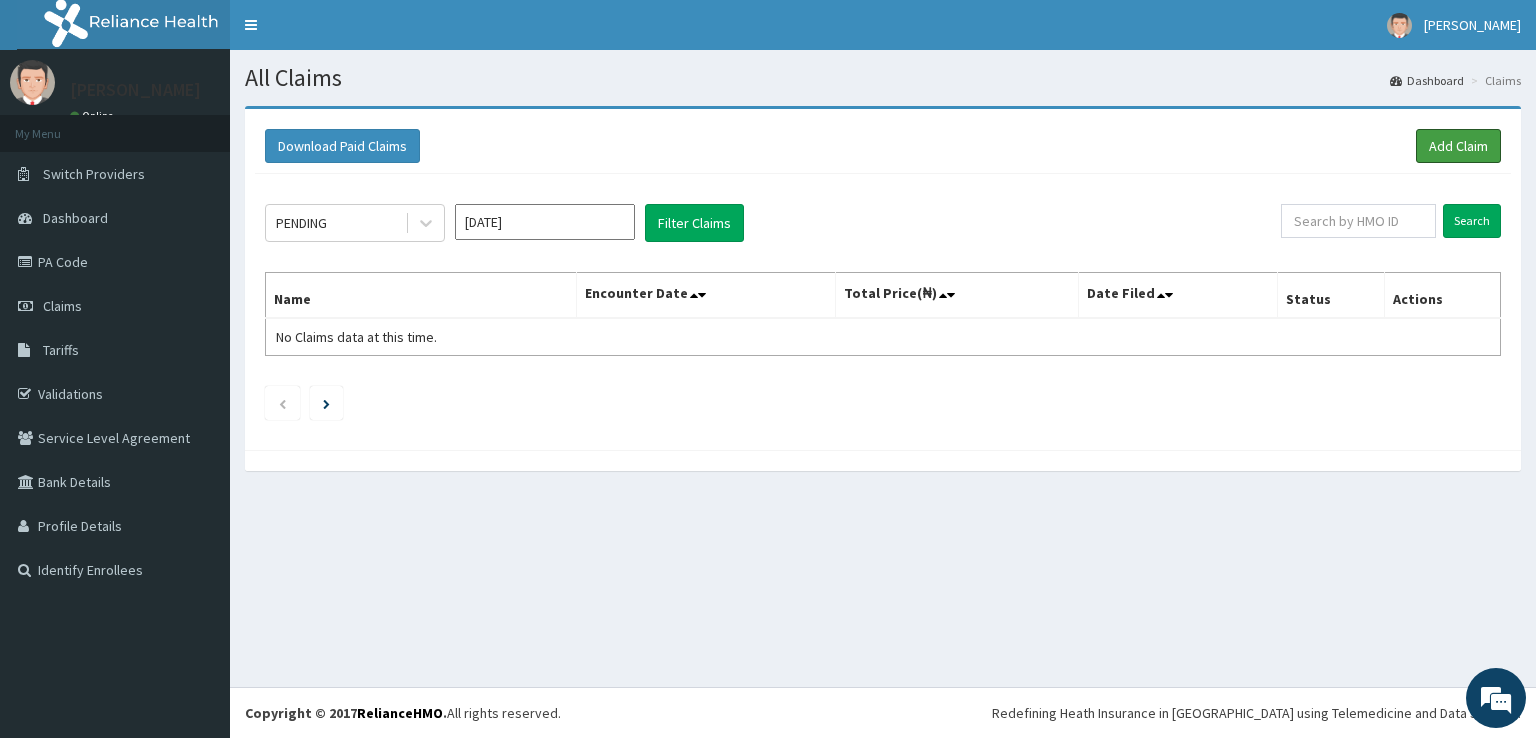 click on "Add Claim" at bounding box center (1458, 146) 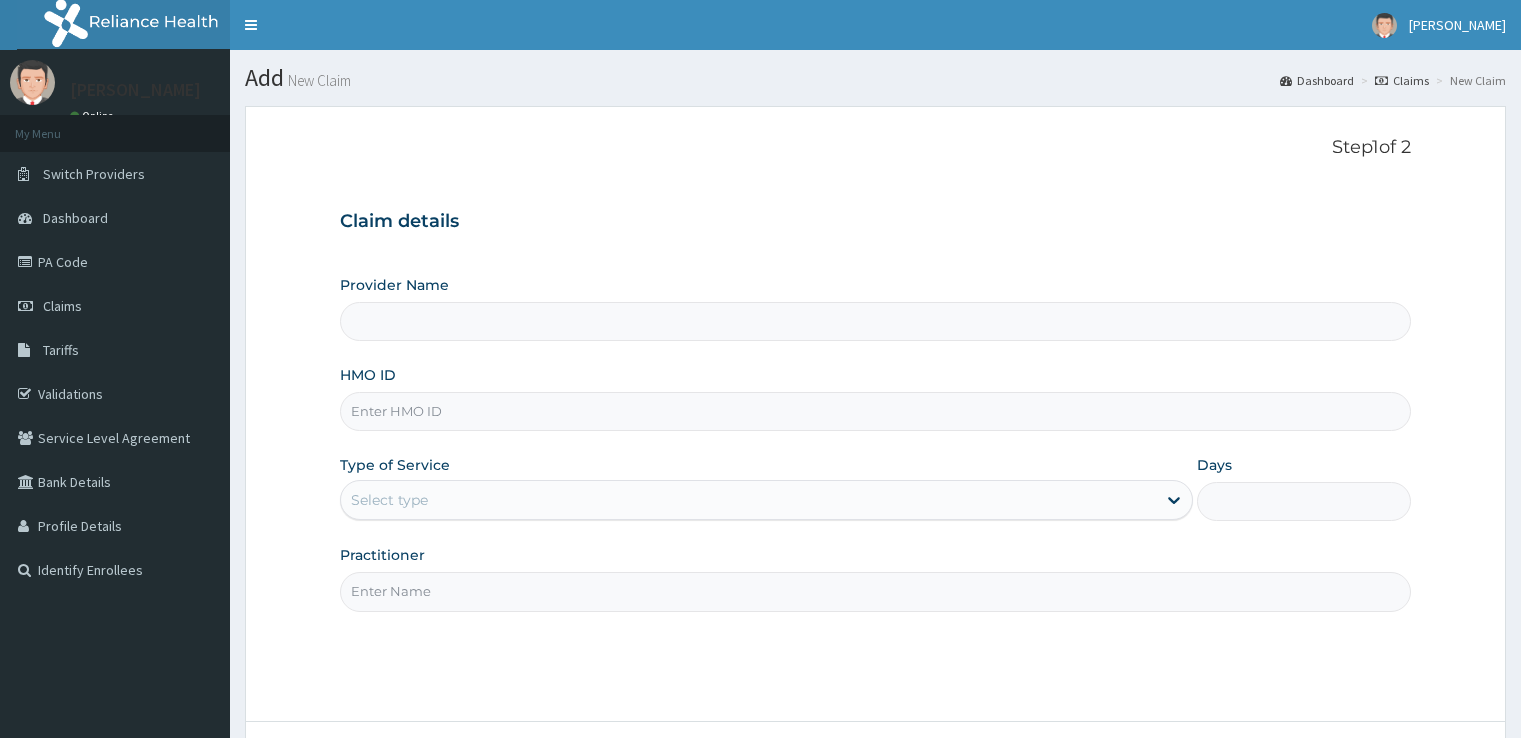 scroll, scrollTop: 0, scrollLeft: 0, axis: both 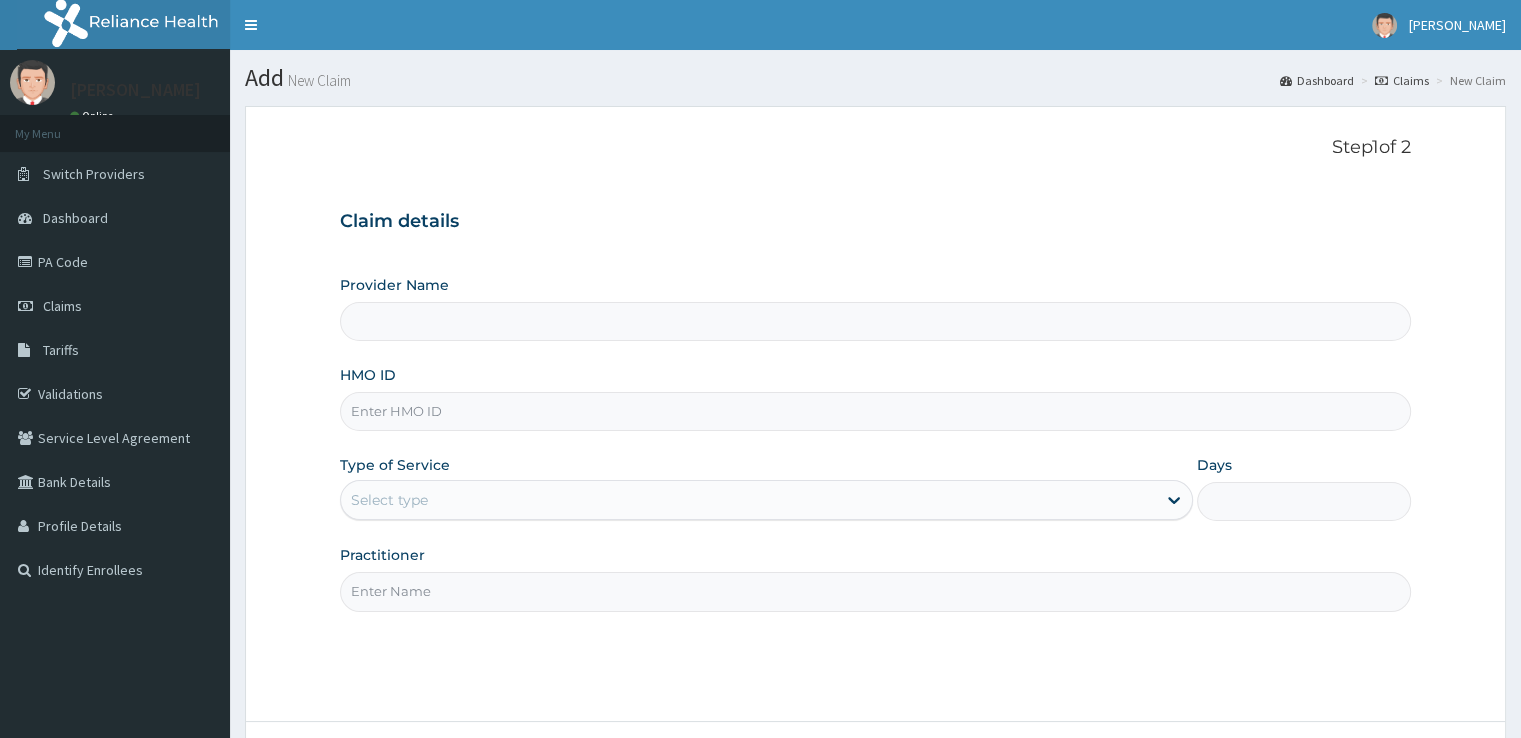 type on "Udan's Medical" 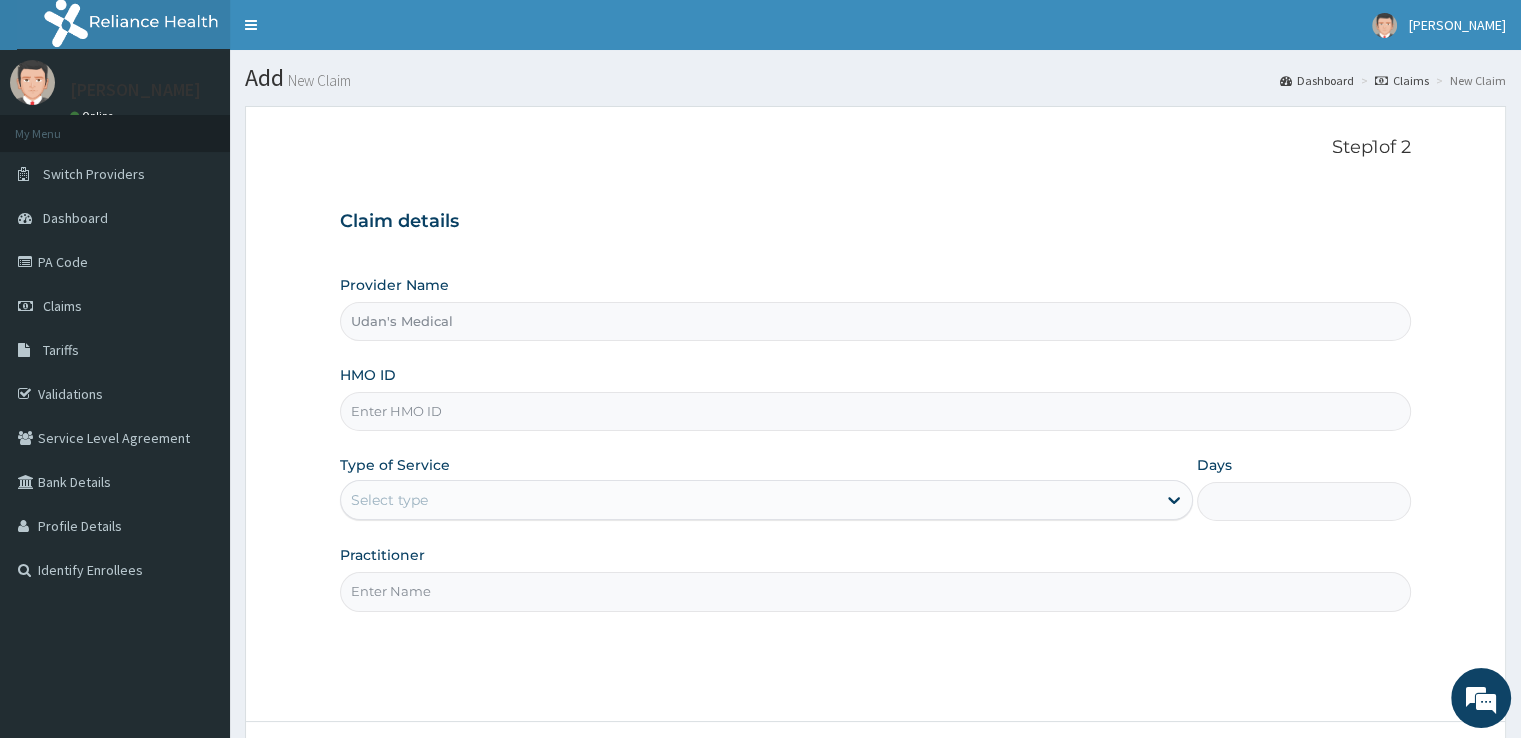click on "HMO ID" at bounding box center (875, 411) 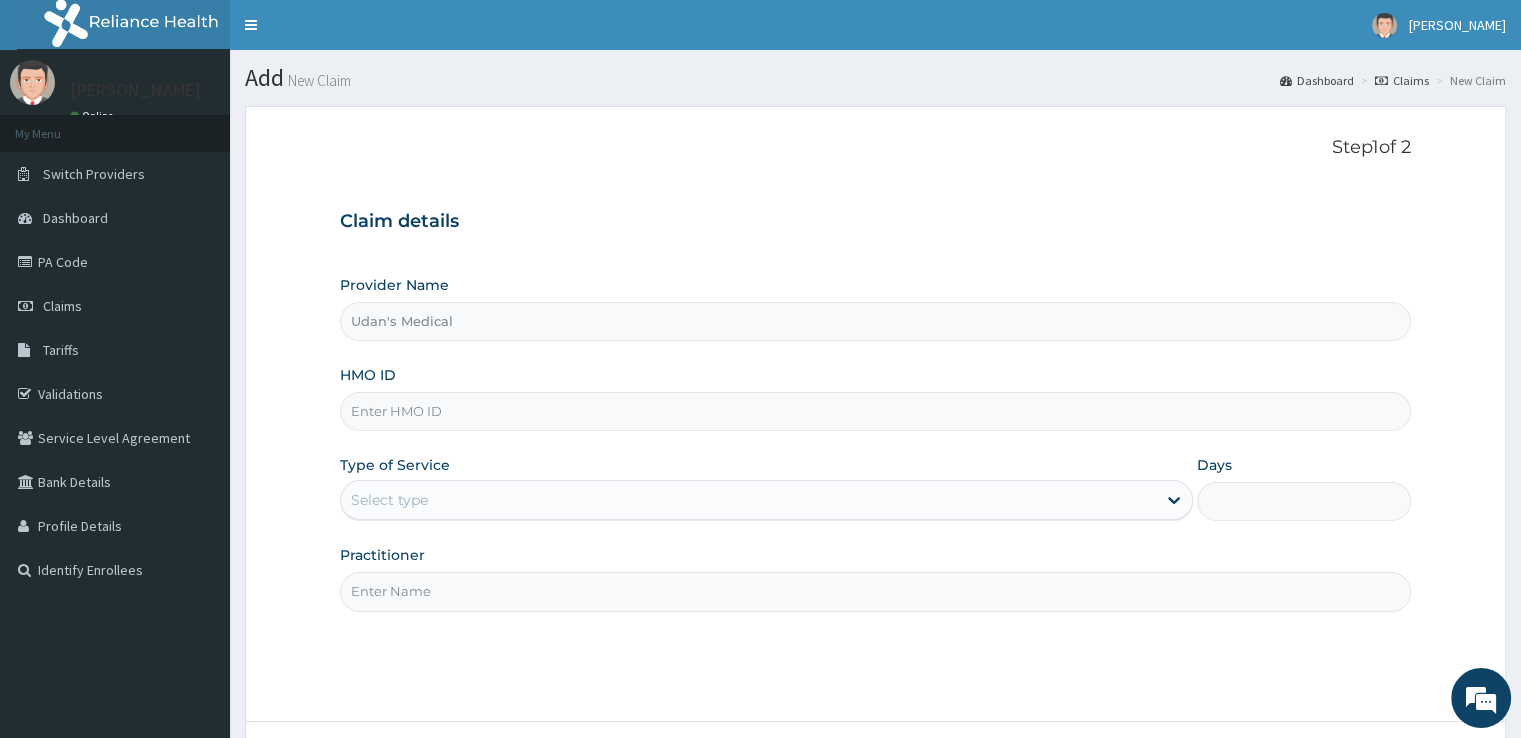 scroll, scrollTop: 0, scrollLeft: 0, axis: both 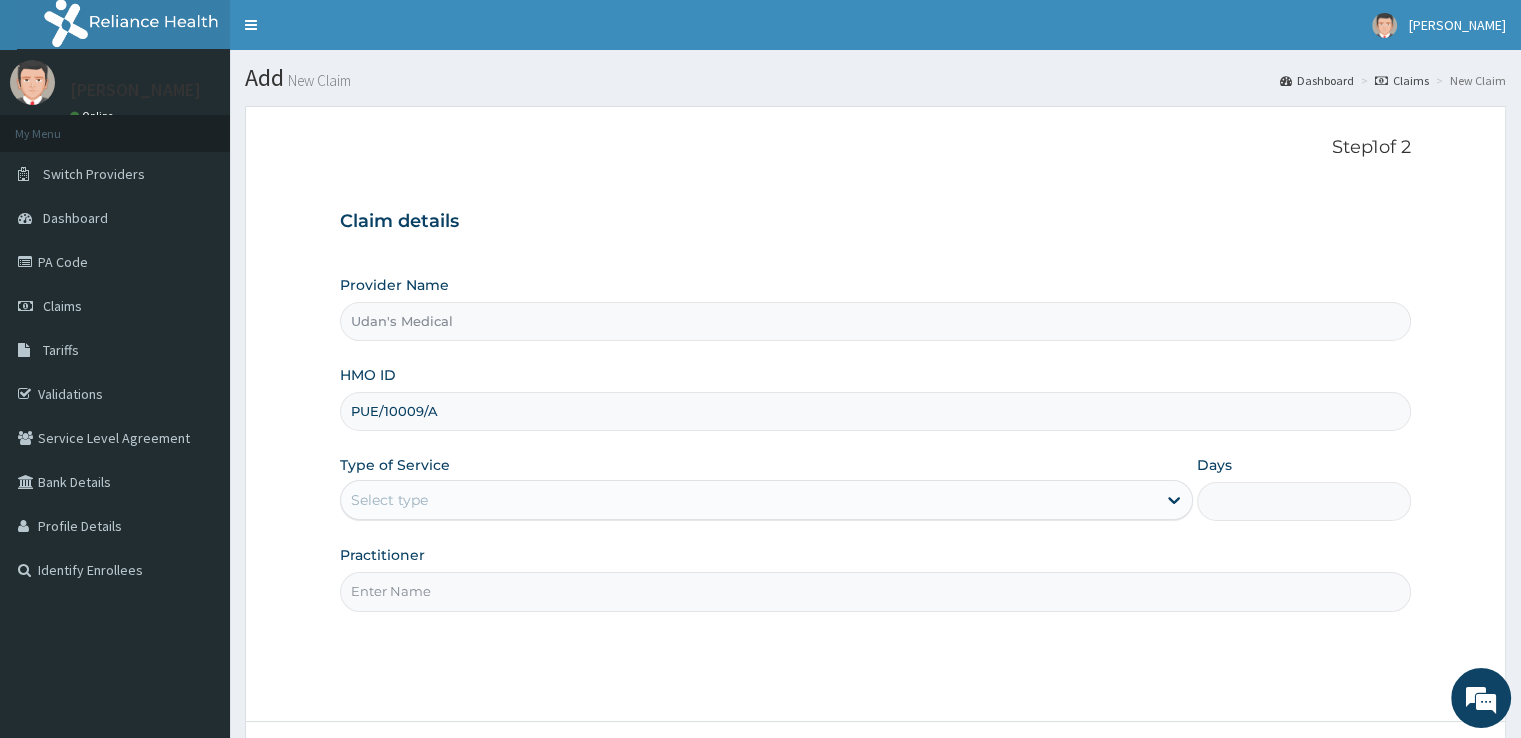 type on "PUE/10009/A" 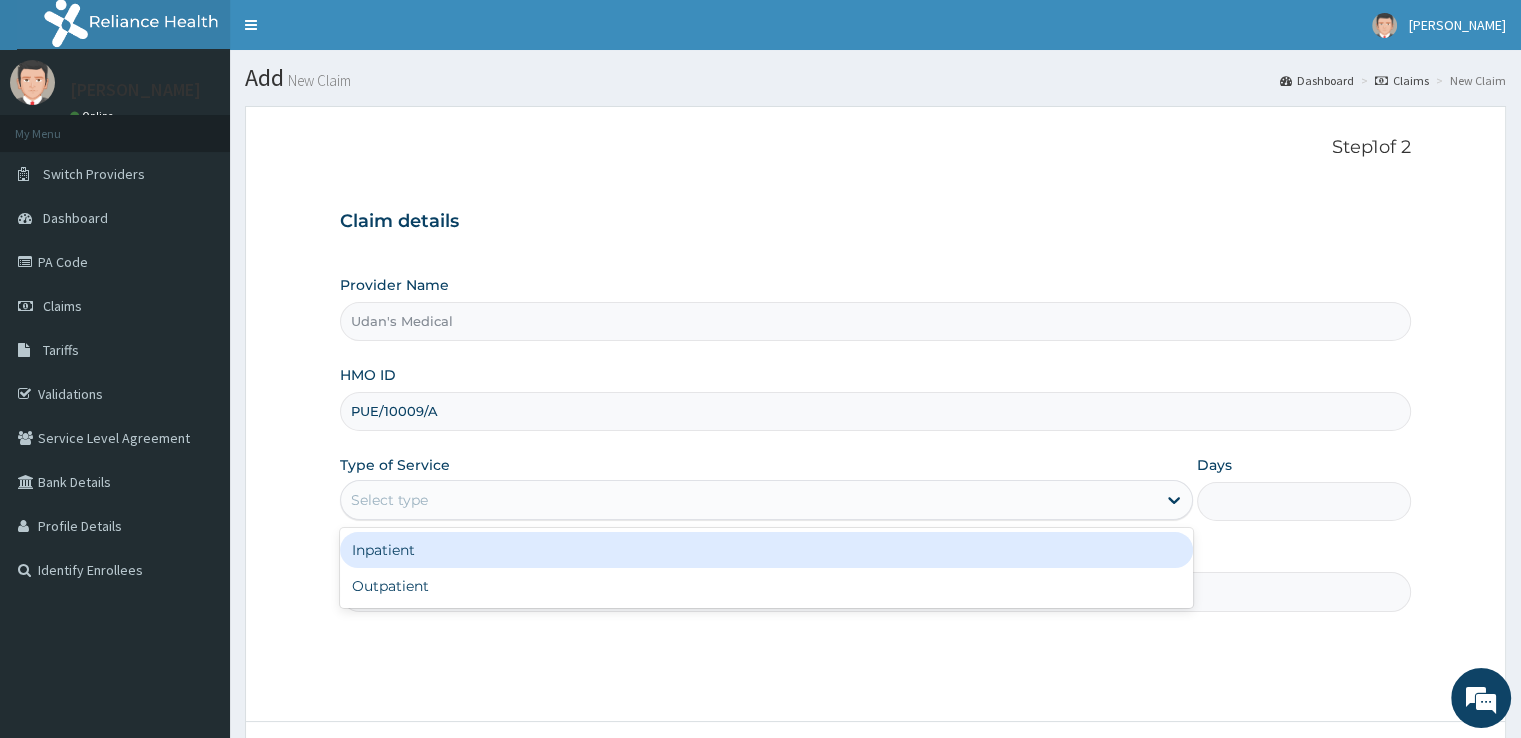 click on "Select type" at bounding box center (389, 500) 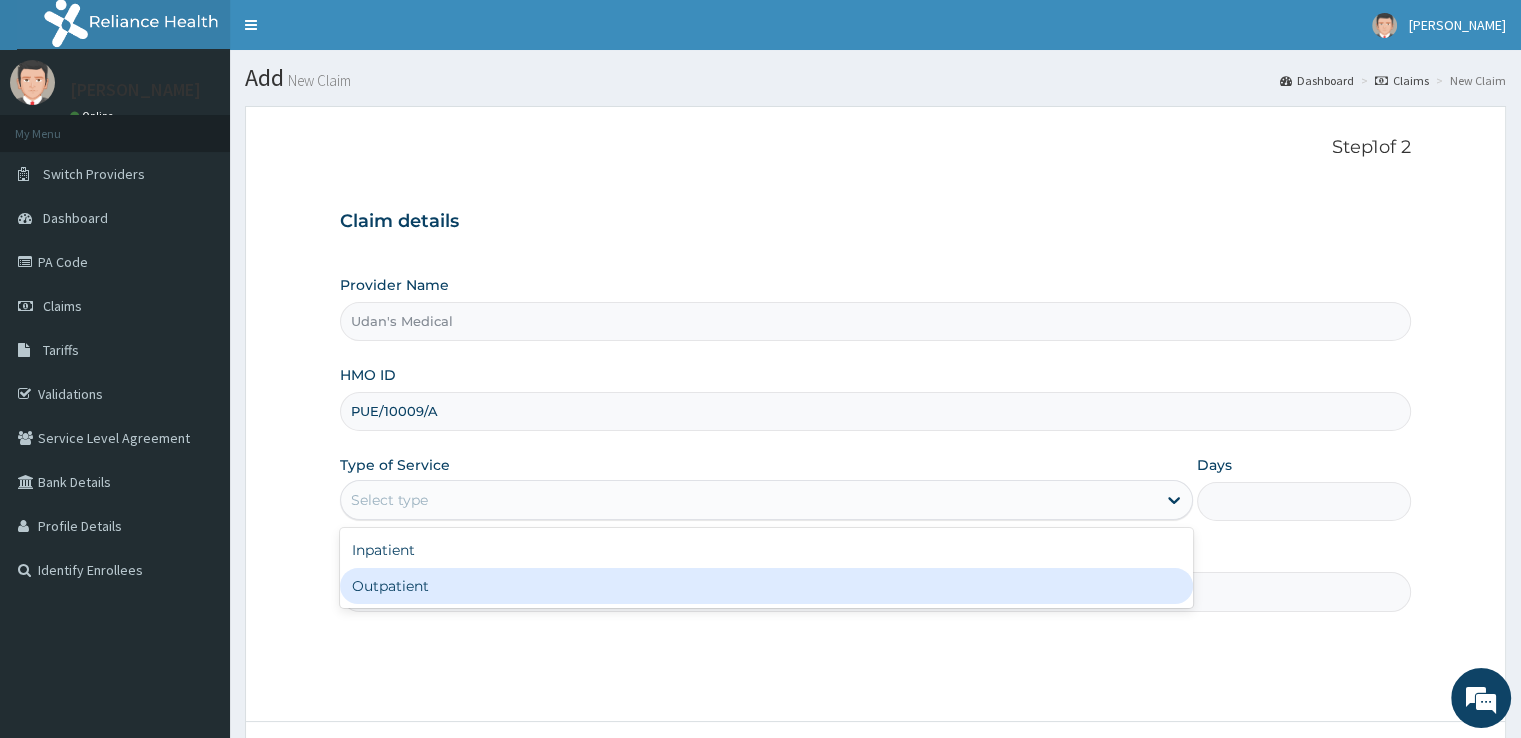 click on "Outpatient" at bounding box center [766, 586] 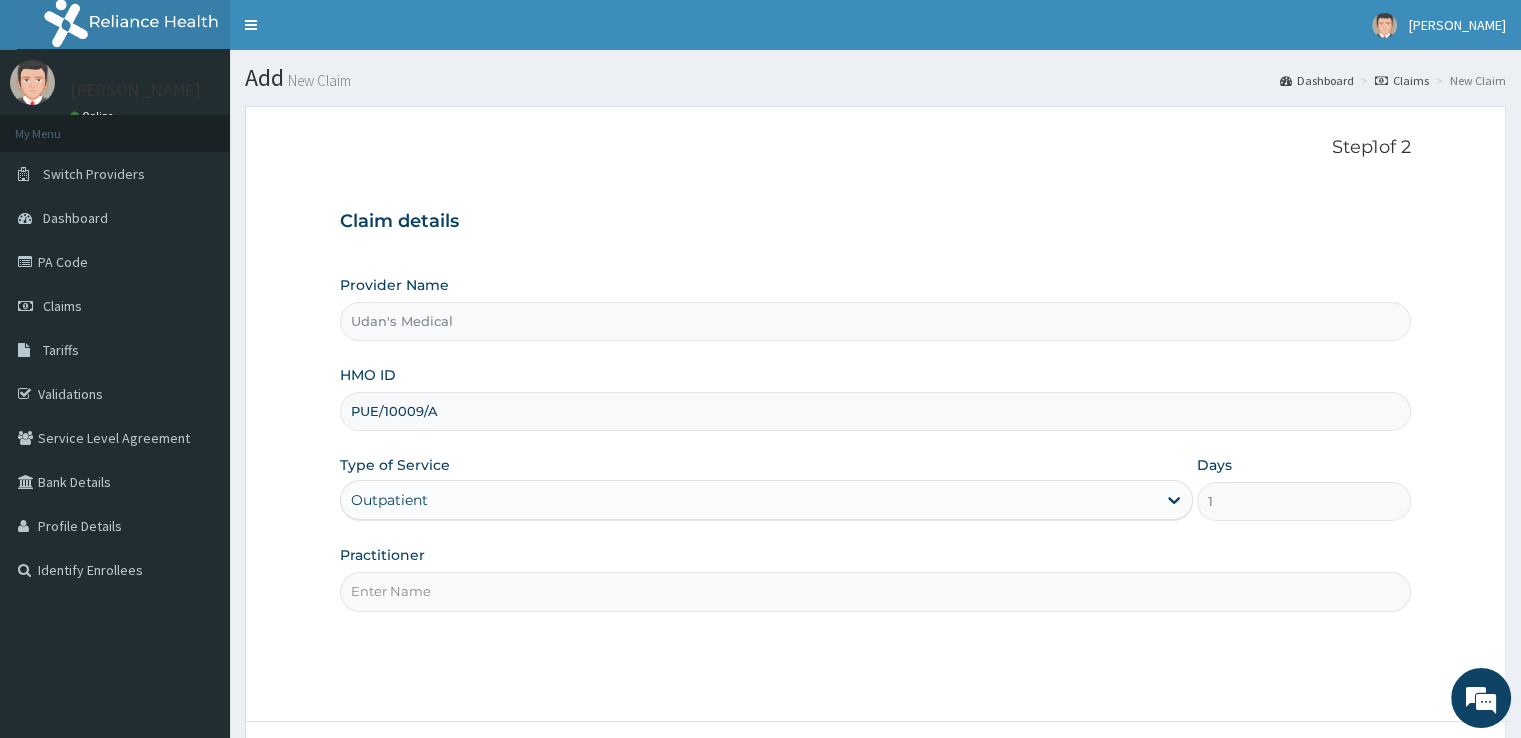 click on "Practitioner" at bounding box center (875, 591) 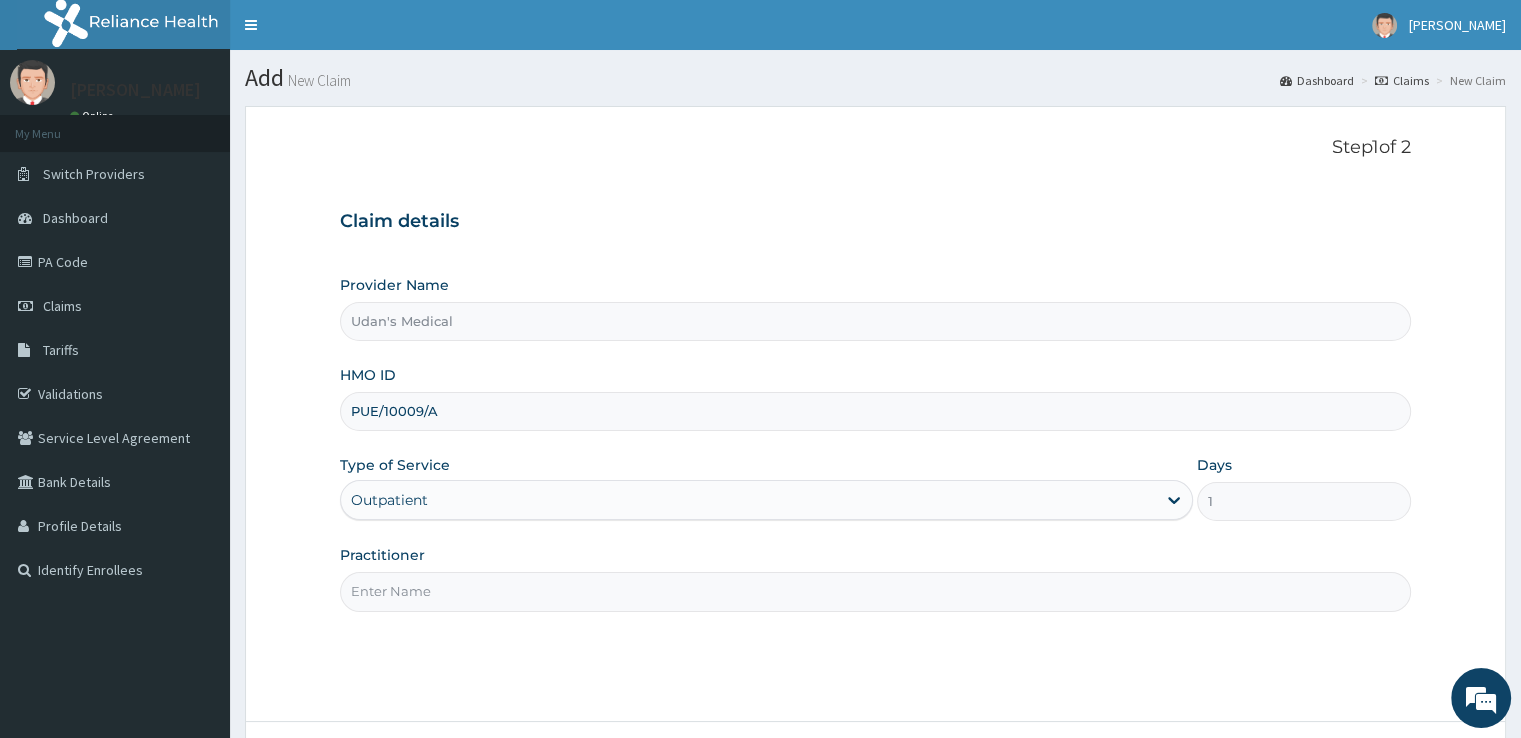type on "DOCTOR [PERSON_NAME]" 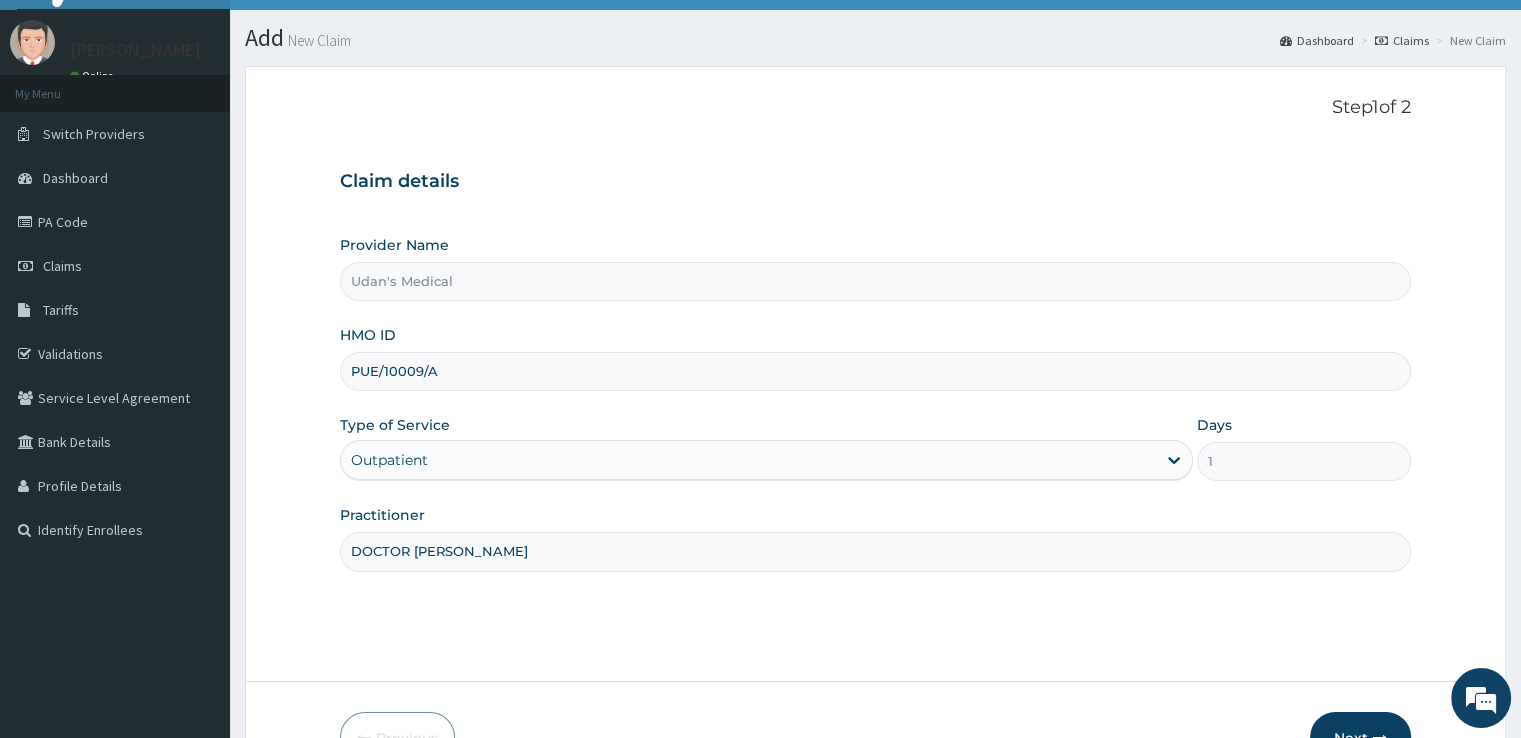 scroll, scrollTop: 162, scrollLeft: 0, axis: vertical 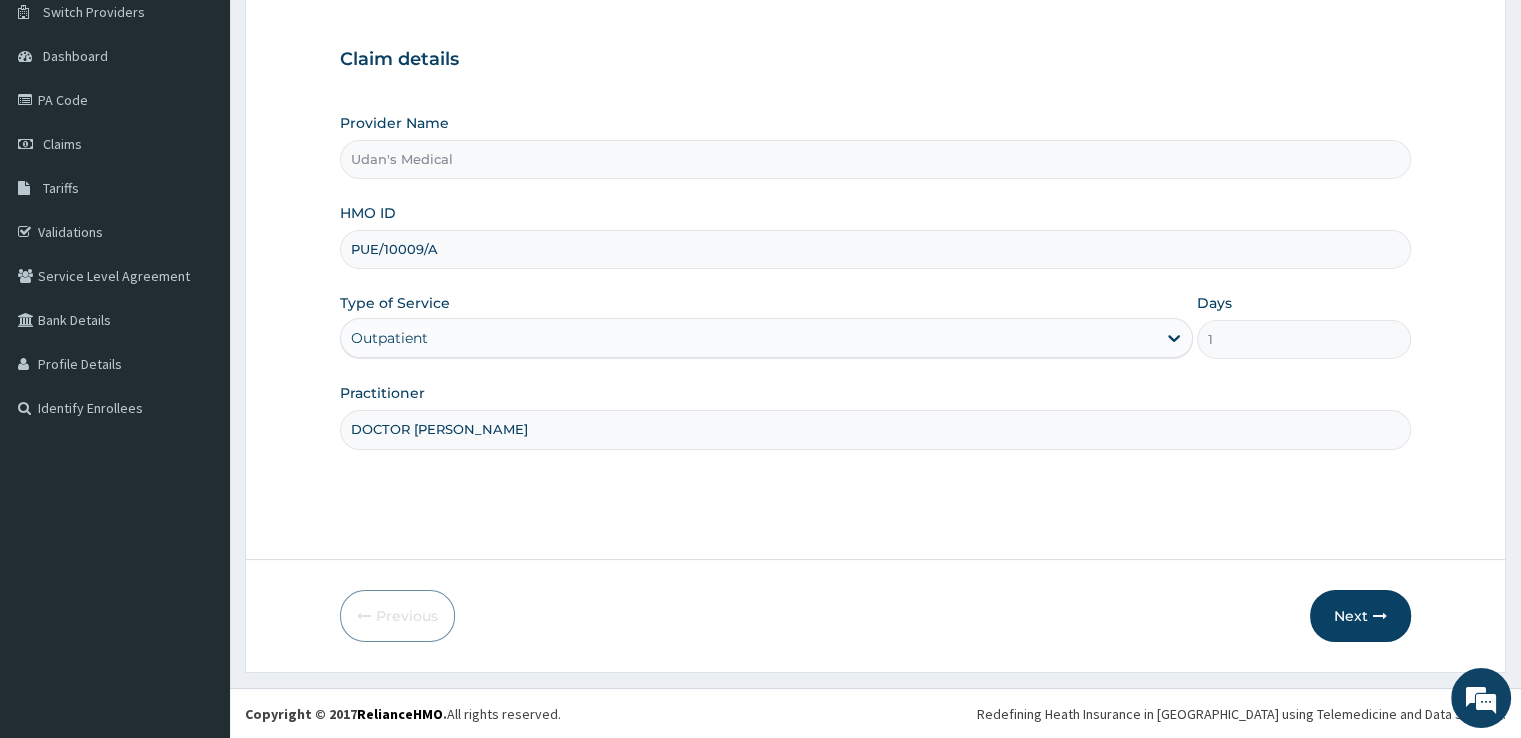 click on "Next" at bounding box center (1360, 616) 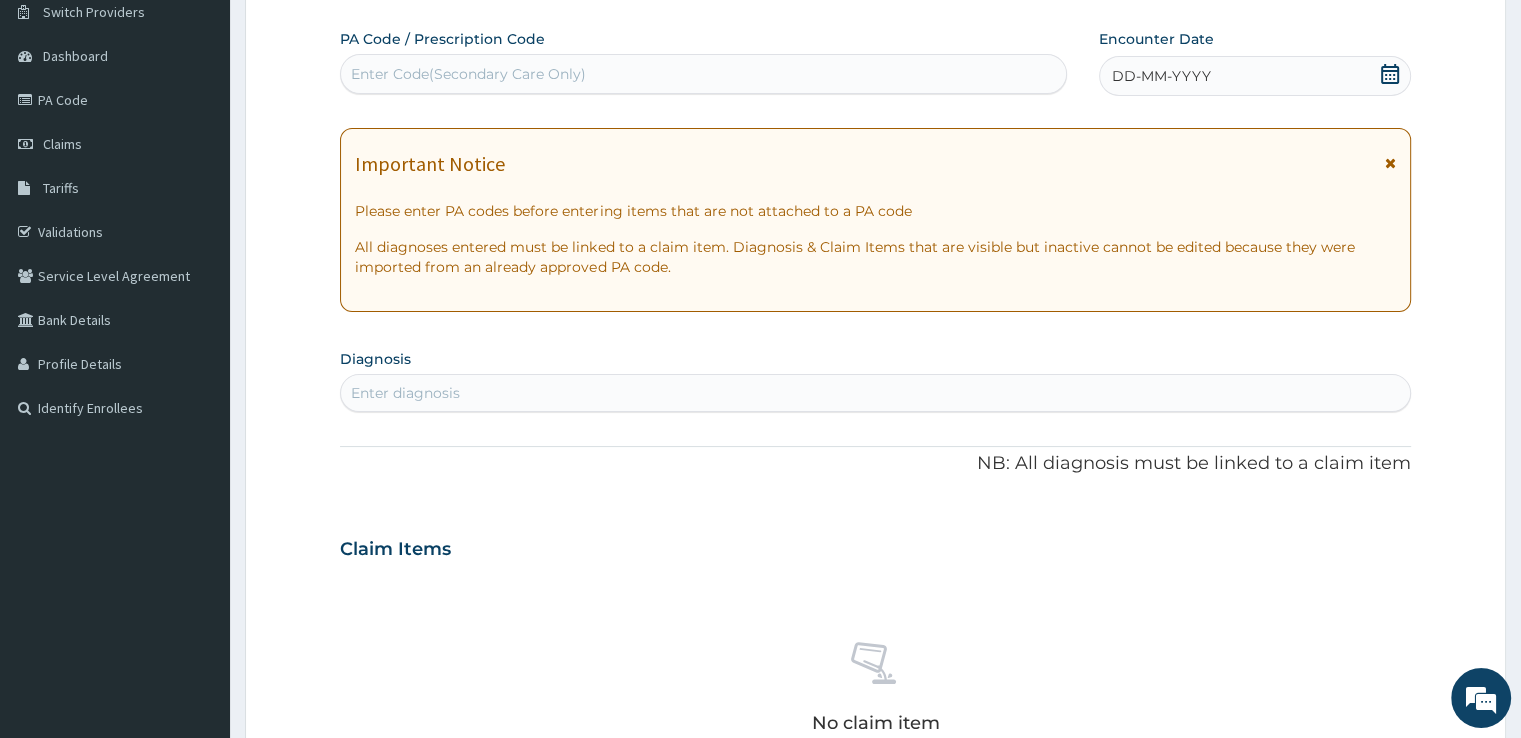click on "Enter Code(Secondary Care Only)" at bounding box center [468, 74] 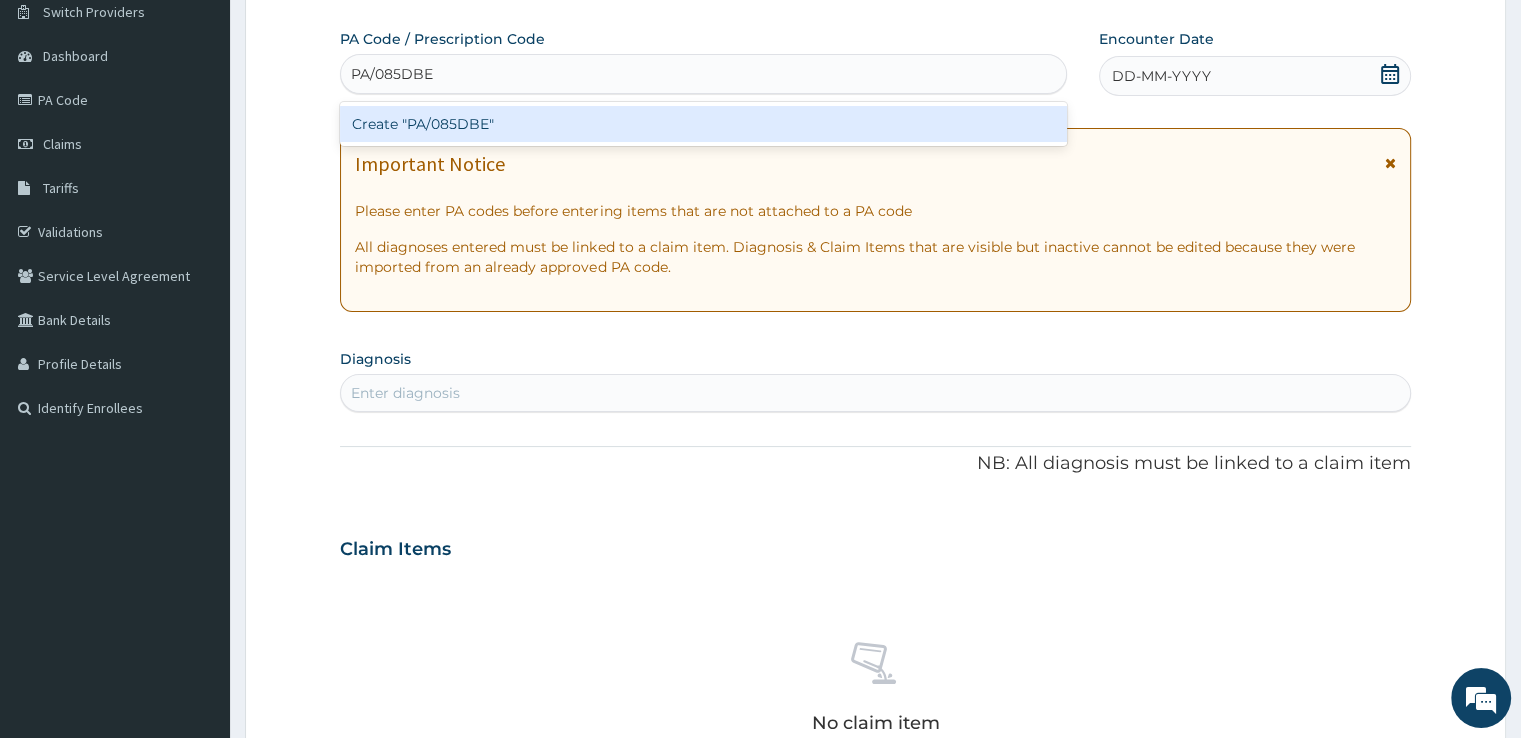 type on "PA/085DBE" 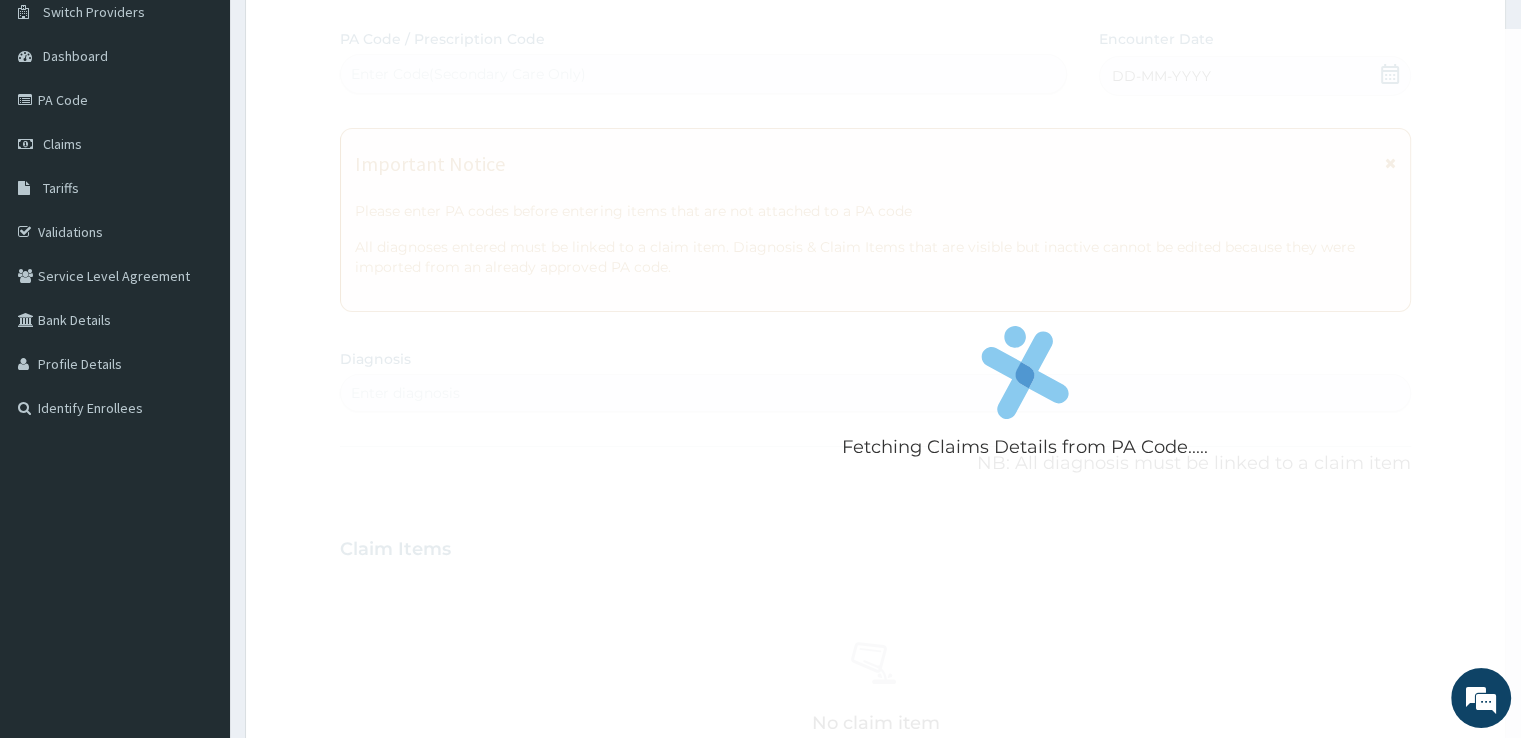 click on "Fetching Claims Details from PA Code..... PA Code / Prescription Code Enter Code(Secondary Care Only) Encounter Date DD-MM-YYYY Important Notice Please enter PA codes before entering items that are not attached to a PA code   All diagnoses entered must be linked to a claim item. Diagnosis & Claim Items that are visible but inactive cannot be edited because they were imported from an already approved PA code. Diagnosis   Select is focused ,type to refine list, press Down to open the menu,  press left to focus selected values Enter diagnosis NB: All diagnosis must be linked to a claim item Claim Items No claim item Types Select Type Item Select Item Pair Diagnosis Select Diagnosis Unit Price 0 Add Comment" at bounding box center [875, 546] 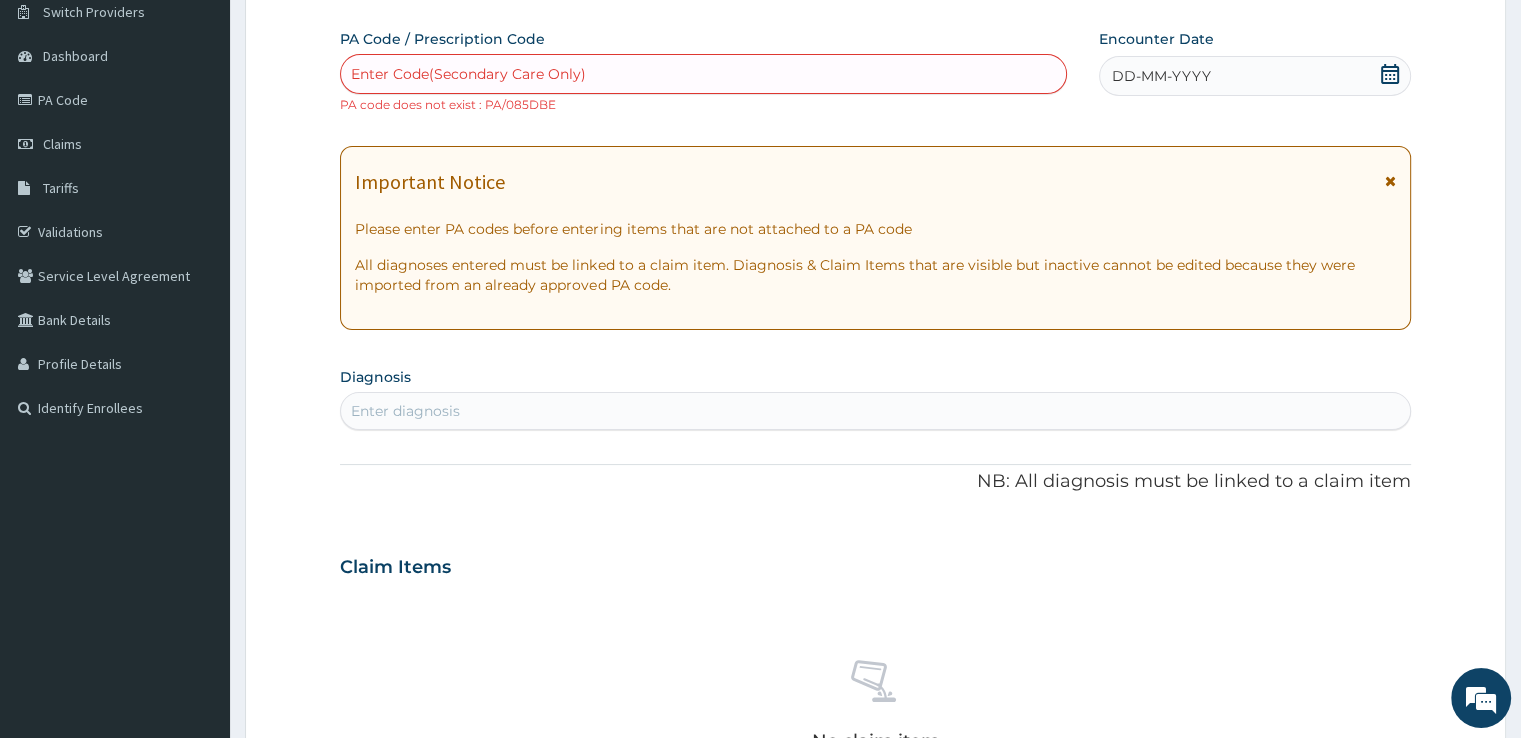 click on "Enter Code(Secondary Care Only)" at bounding box center [703, 74] 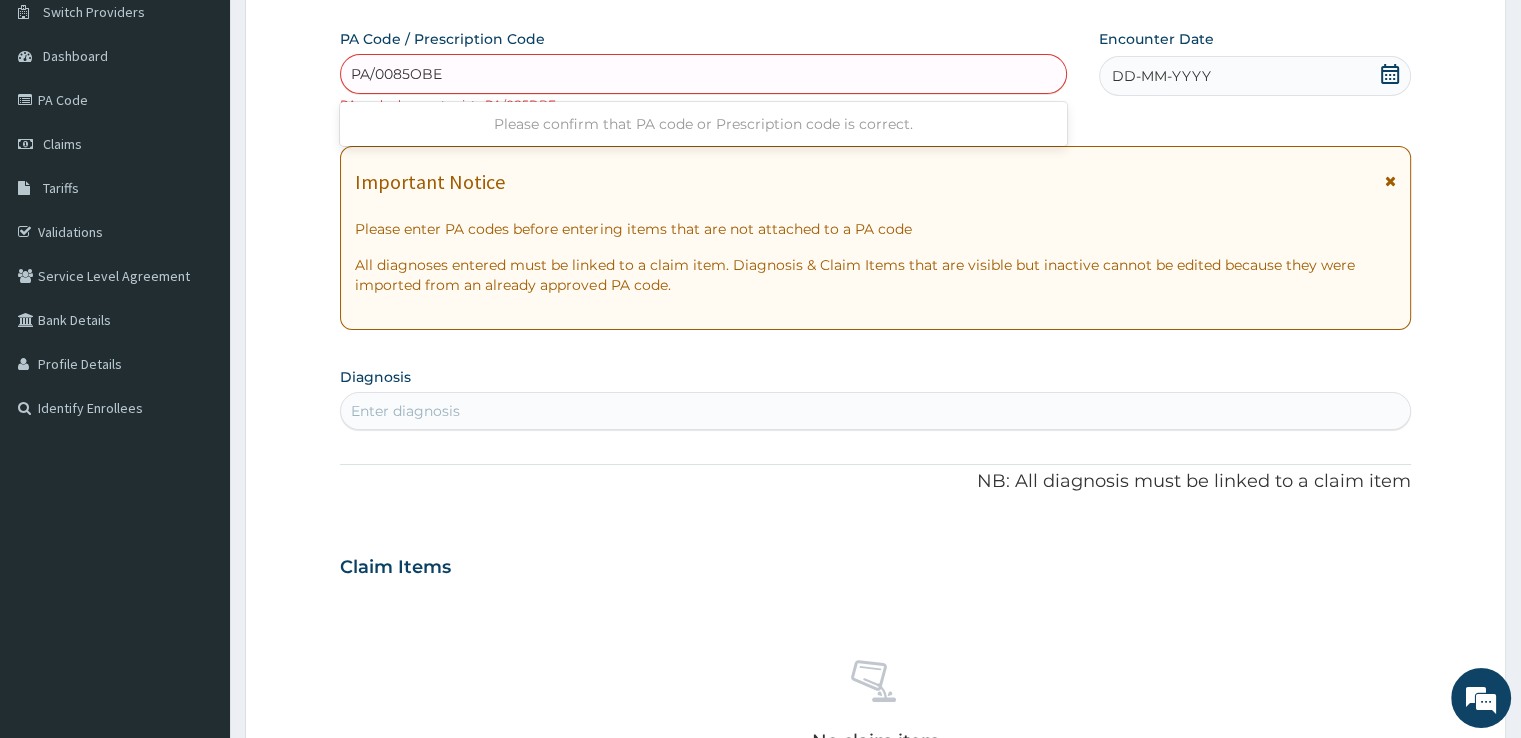 type on "PA/0085OBE" 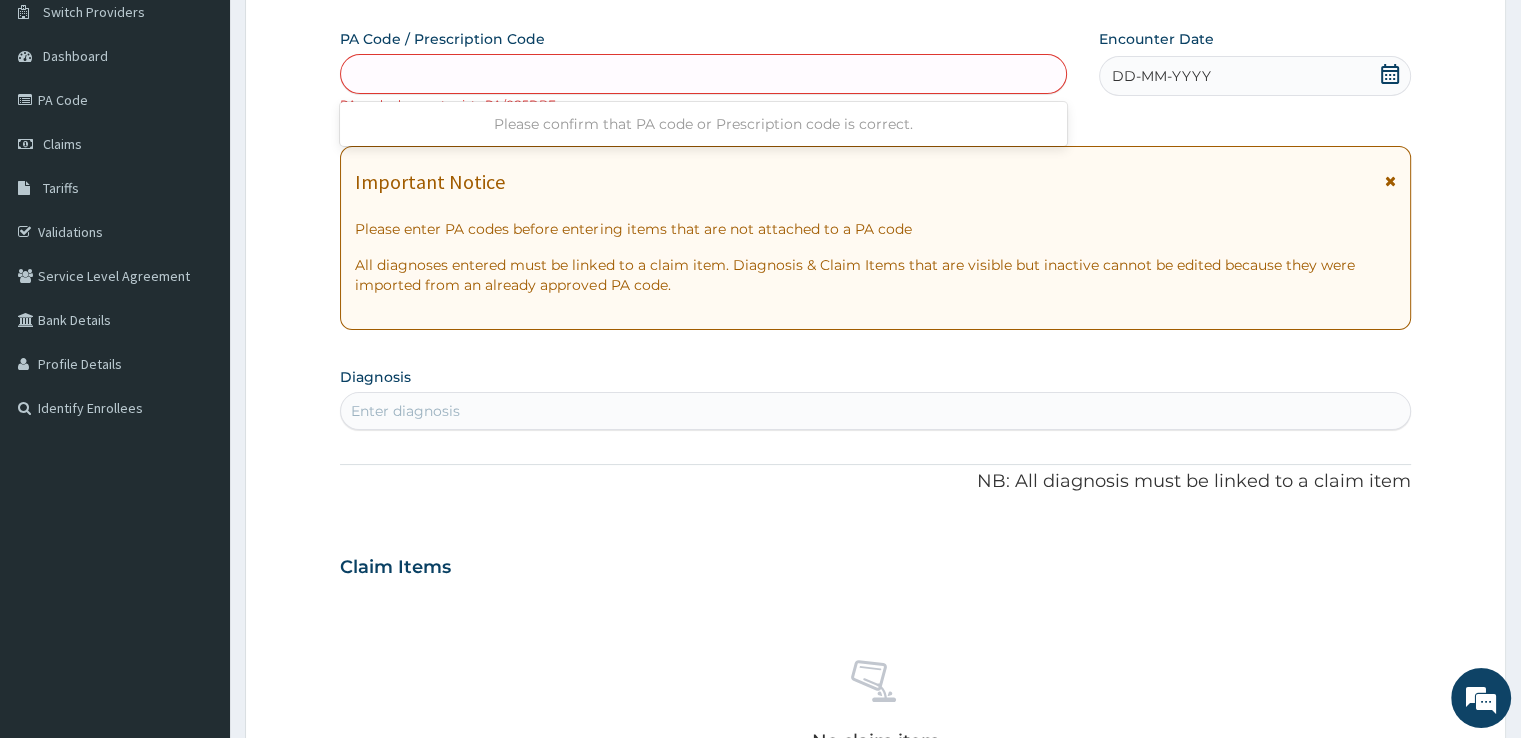 click on "Enter diagnosis" at bounding box center (405, 411) 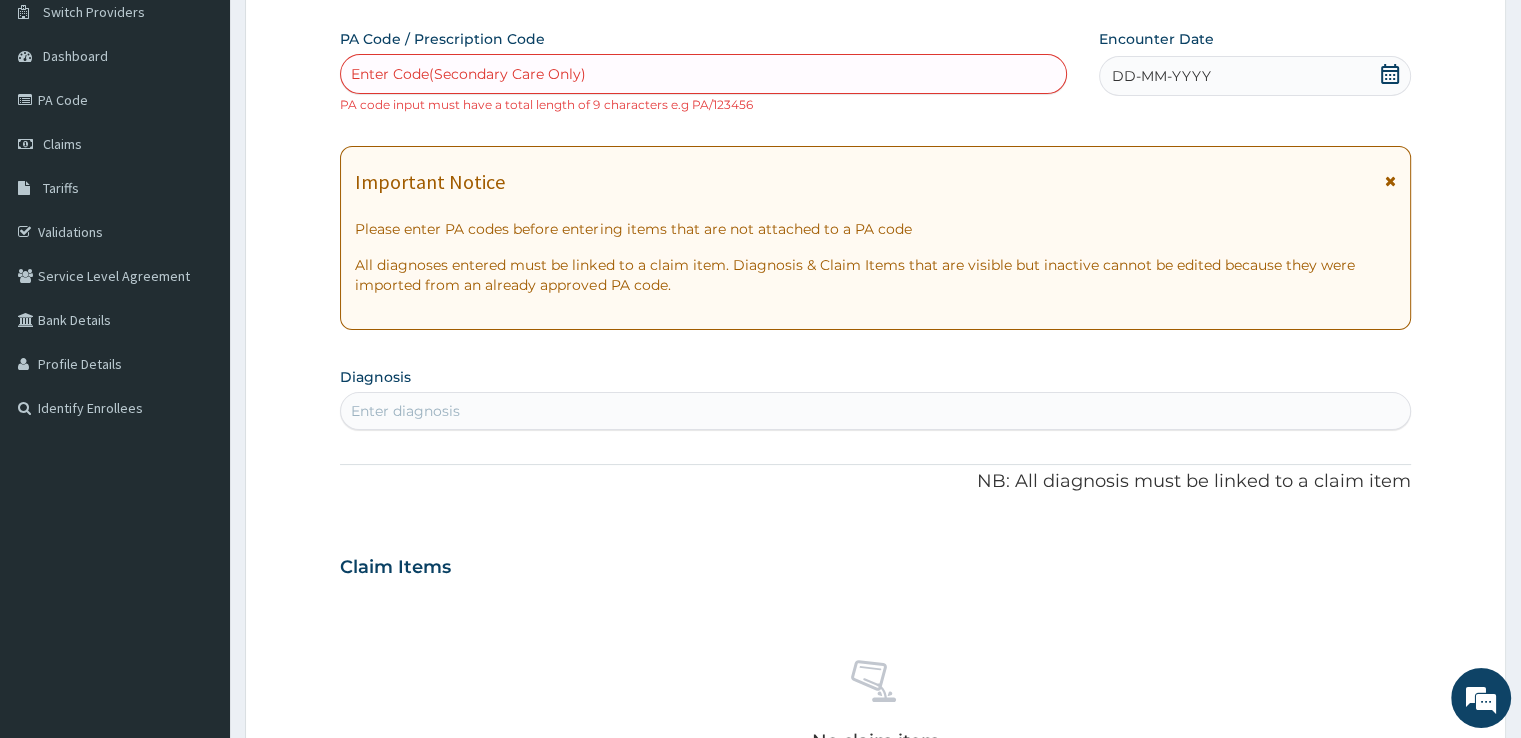 click on "PA Code" at bounding box center [115, 100] 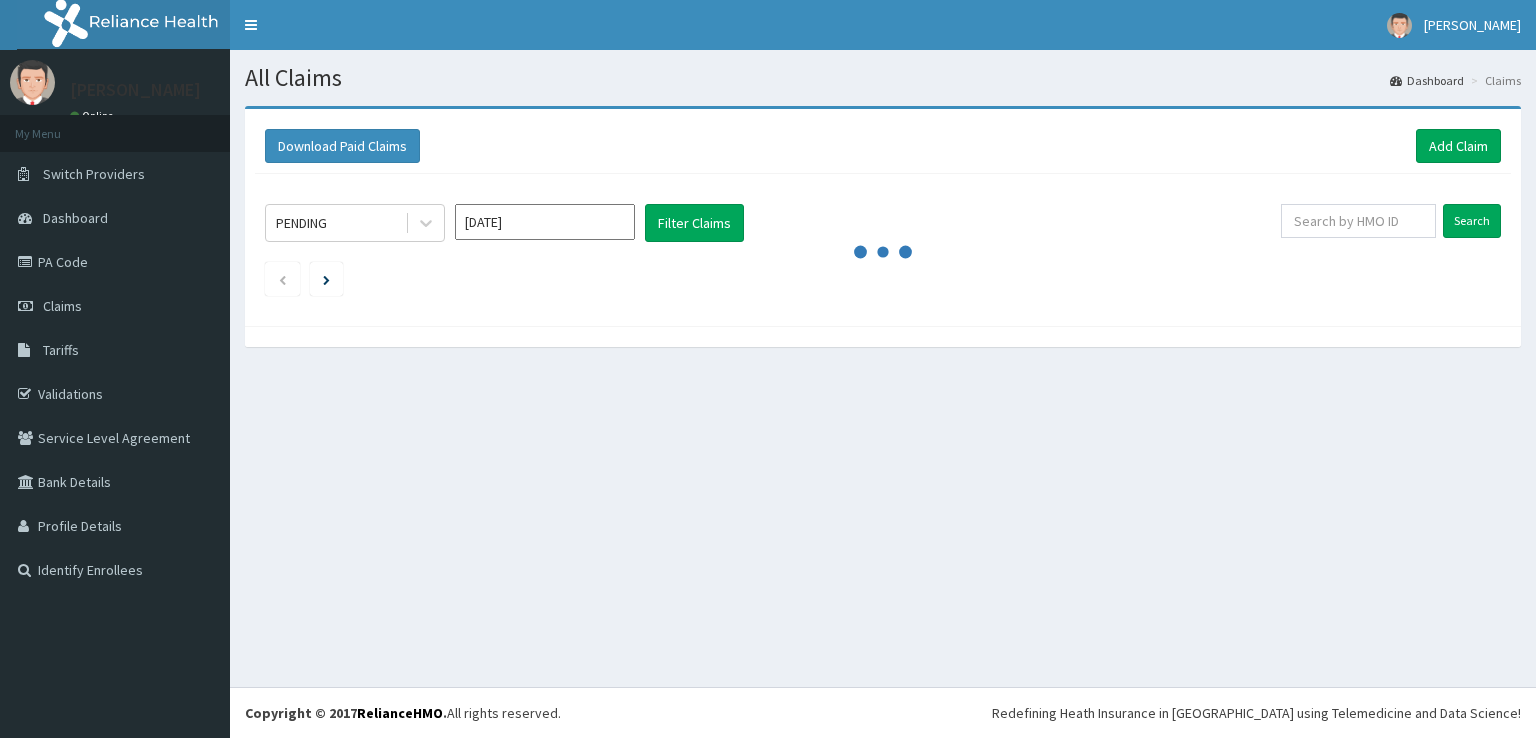scroll, scrollTop: 0, scrollLeft: 0, axis: both 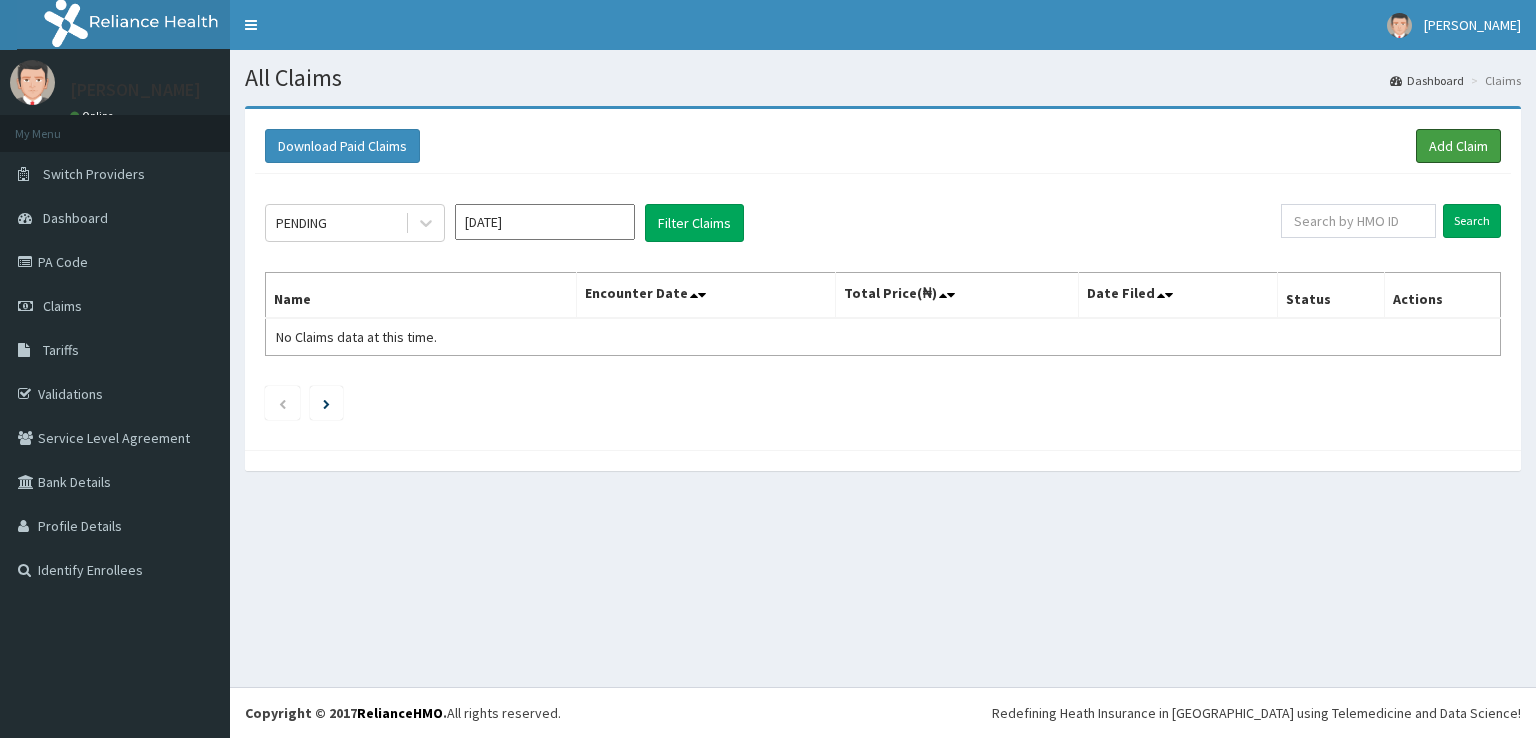 click on "Add Claim" at bounding box center [1458, 146] 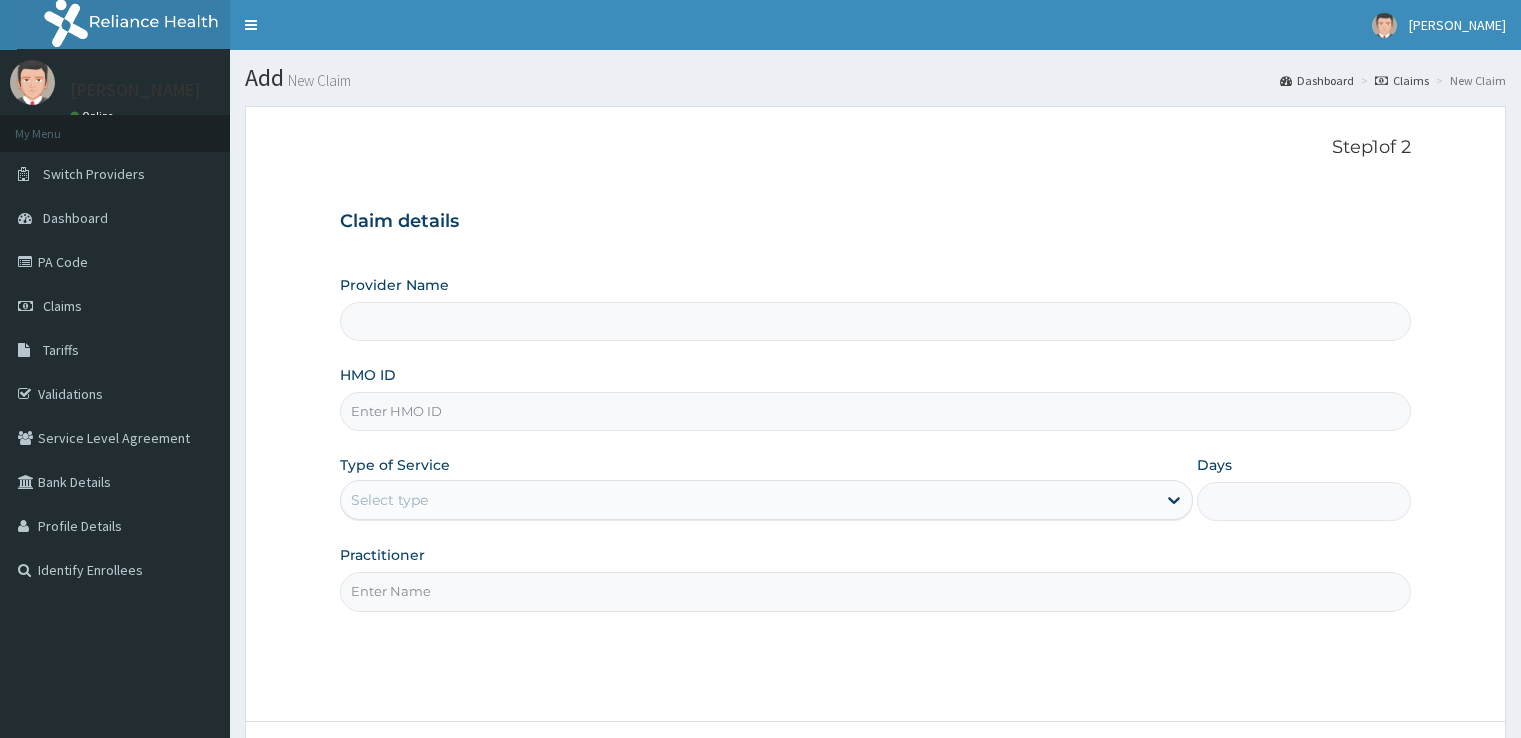 scroll, scrollTop: 0, scrollLeft: 0, axis: both 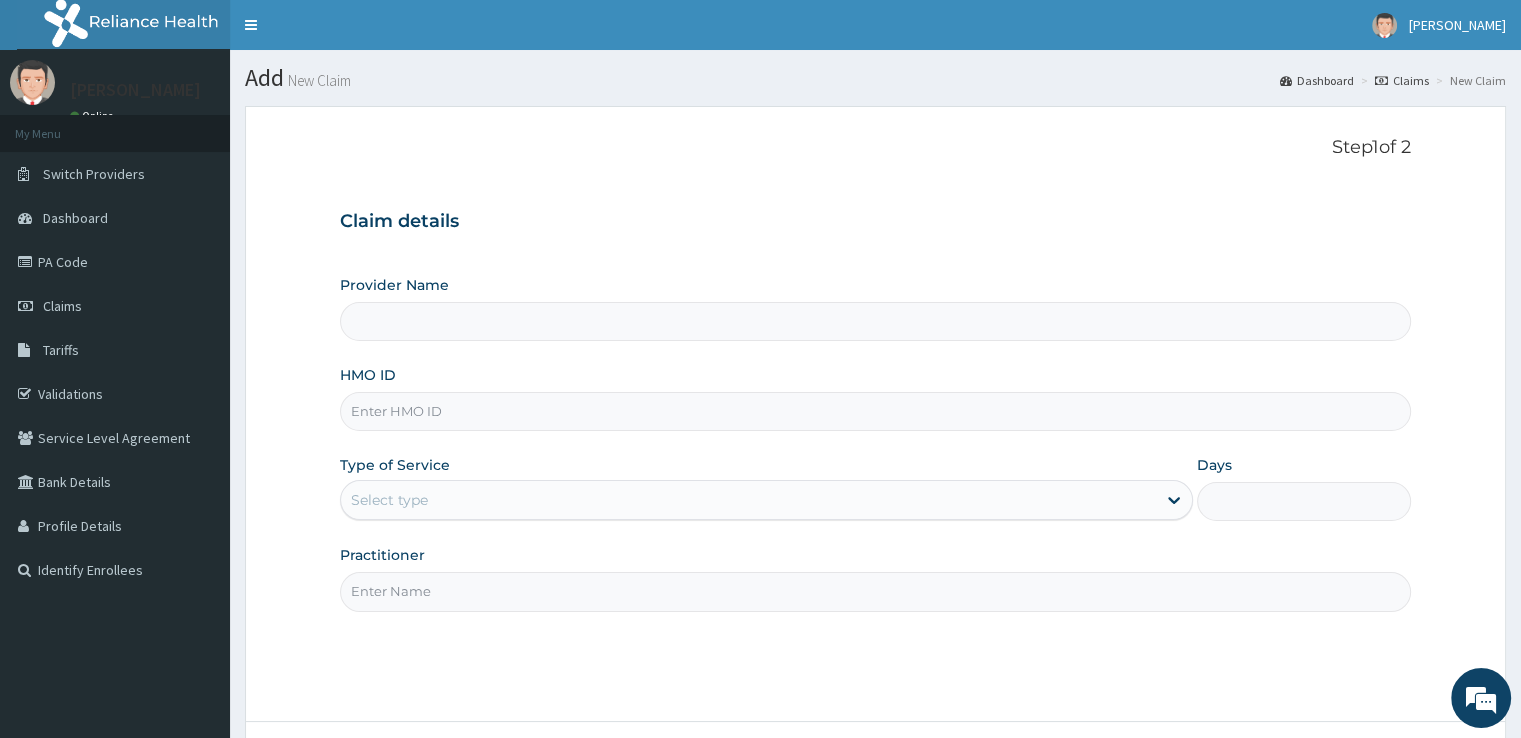 type on "Udan's Medical" 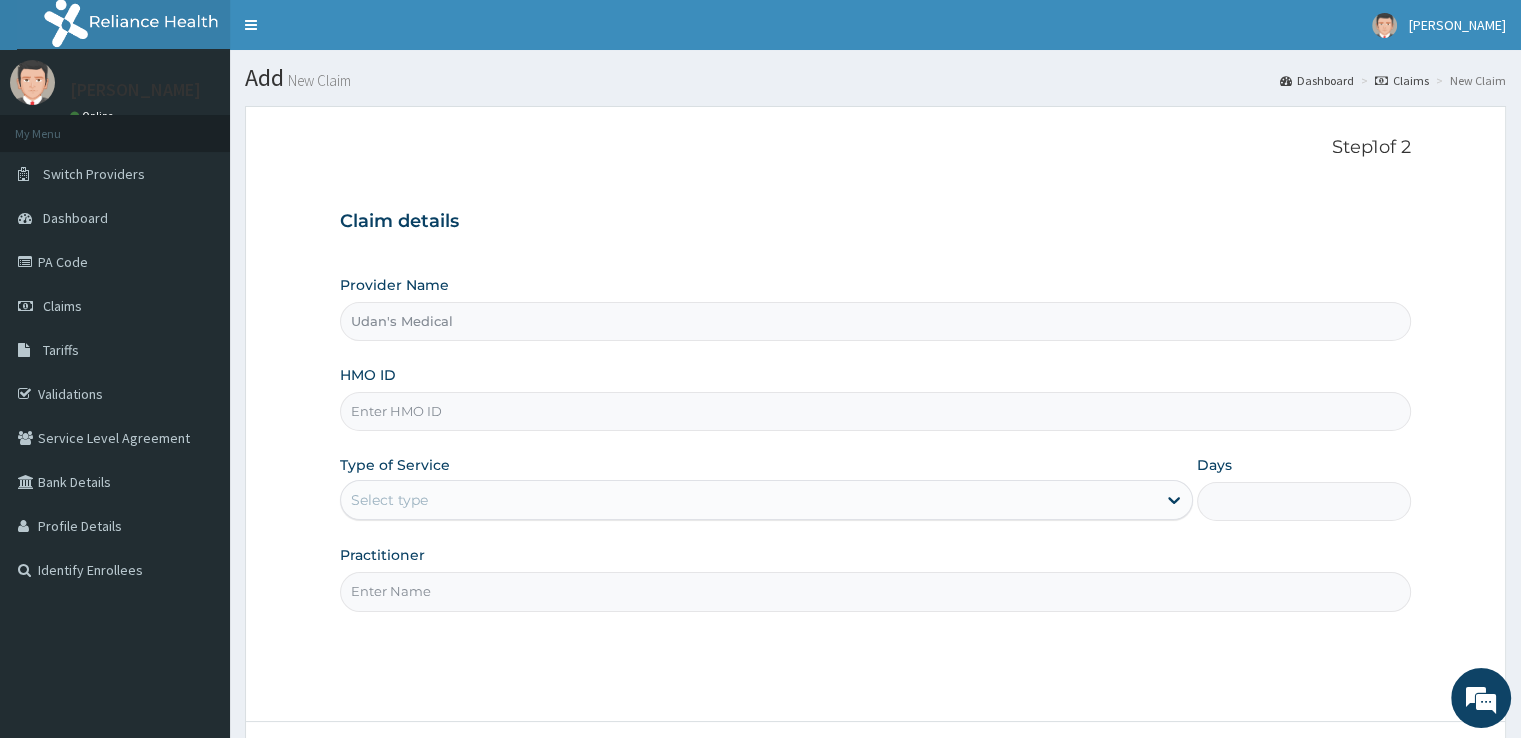 click on "HMO ID" at bounding box center (875, 411) 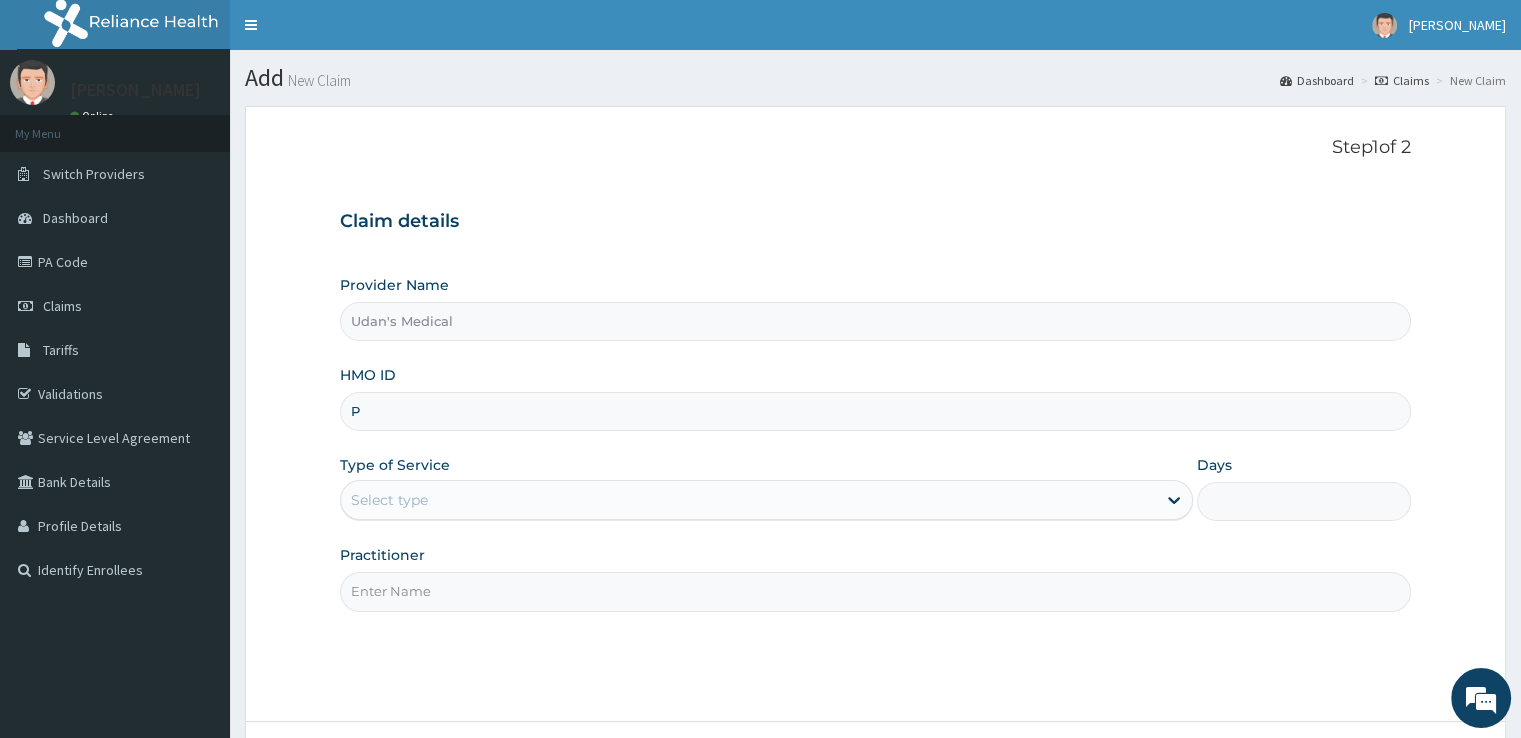 scroll, scrollTop: 0, scrollLeft: 0, axis: both 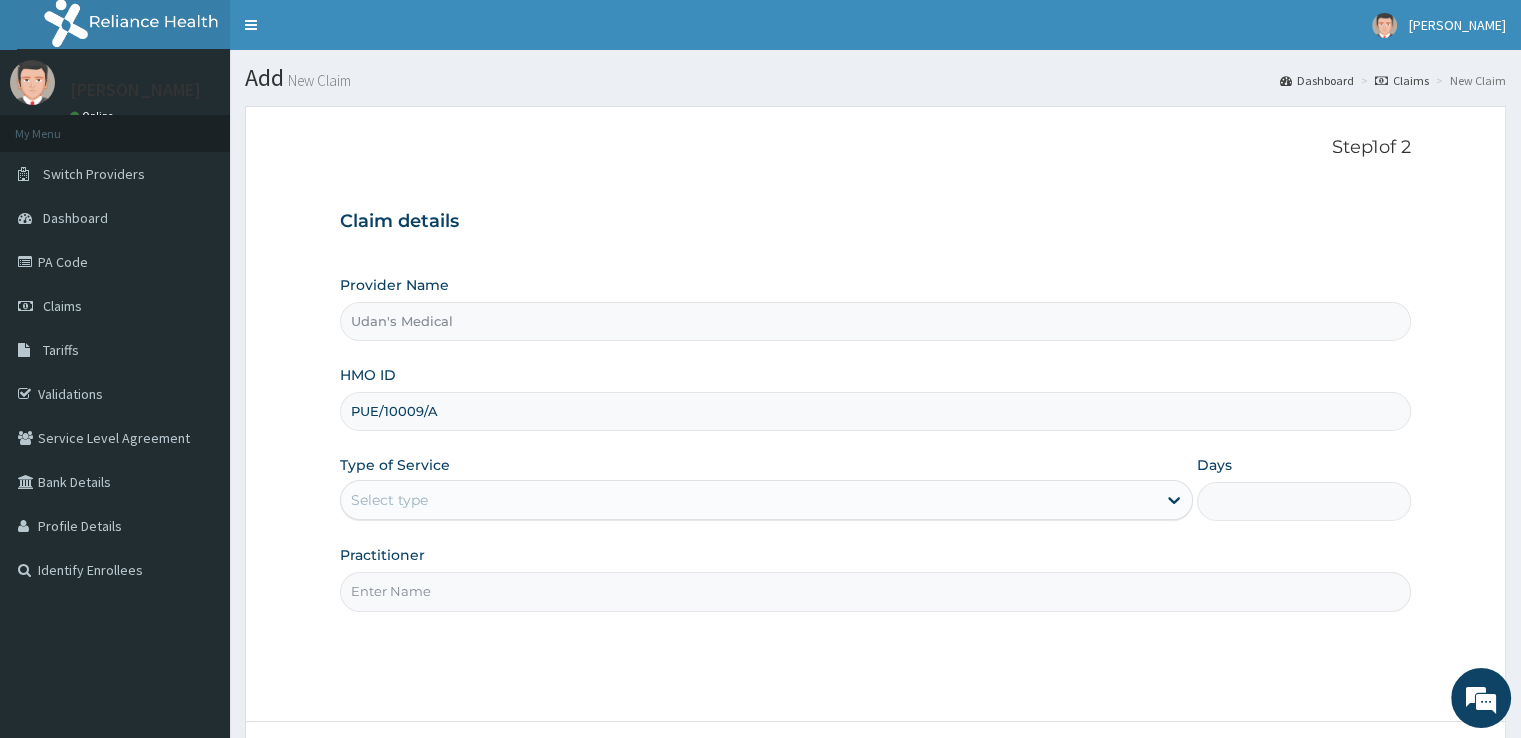 type on "PUE/10009/A" 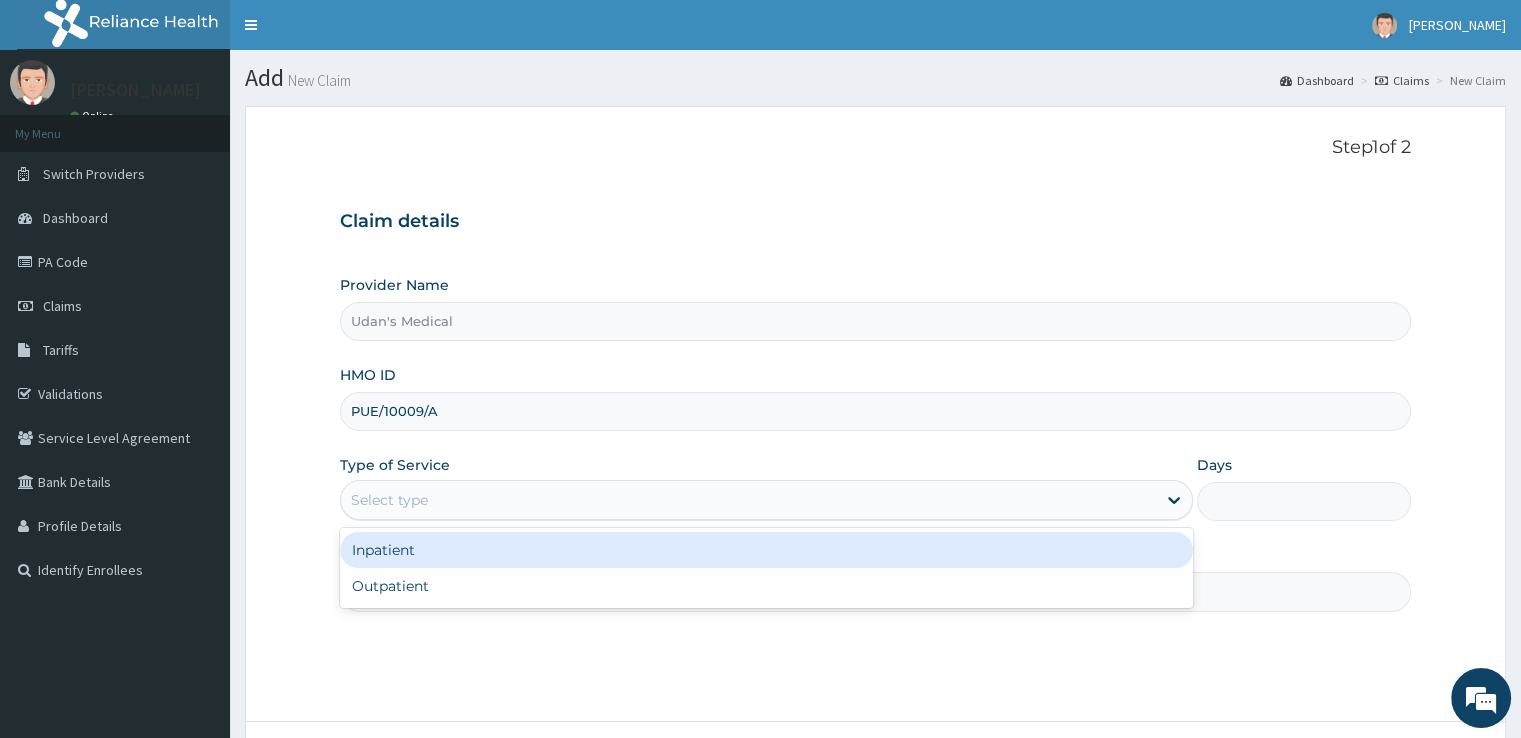 click on "Select type" at bounding box center [389, 500] 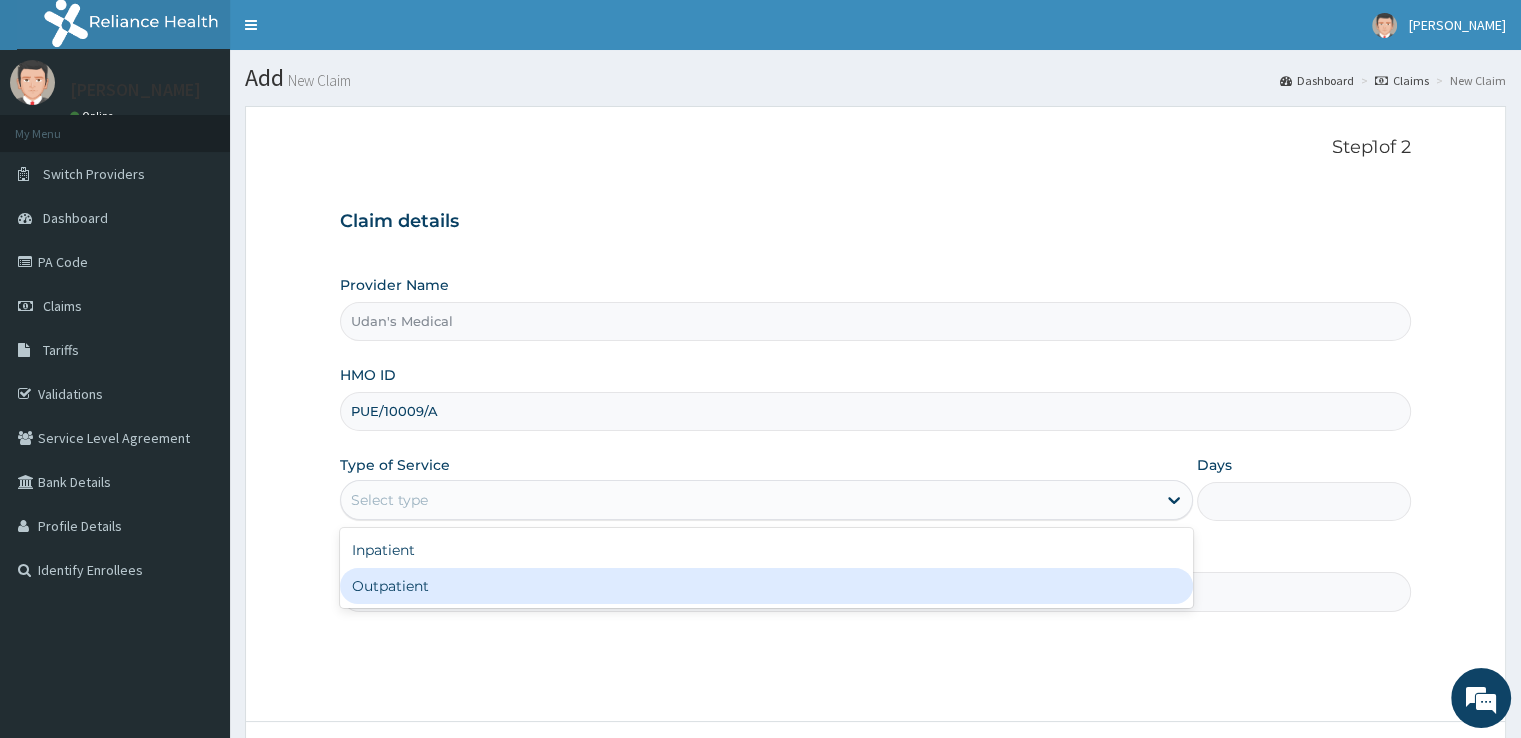 click on "Outpatient" at bounding box center [766, 586] 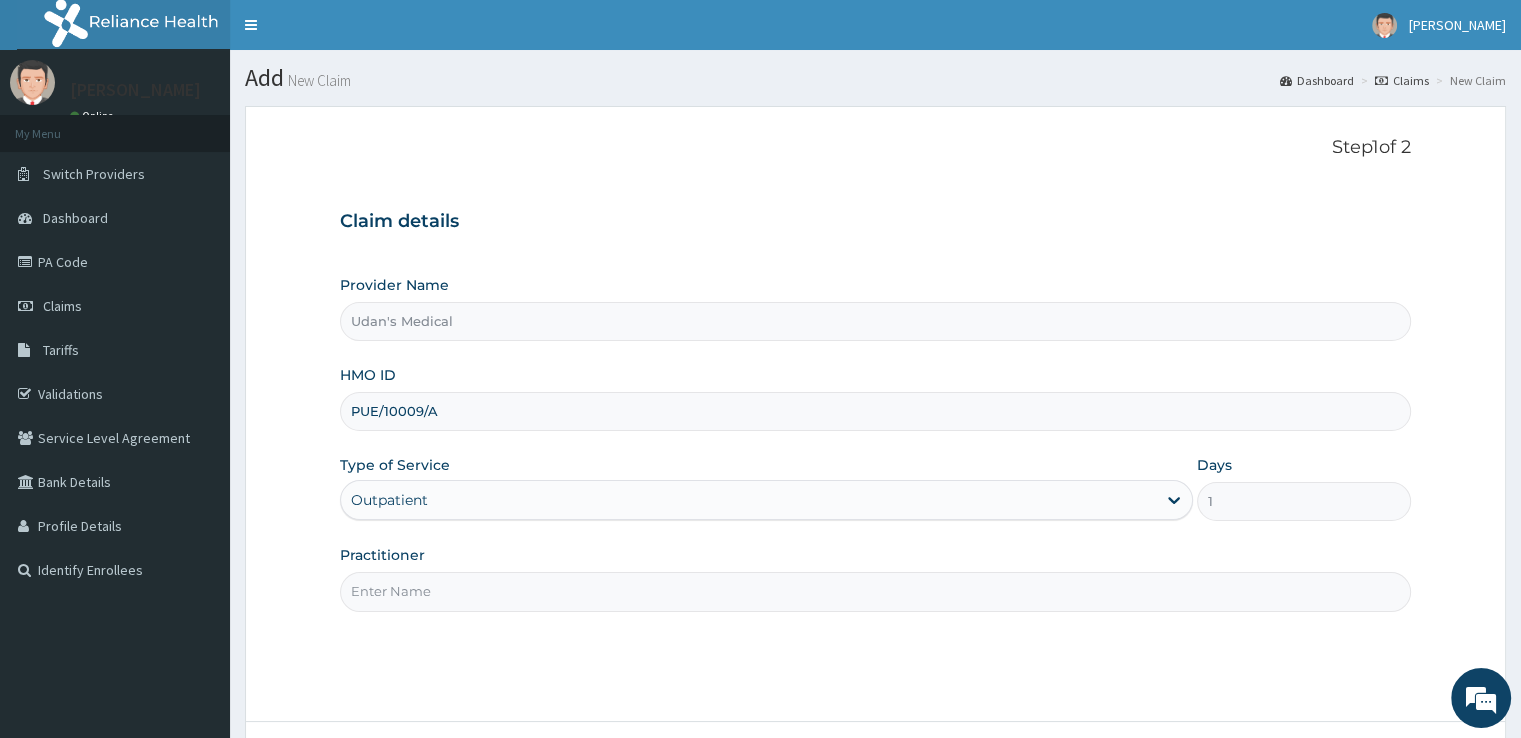 click on "Practitioner" at bounding box center [875, 591] 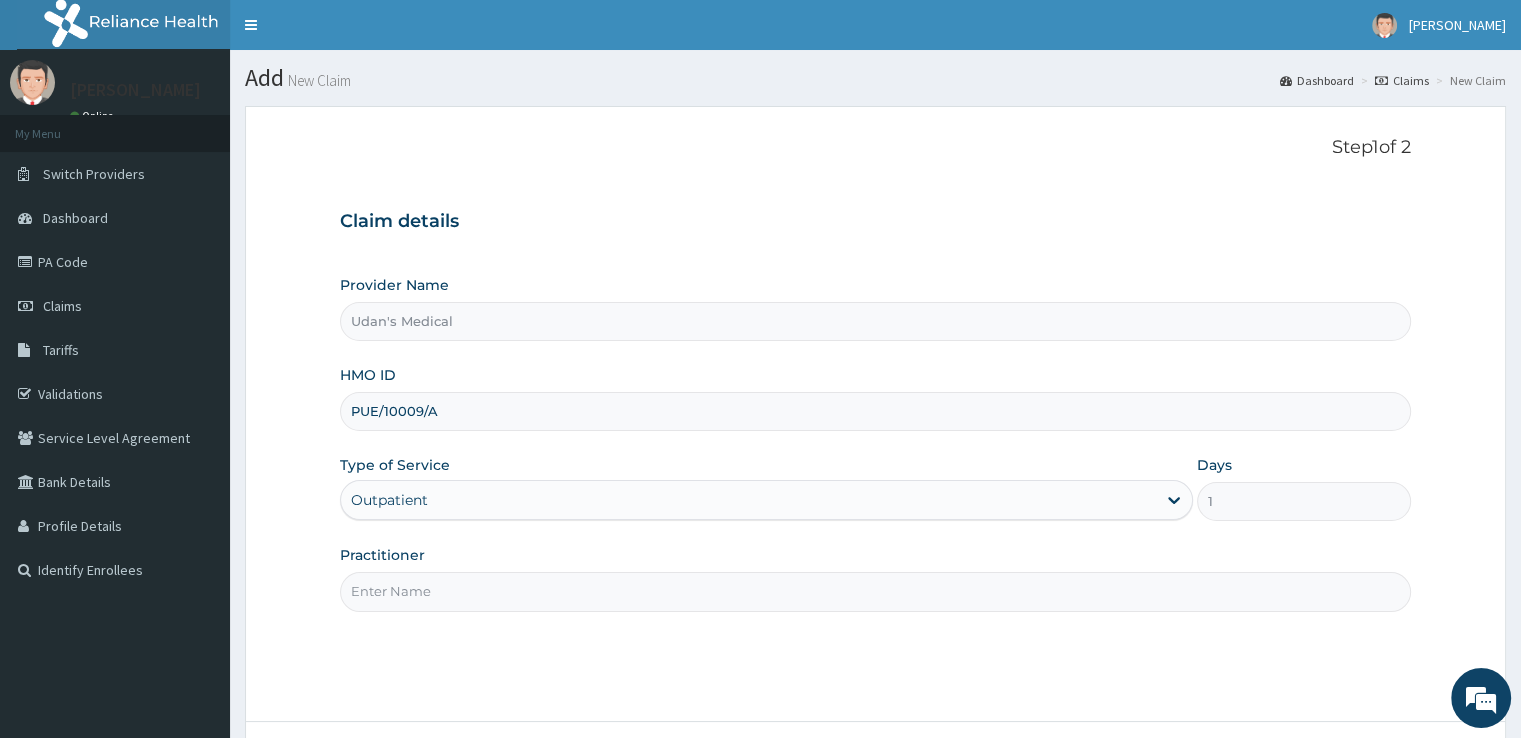 type on "DOCTOR ONYEDIKACHI" 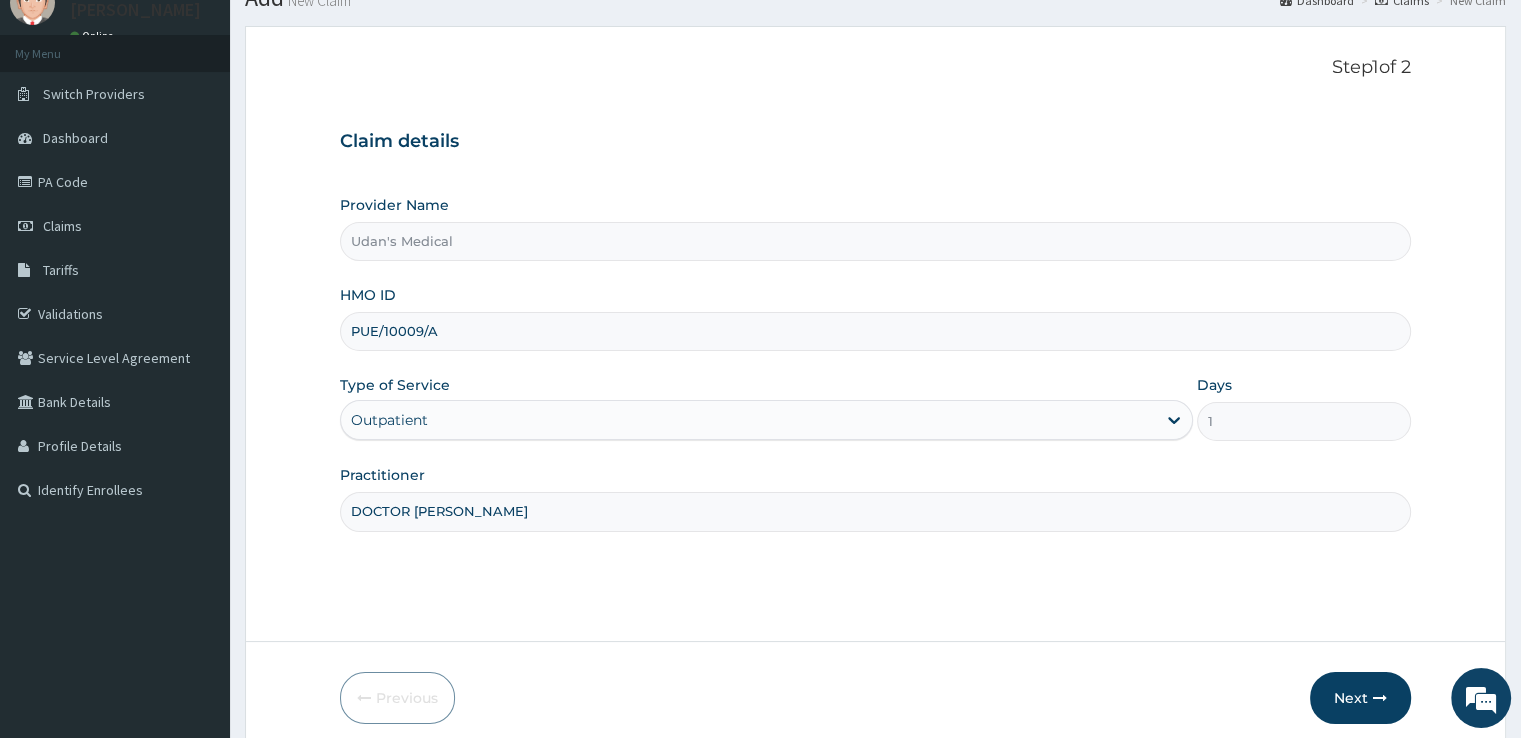 scroll, scrollTop: 162, scrollLeft: 0, axis: vertical 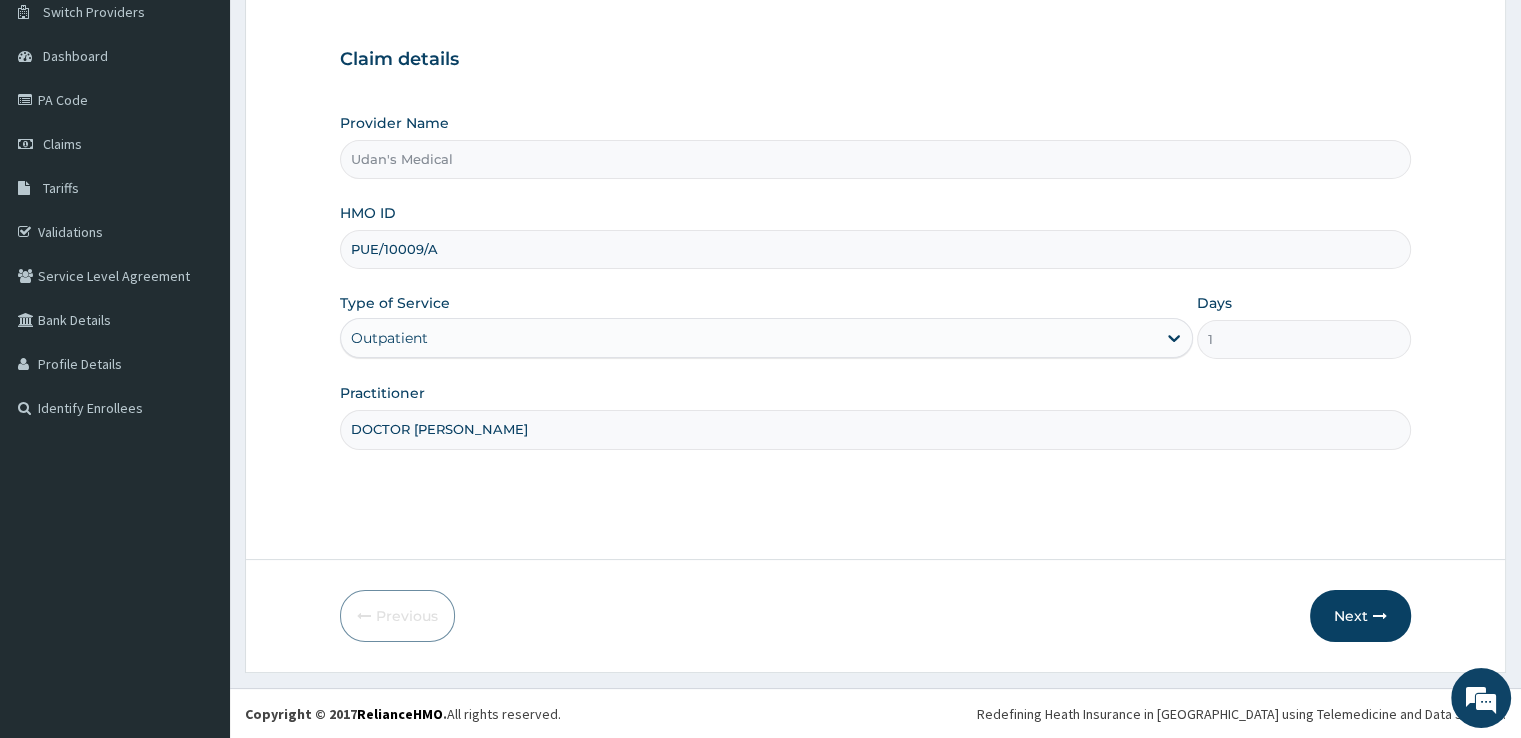 click on "Next" at bounding box center (1360, 616) 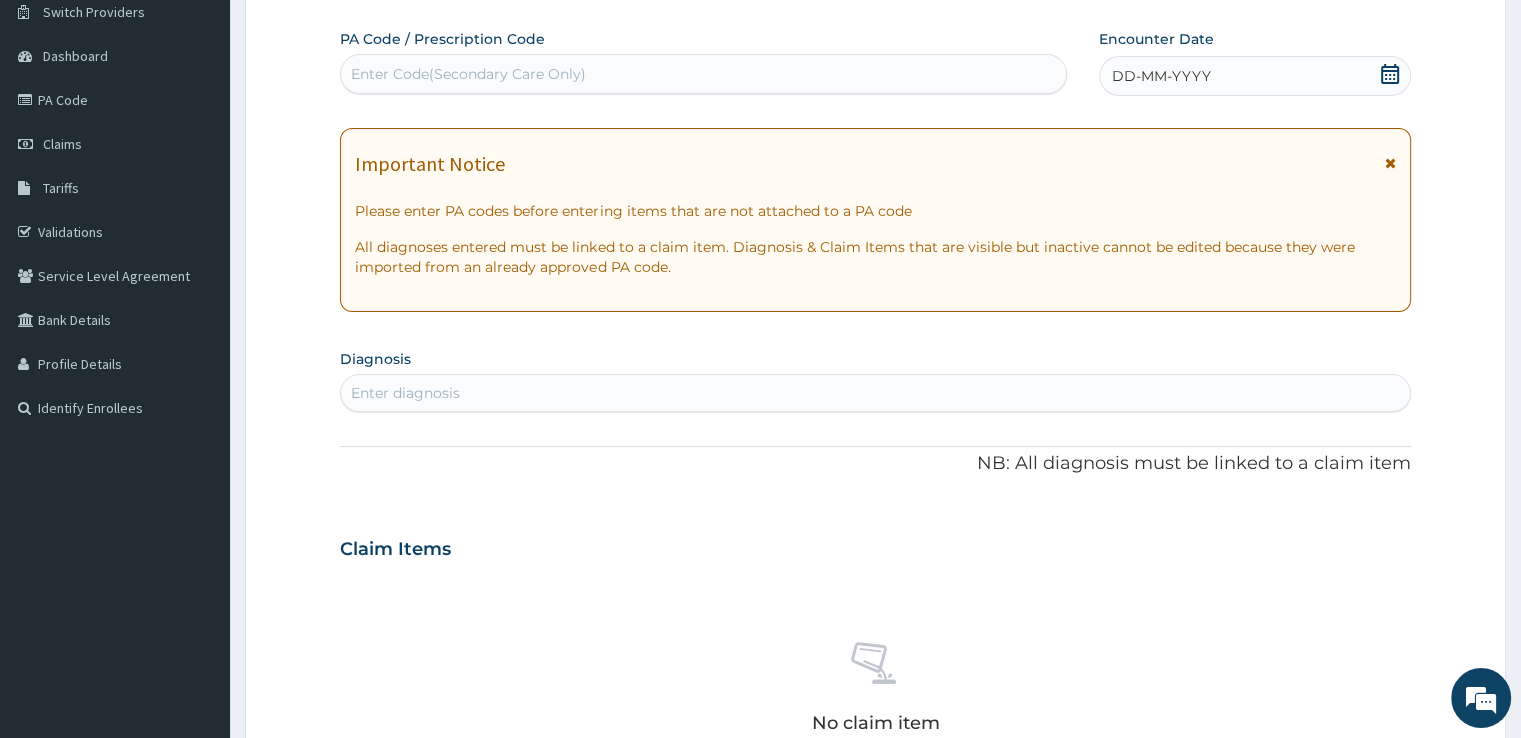 click on "Enter Code(Secondary Care Only)" at bounding box center [468, 74] 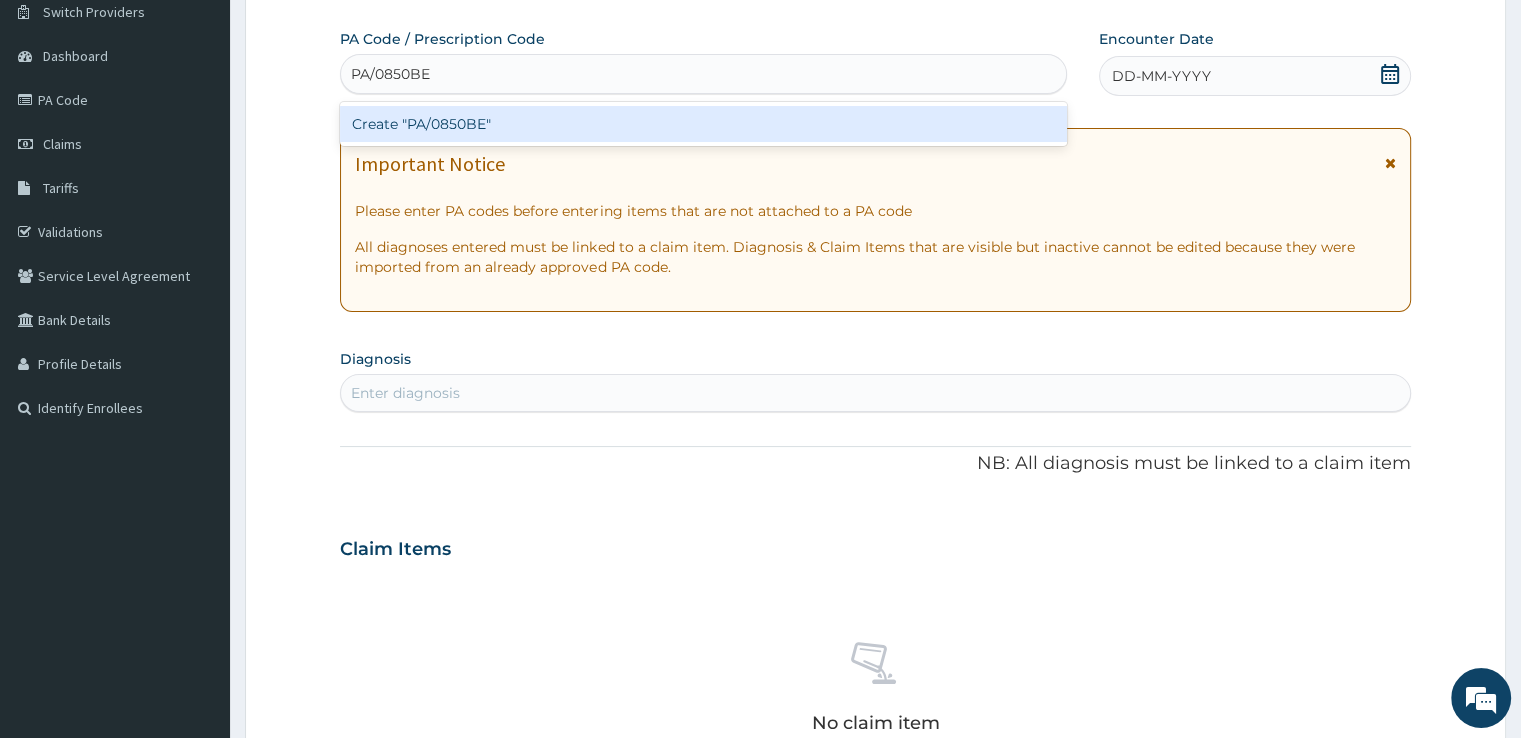 type on "PA/0850BE" 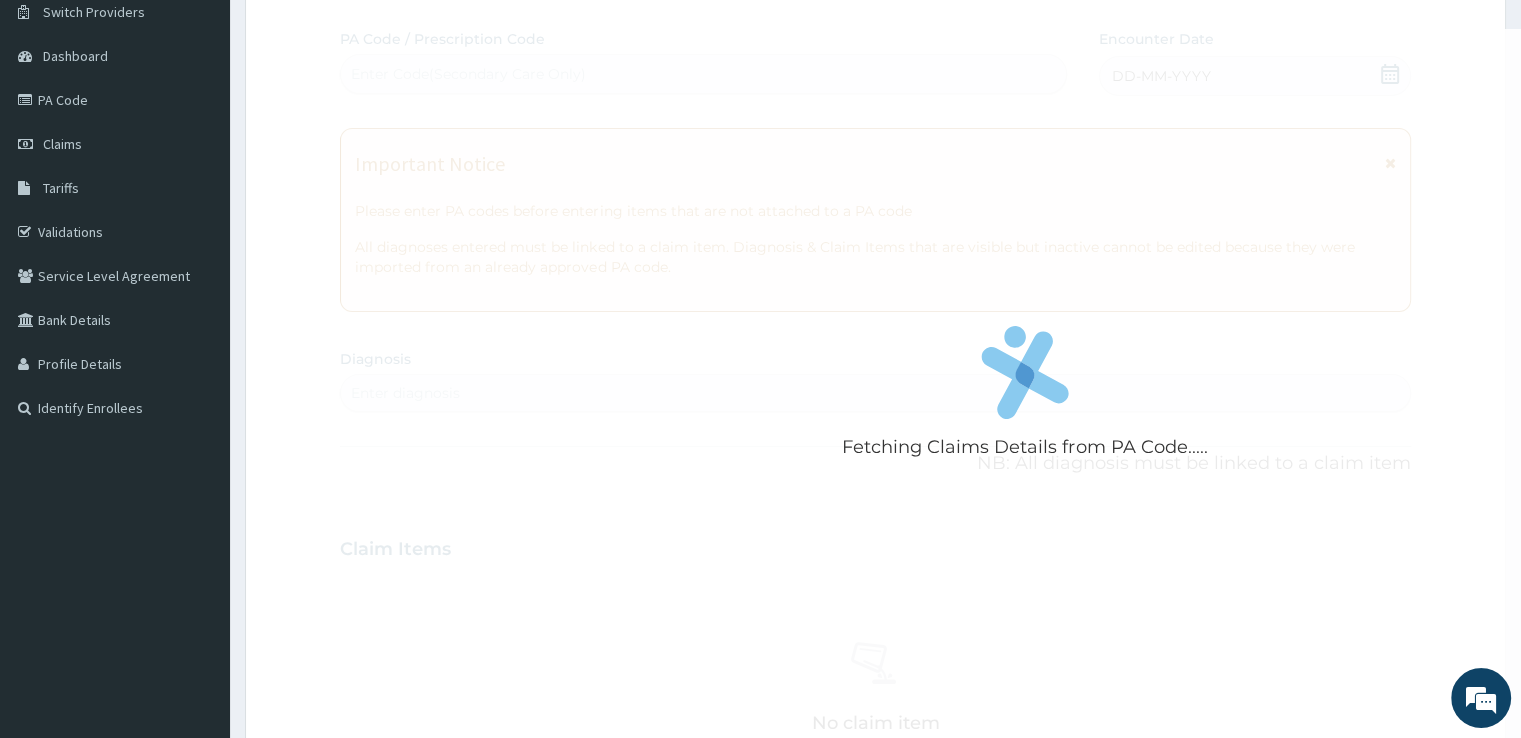 click on "Fetching Claims Details from PA Code..... PA Code / Prescription Code Enter Code(Secondary Care Only) Encounter Date DD-MM-YYYY Important Notice Please enter PA codes before entering items that are not attached to a PA code   All diagnoses entered must be linked to a claim item. Diagnosis & Claim Items that are visible but inactive cannot be edited because they were imported from an already approved PA code. Diagnosis   Select is focused ,type to refine list, press Down to open the menu,  press left to focus selected values Enter diagnosis NB: All diagnosis must be linked to a claim item Claim Items No claim item Types Select Type Item Select Item Pair Diagnosis Select Diagnosis Unit Price 0 Add Comment" at bounding box center (875, 546) 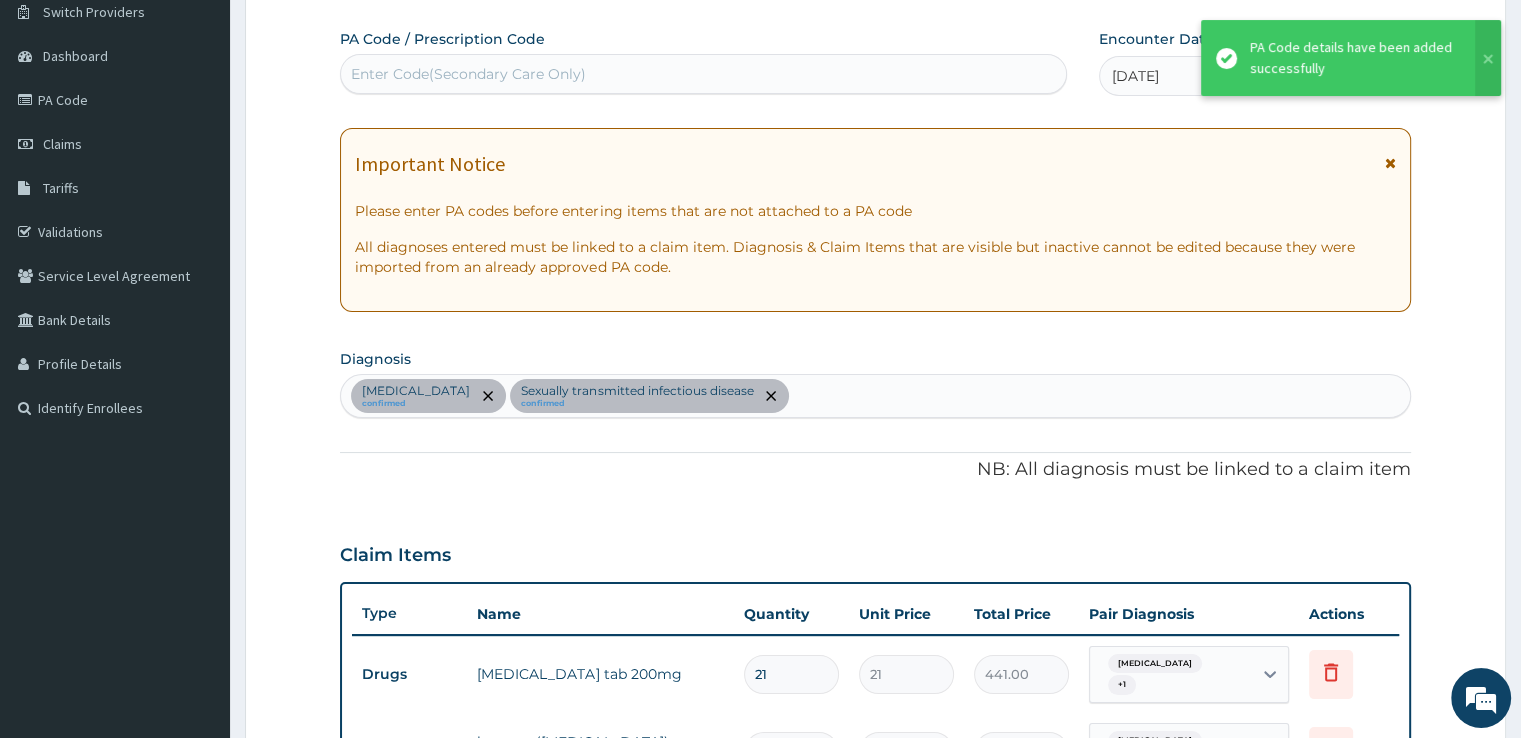 scroll, scrollTop: 1032, scrollLeft: 0, axis: vertical 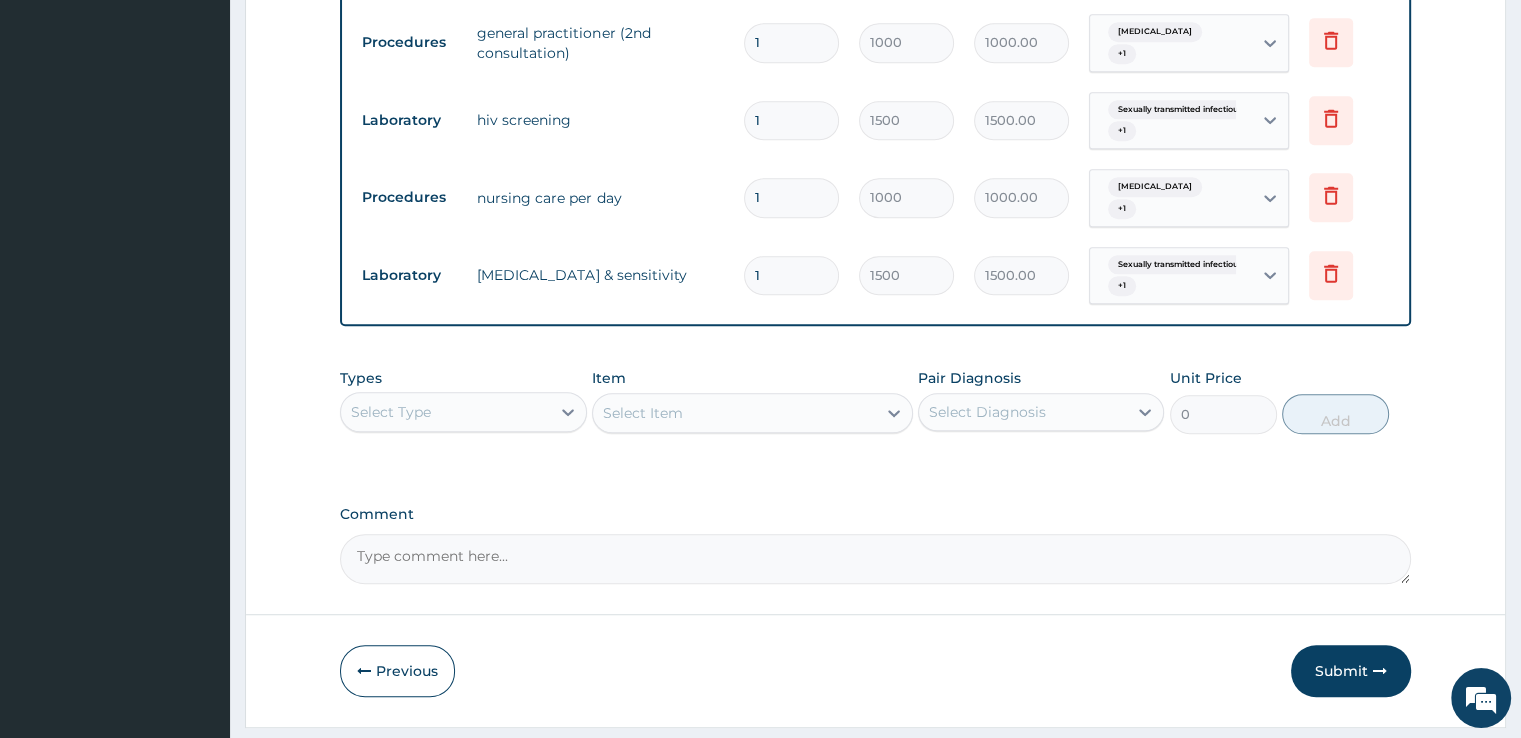 click on "Submit" at bounding box center [1351, 671] 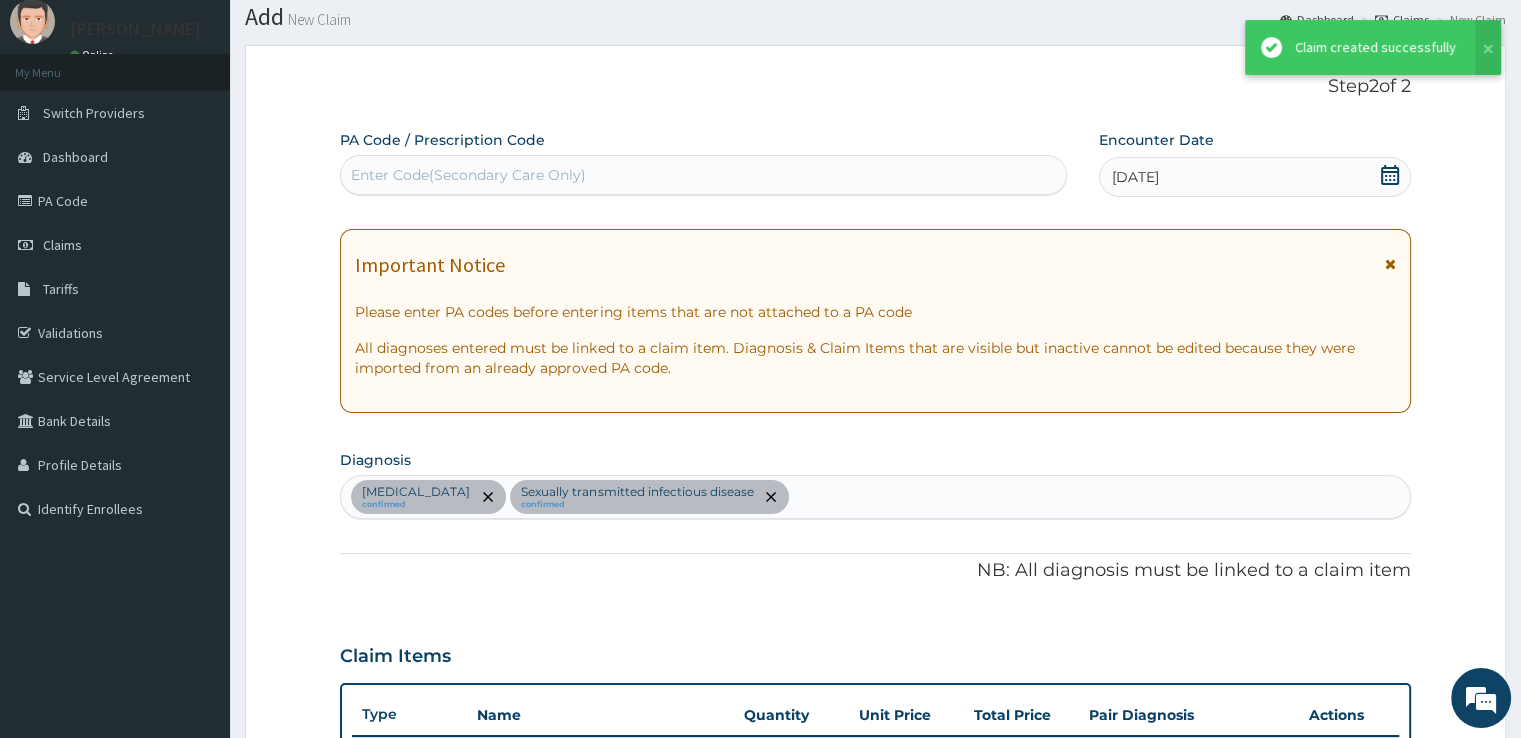 scroll, scrollTop: 1181, scrollLeft: 0, axis: vertical 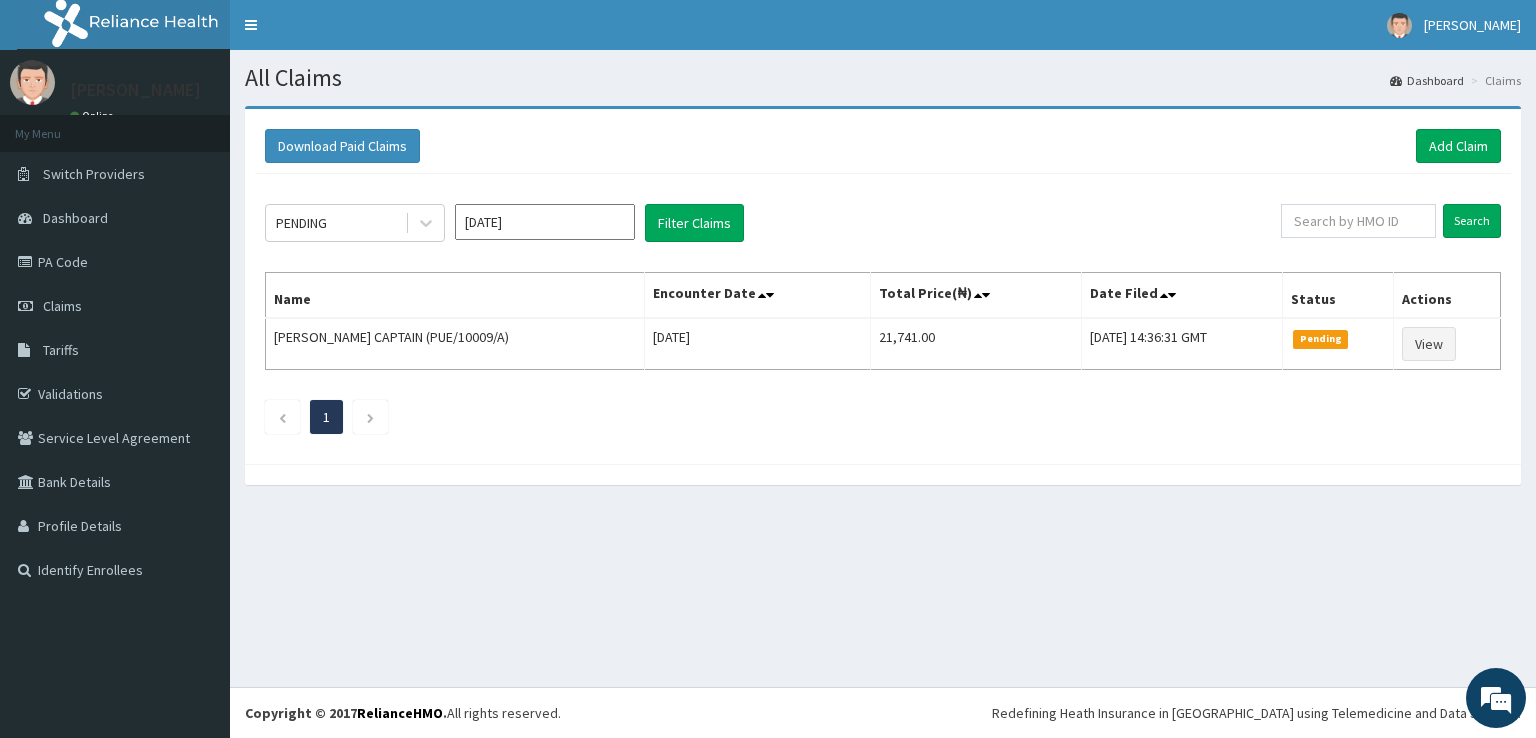 click on "PA Code" at bounding box center [115, 262] 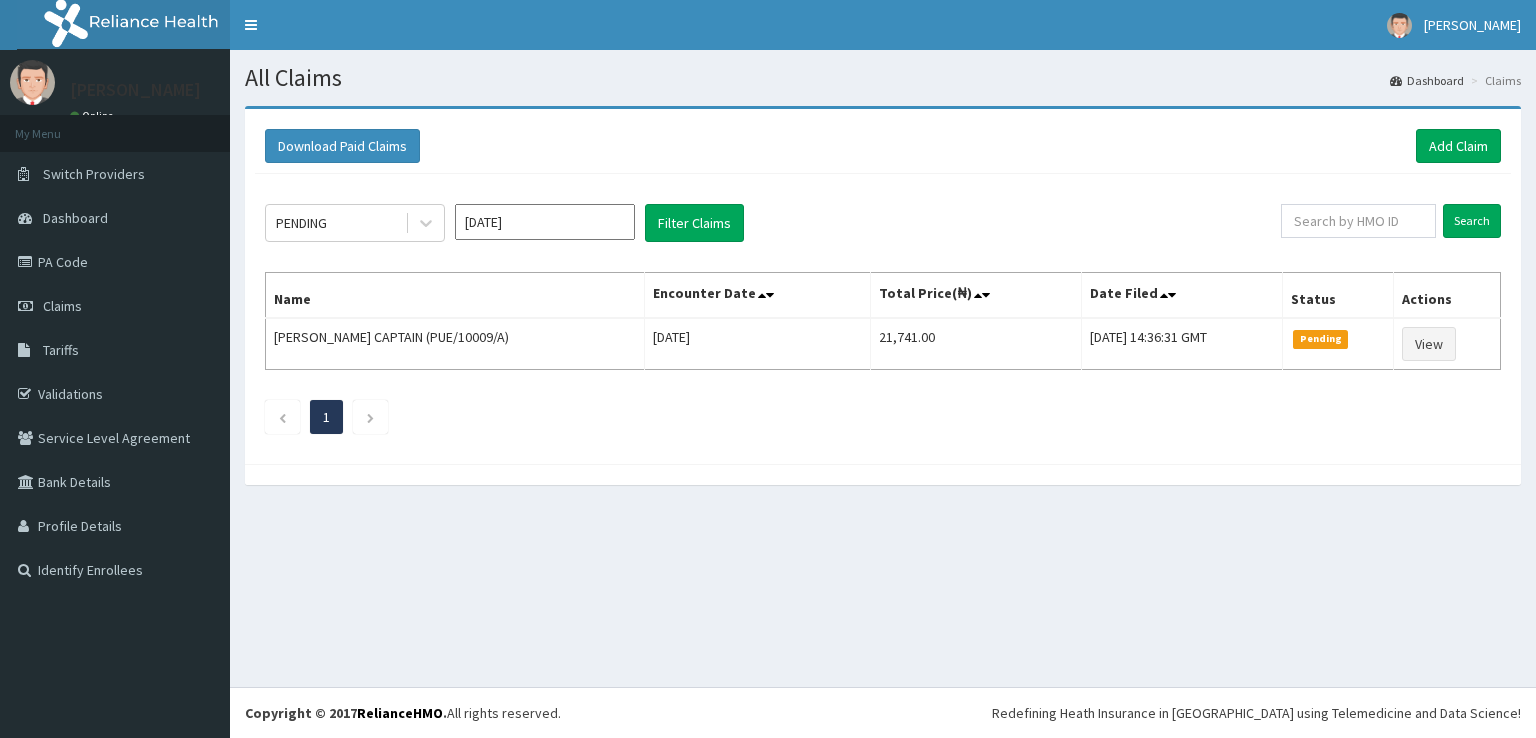 scroll, scrollTop: 0, scrollLeft: 0, axis: both 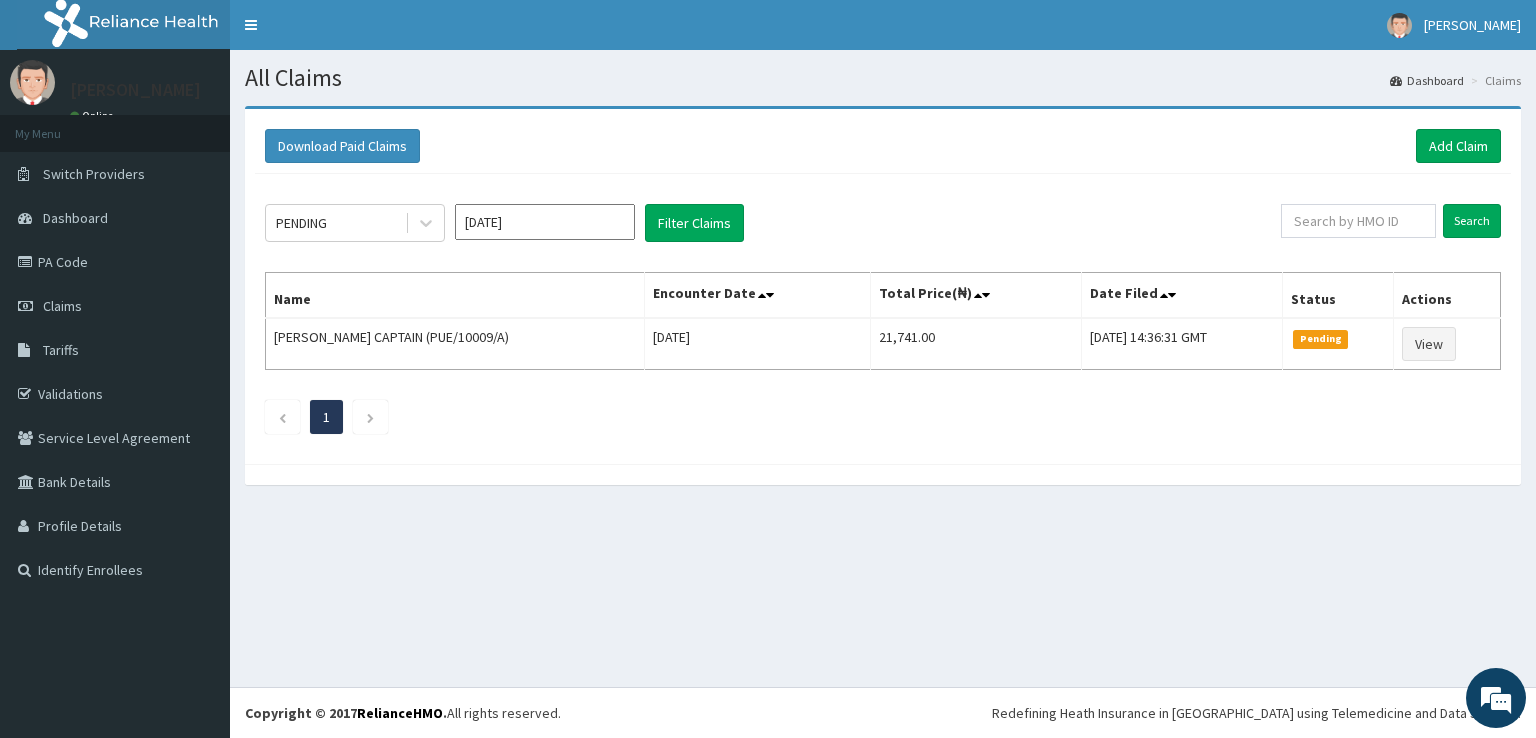click on "[DATE]" at bounding box center (545, 223) 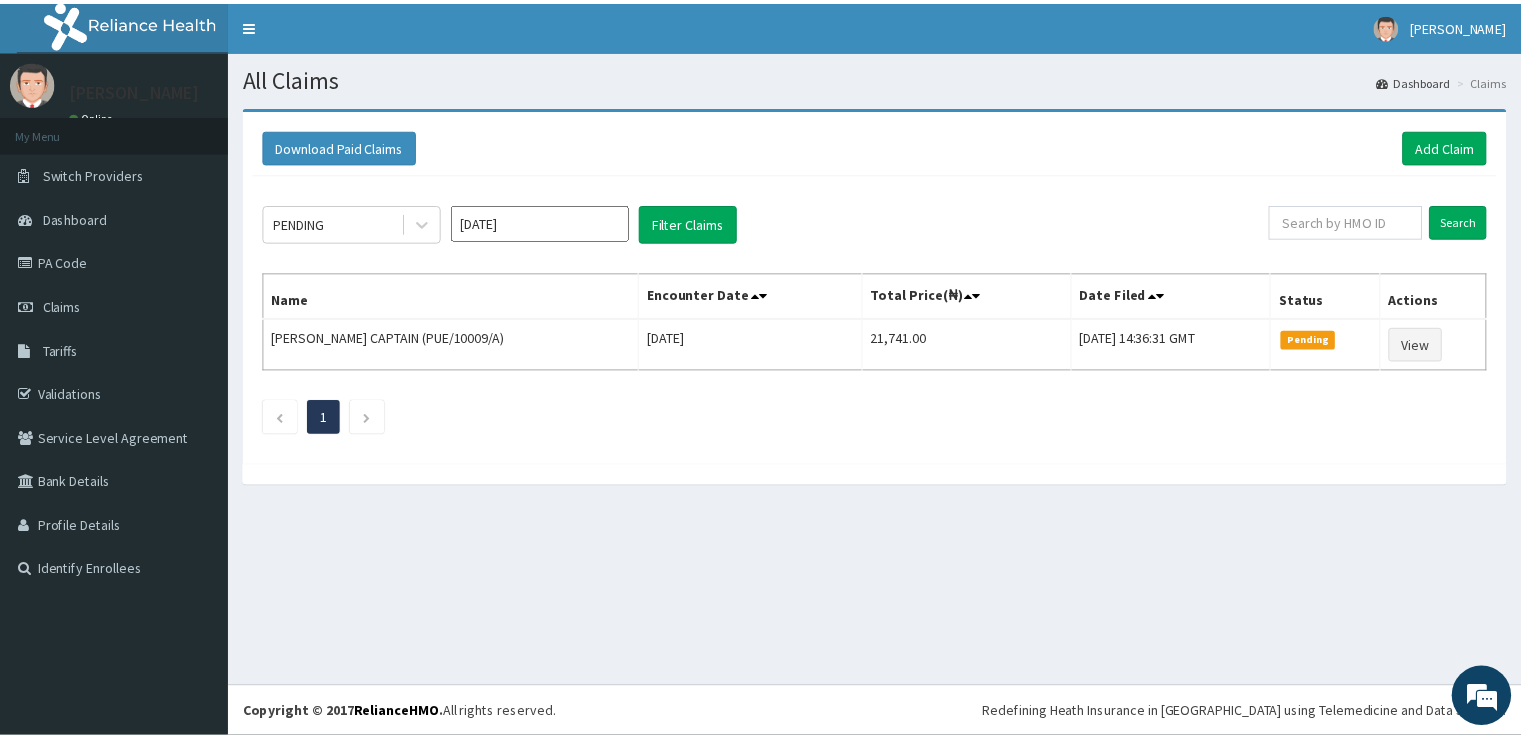 scroll, scrollTop: 0, scrollLeft: 0, axis: both 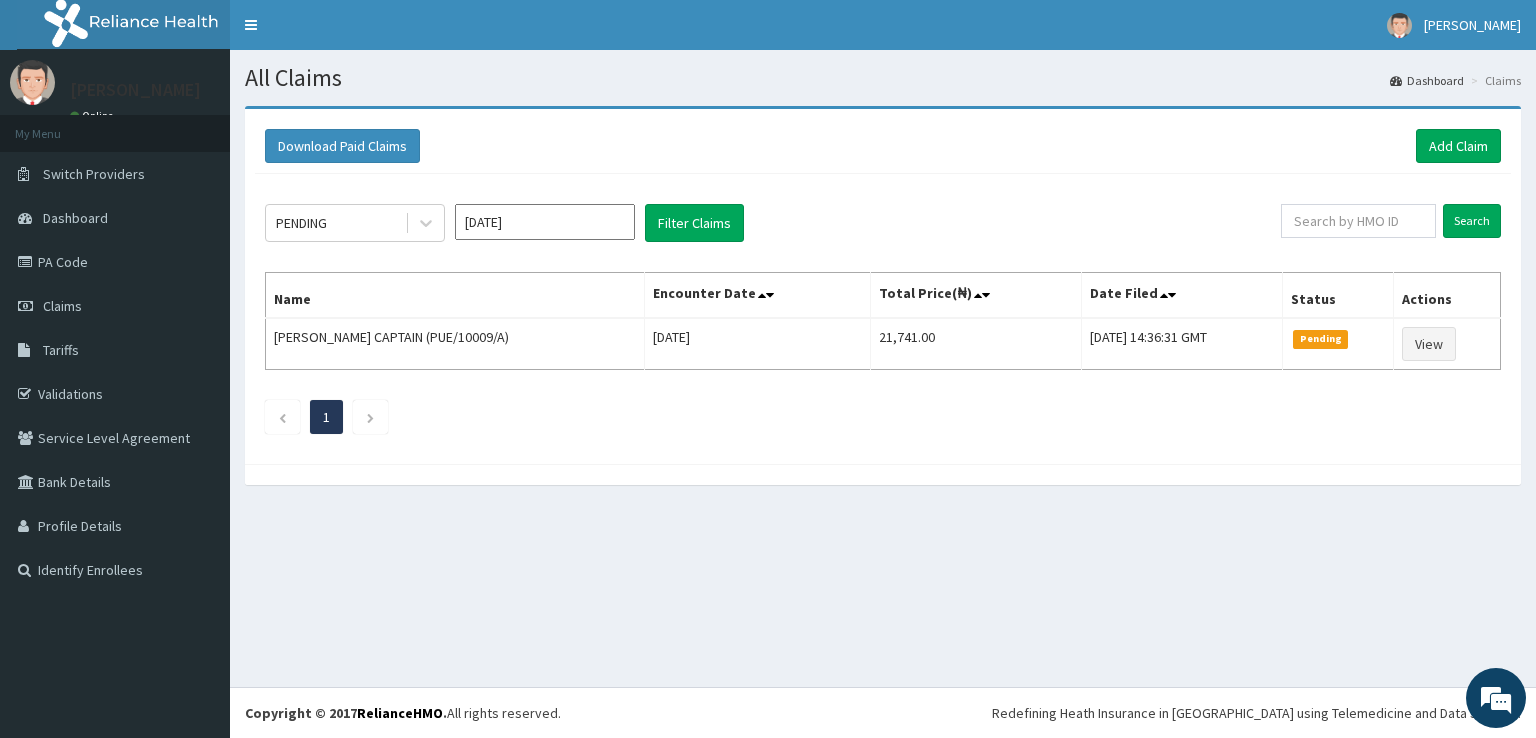 click 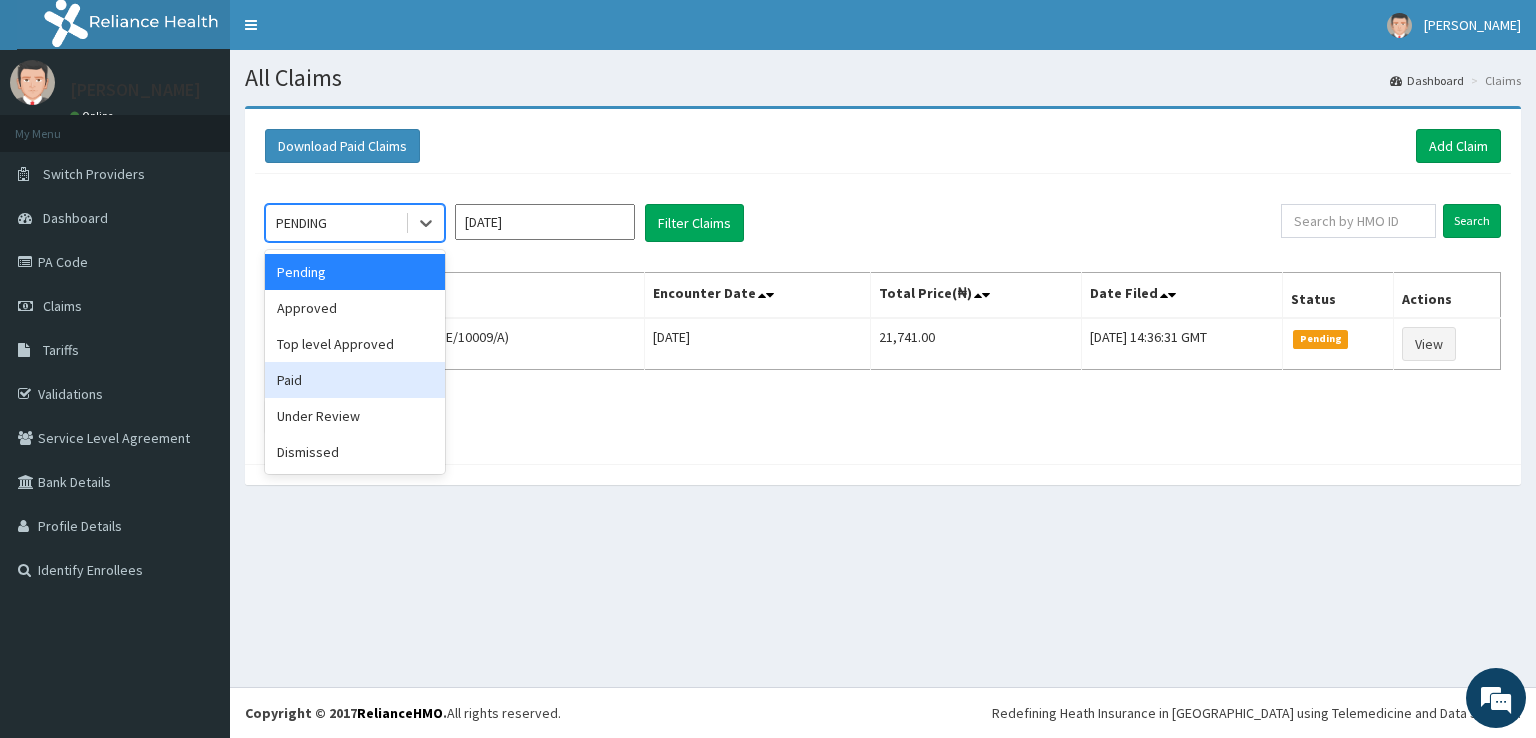 click on "Paid" at bounding box center [355, 380] 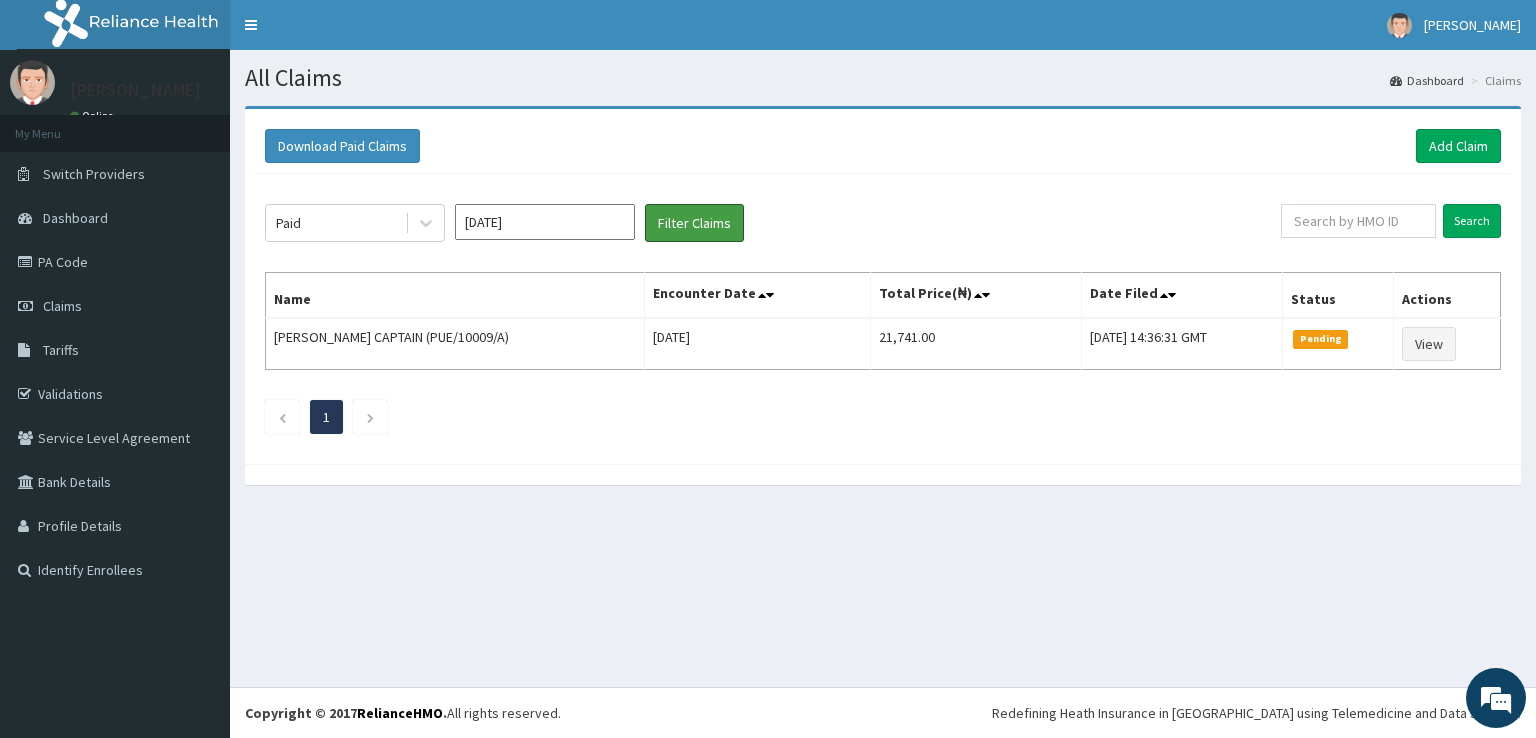 click on "Filter Claims" at bounding box center (694, 223) 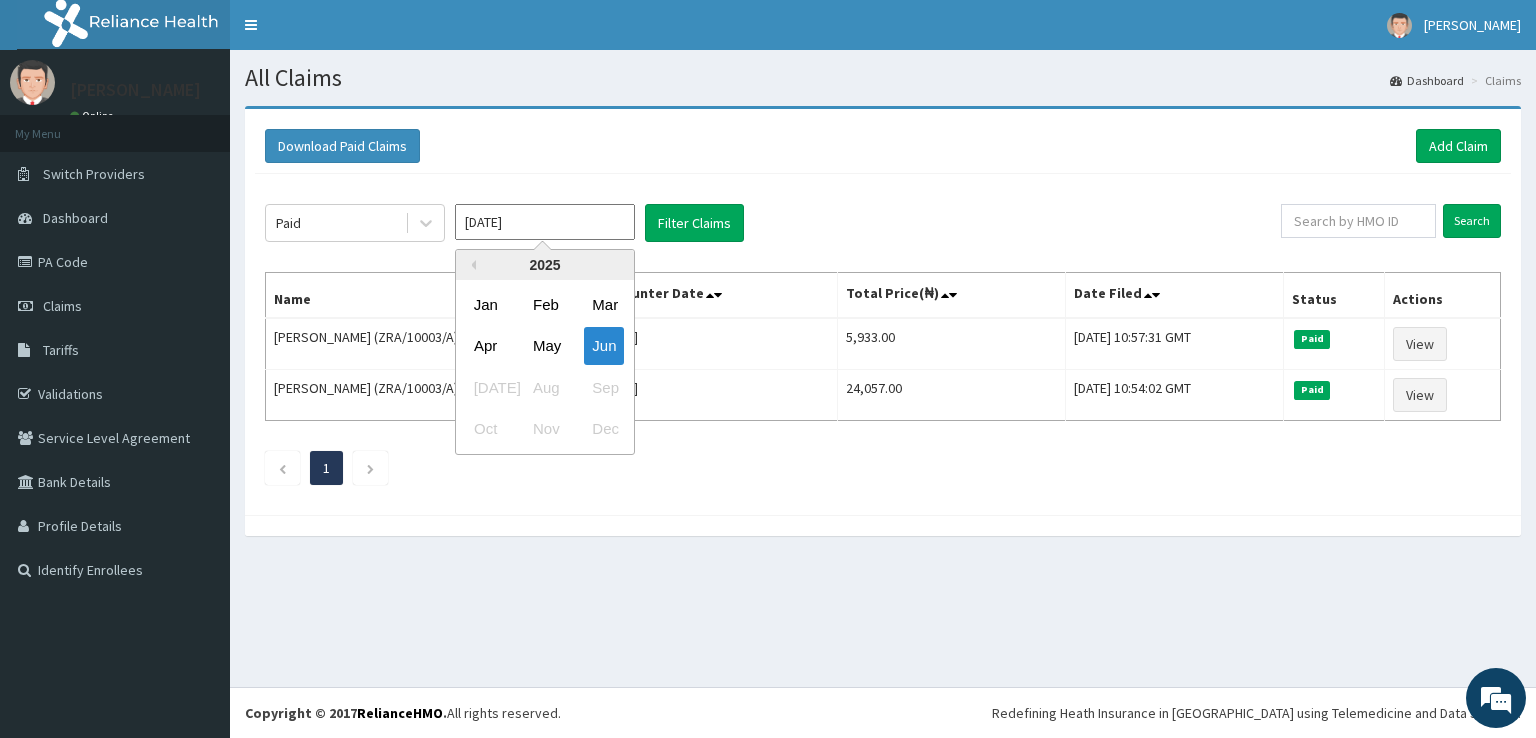 click on "[DATE]" at bounding box center [545, 222] 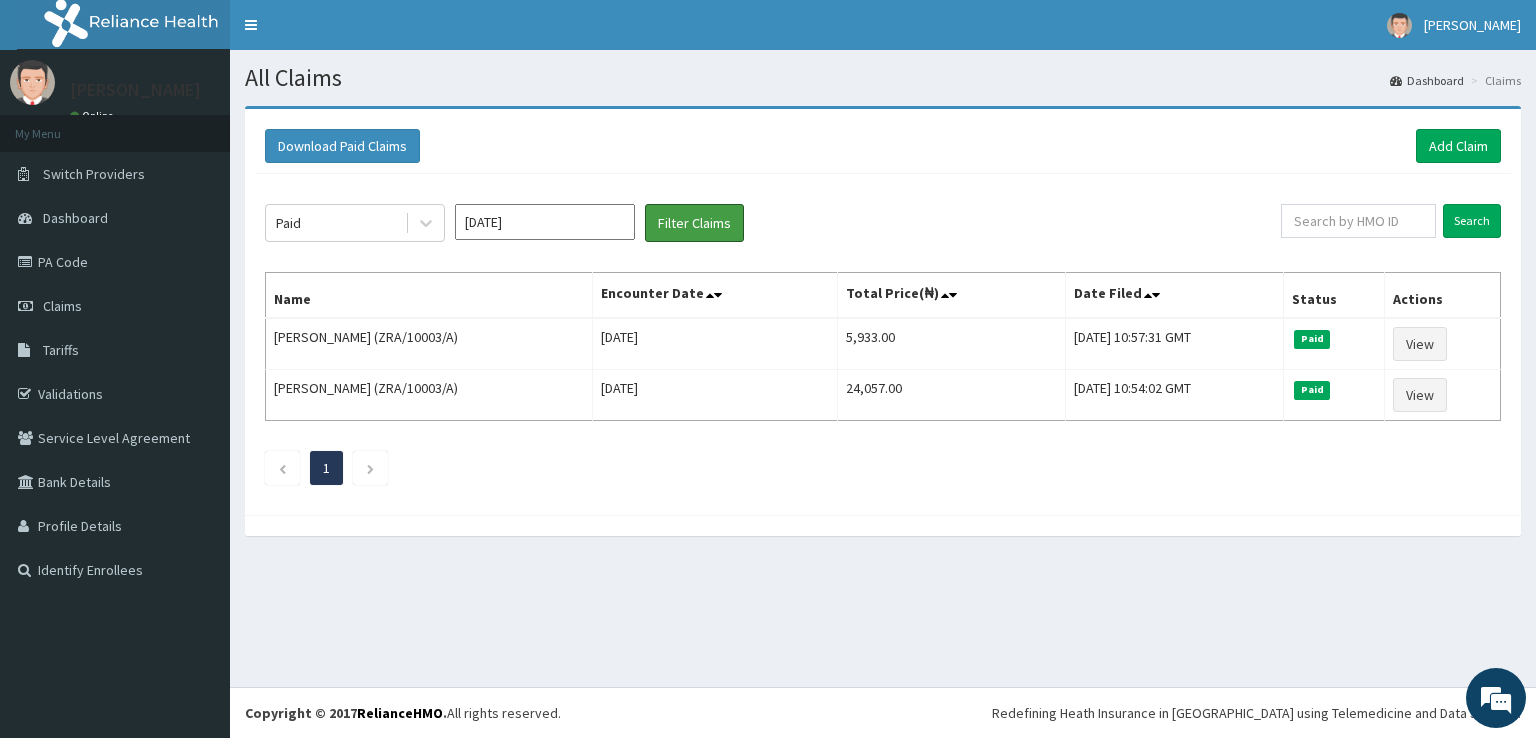 click on "Filter Claims" at bounding box center [694, 223] 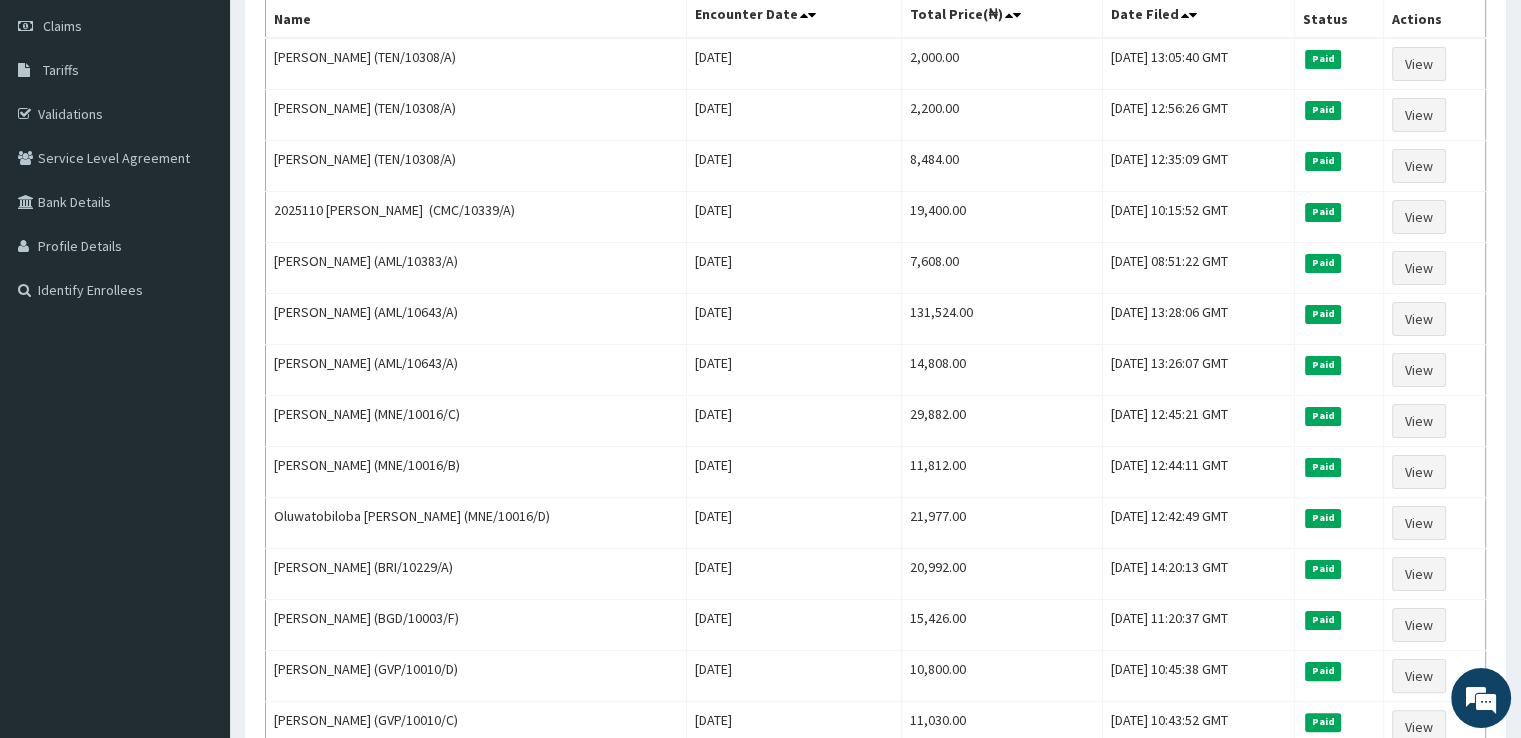 scroll, scrollTop: 320, scrollLeft: 0, axis: vertical 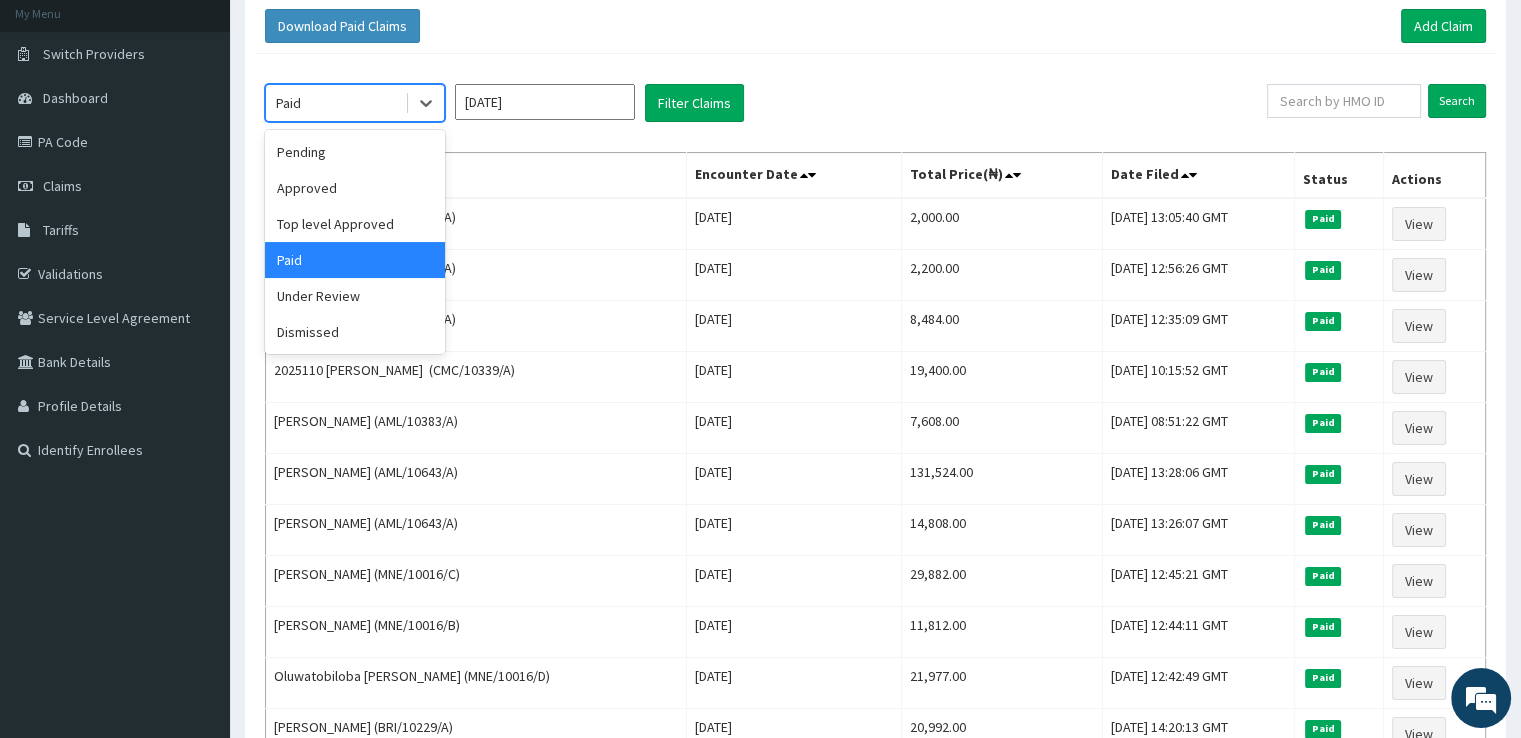 click 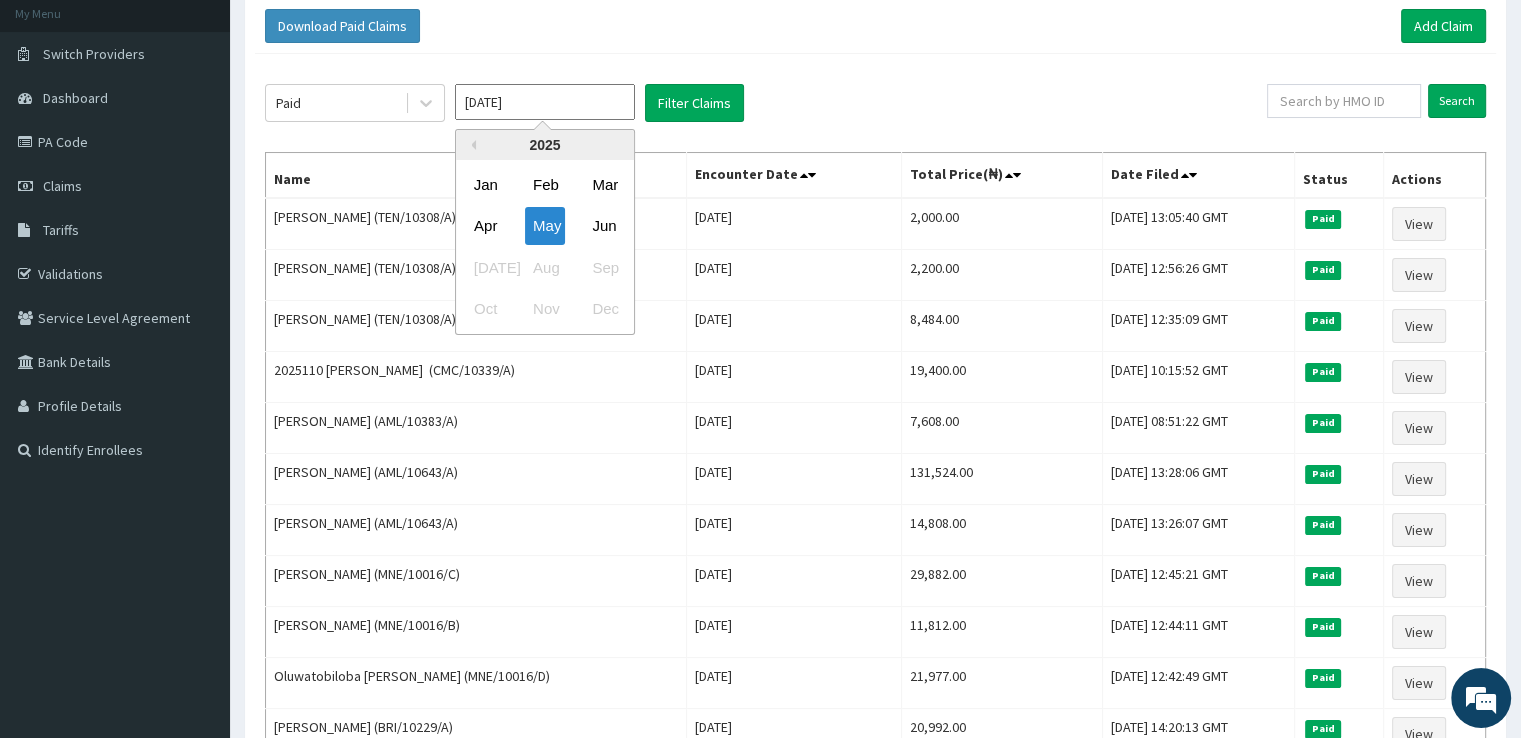 click on "[DATE]" at bounding box center [545, 102] 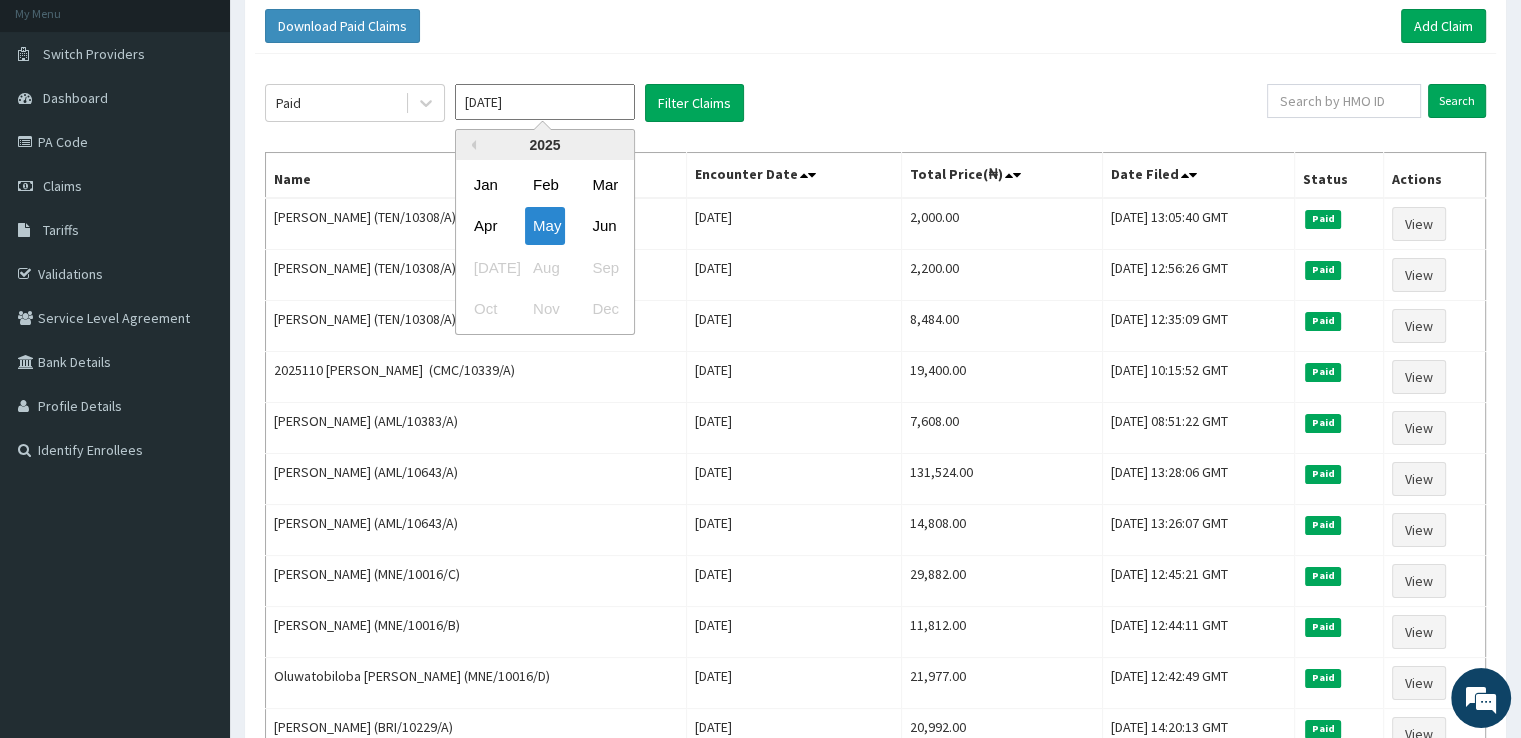 click on "[DATE] Aug Sep" at bounding box center [545, 267] 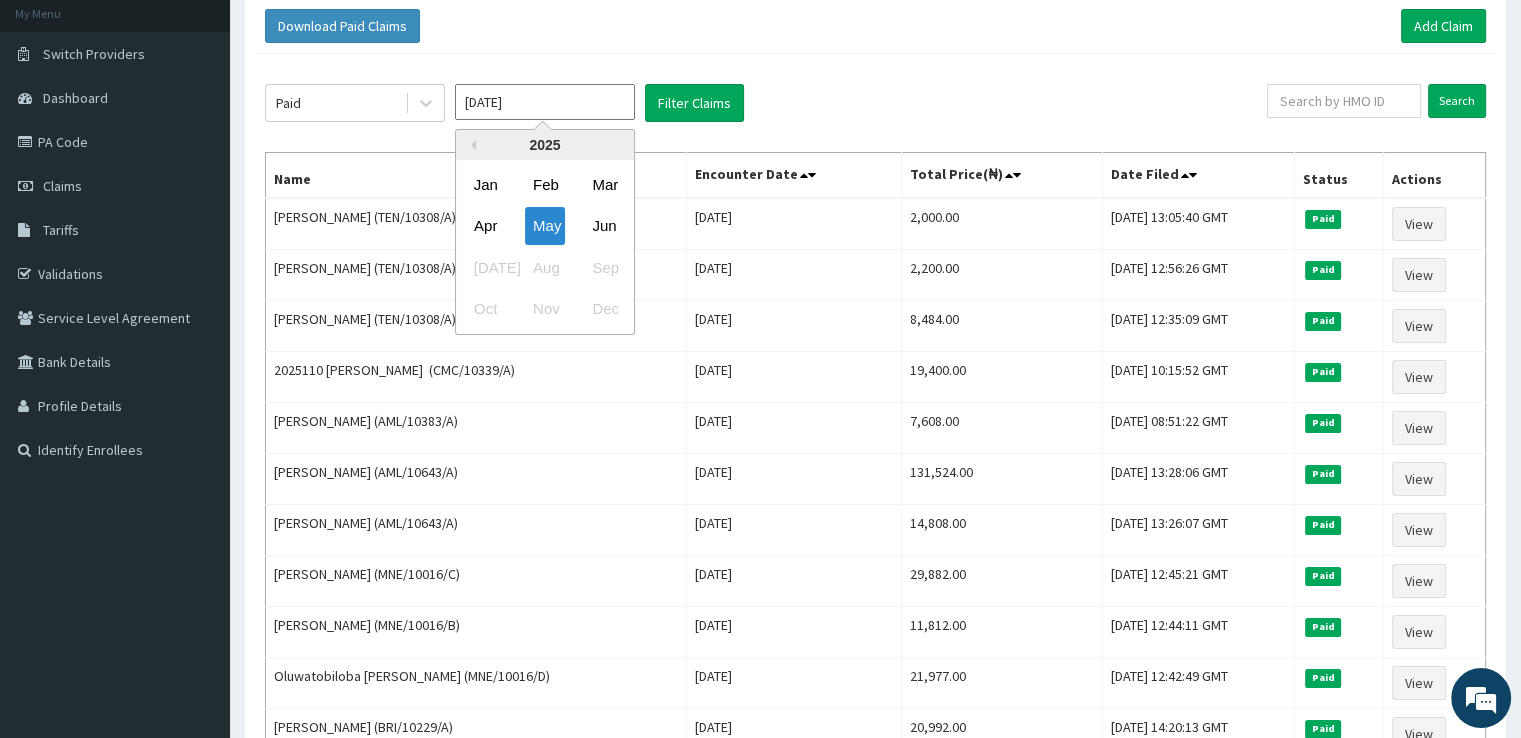 click on "Jun" at bounding box center [604, 226] 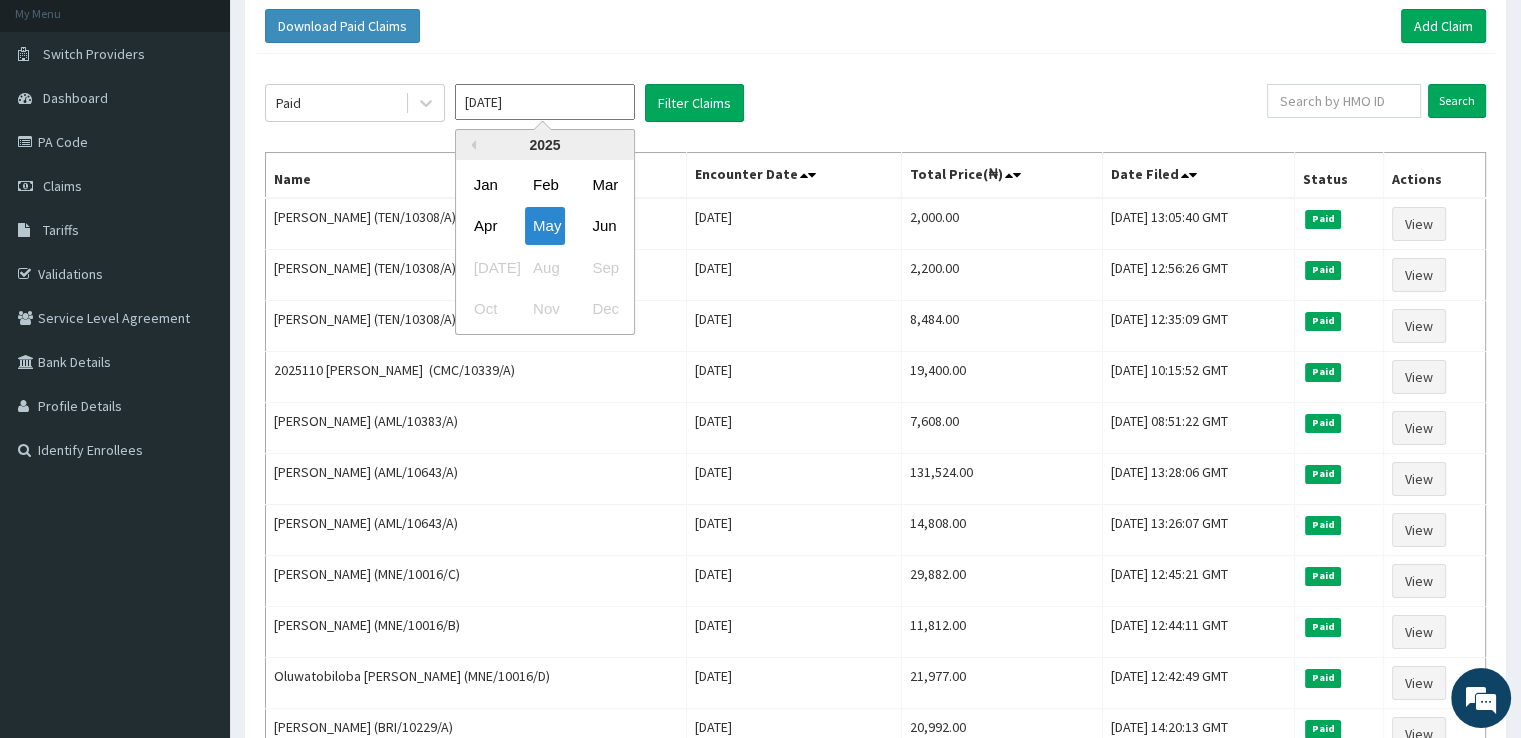 click on "[DATE]" at bounding box center (545, 102) 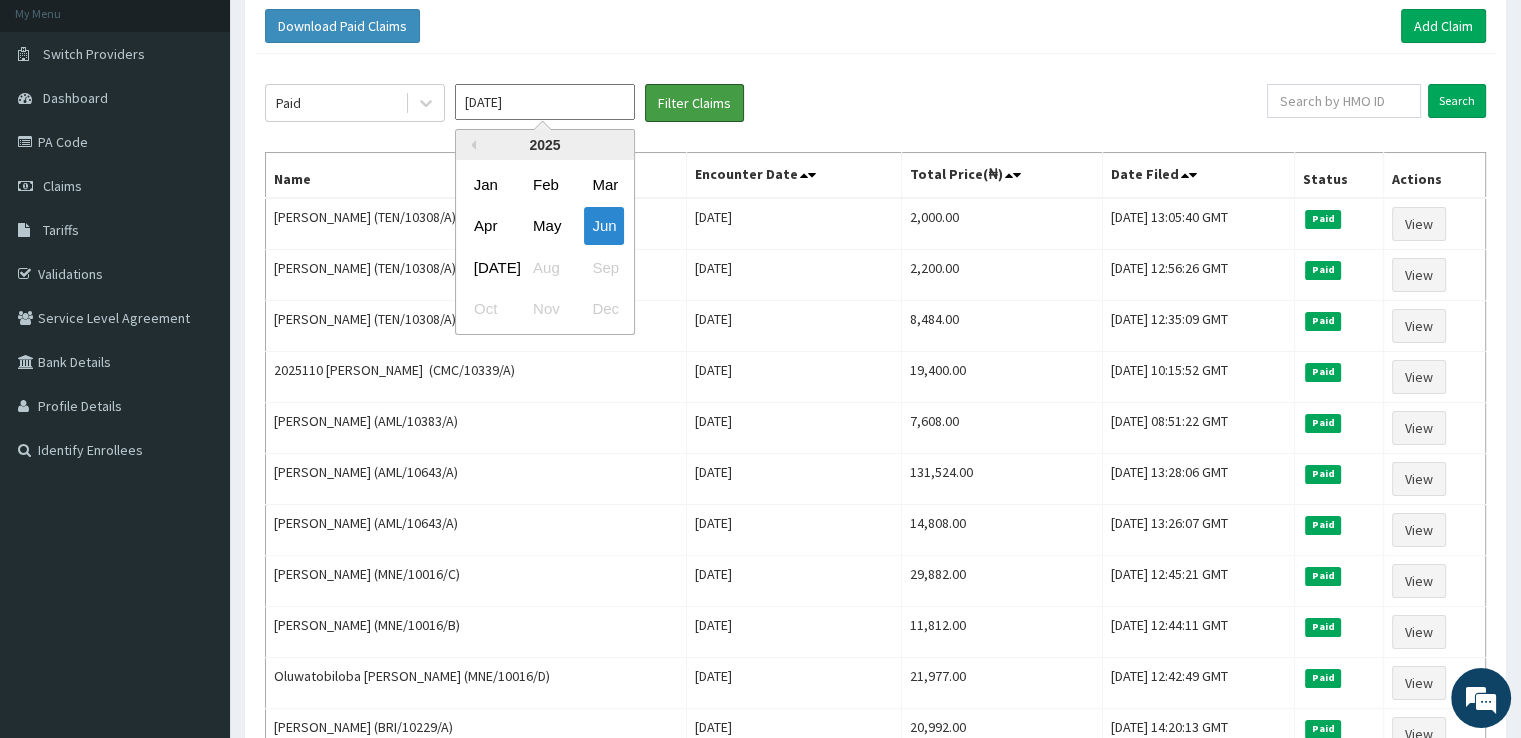 type on "[DATE]" 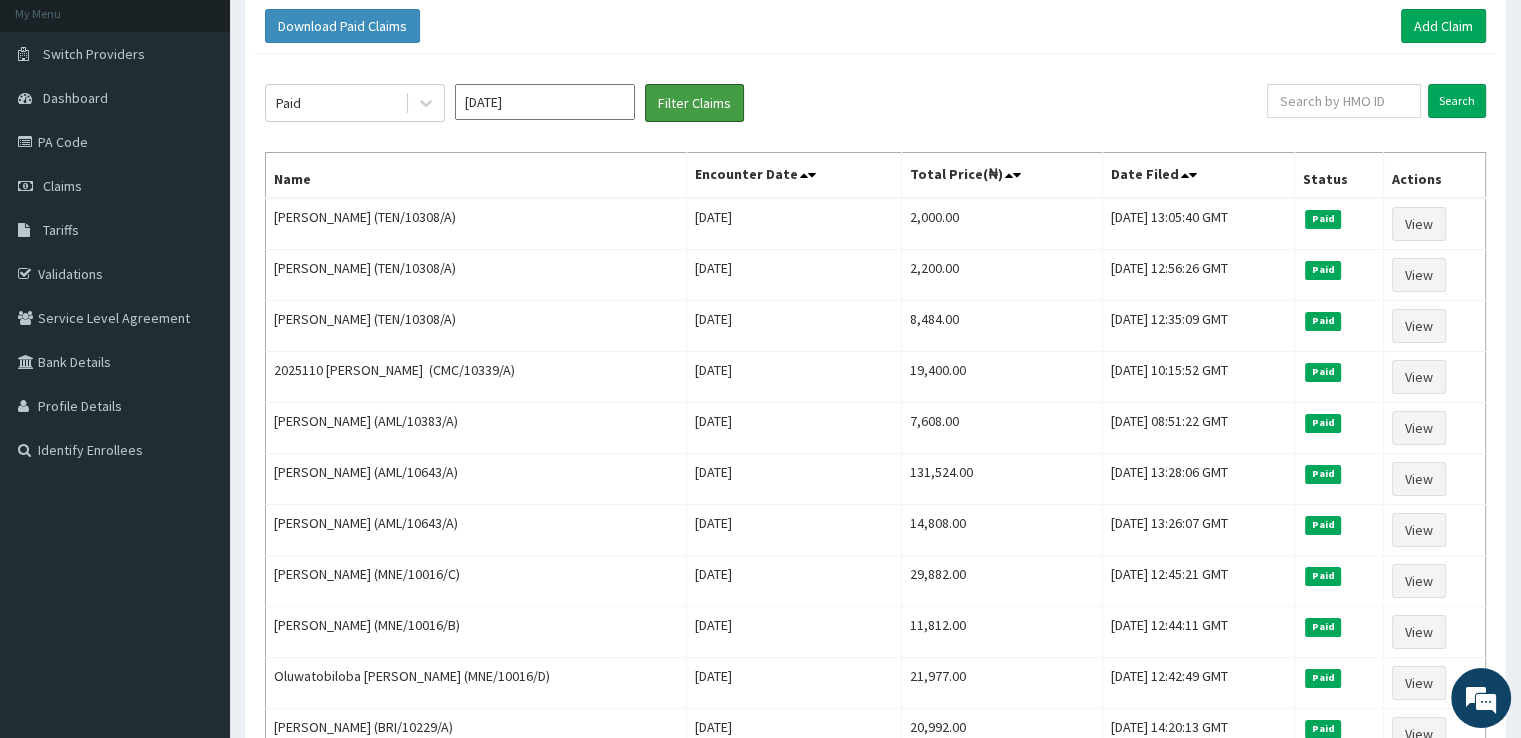 click on "Filter Claims" at bounding box center (694, 103) 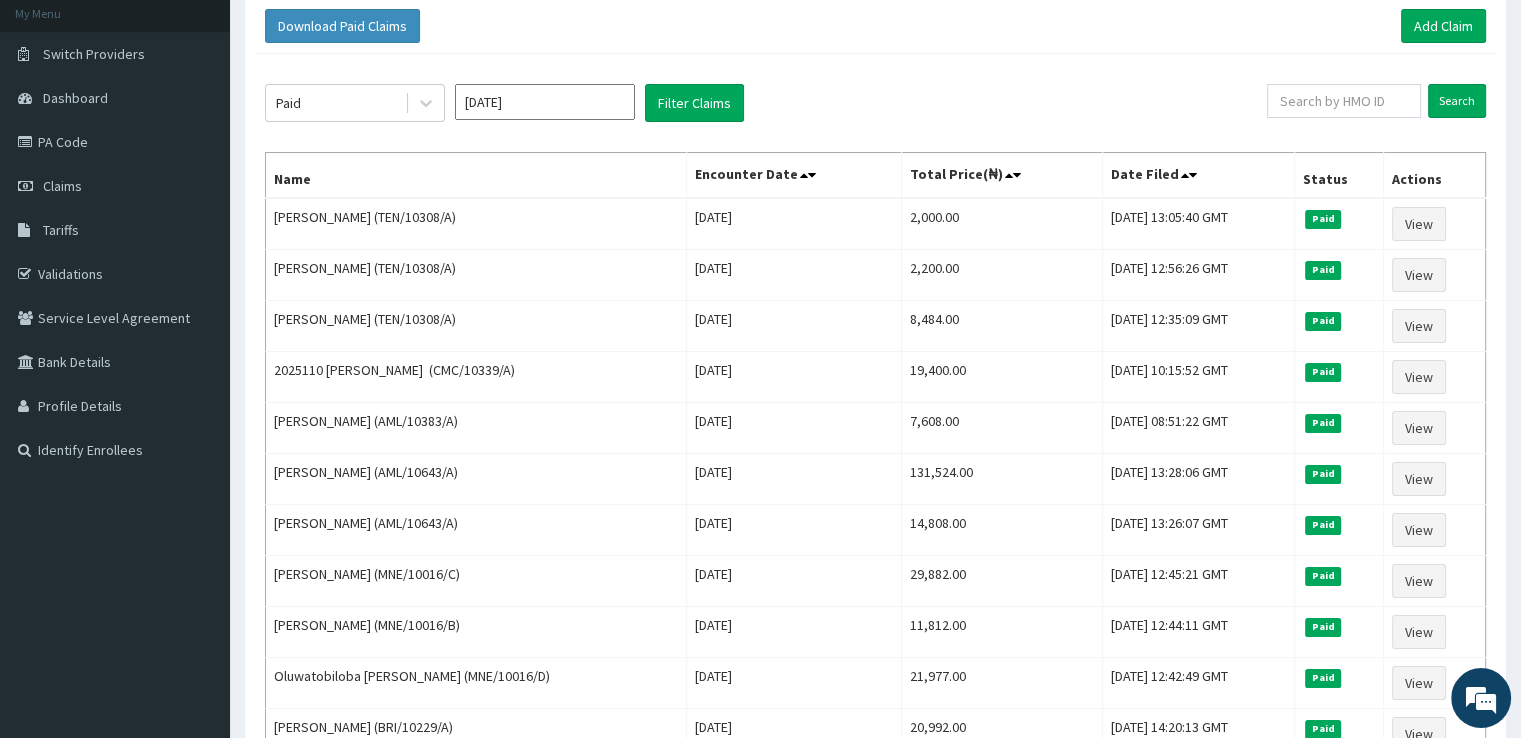 click on "PA Code" at bounding box center [115, 142] 